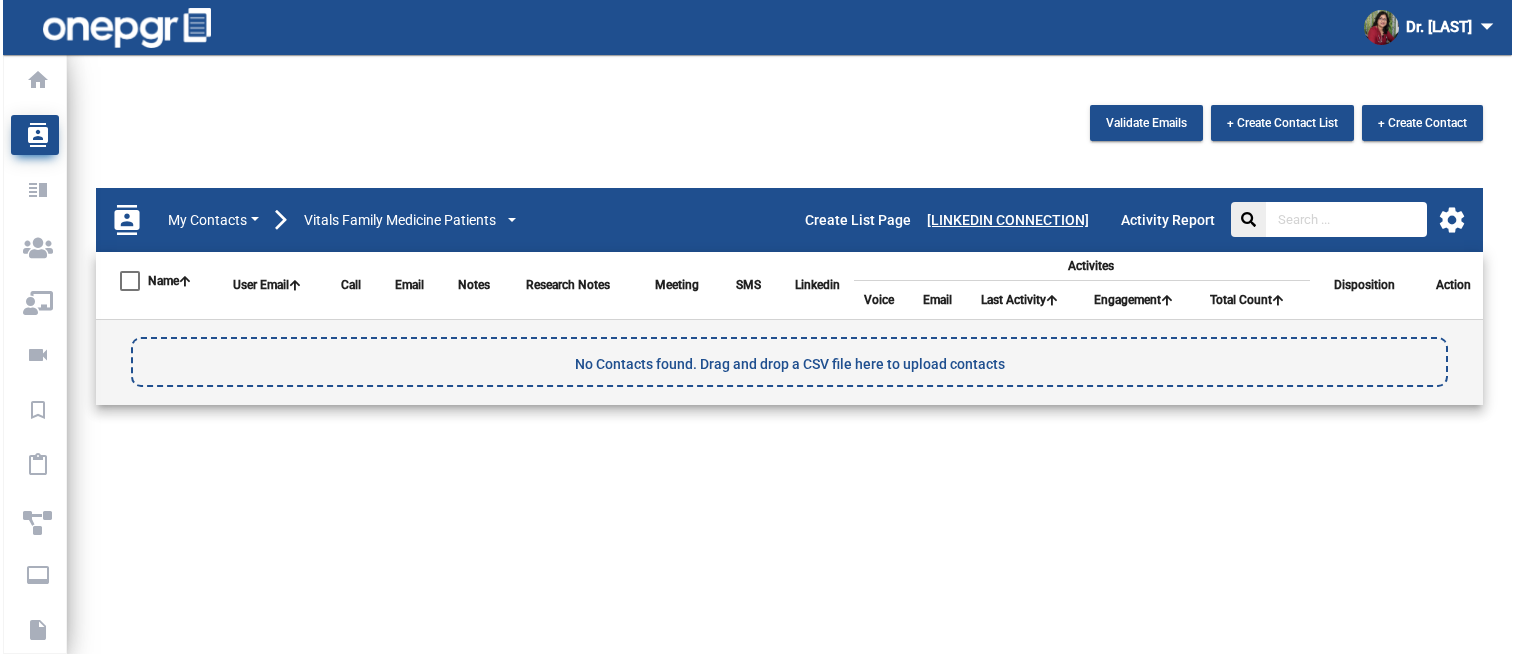 scroll, scrollTop: 0, scrollLeft: 0, axis: both 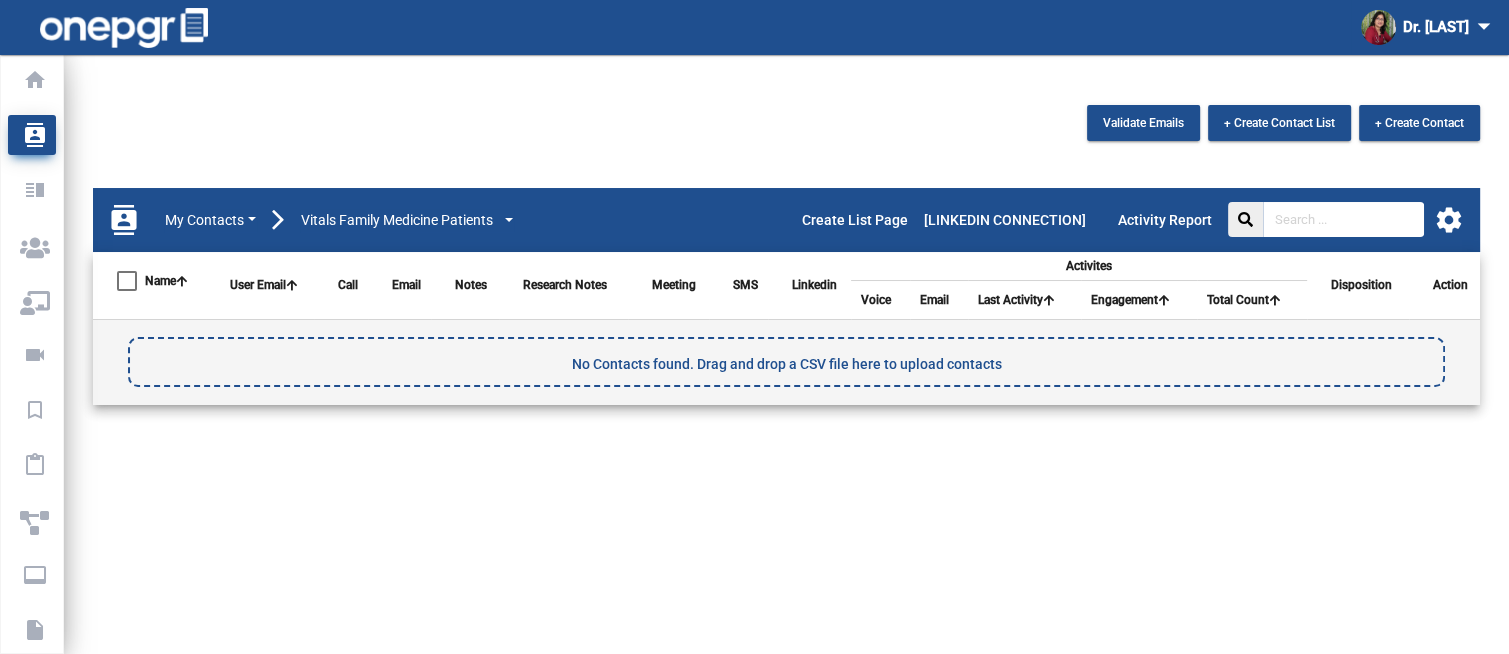 click on "No Contacts found. Drag and drop a CSV file here to upload contacts" at bounding box center [787, 364] 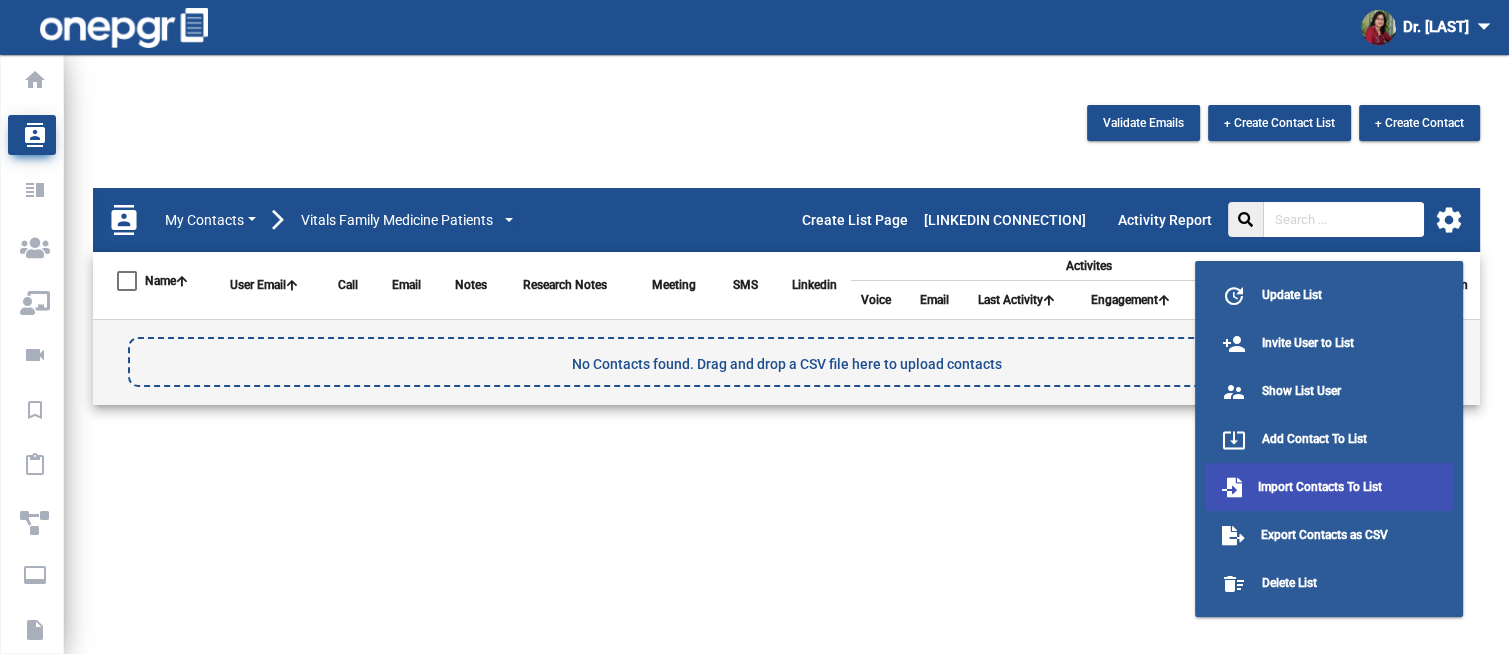 click on "Import Contacts To List" at bounding box center [1319, 487] 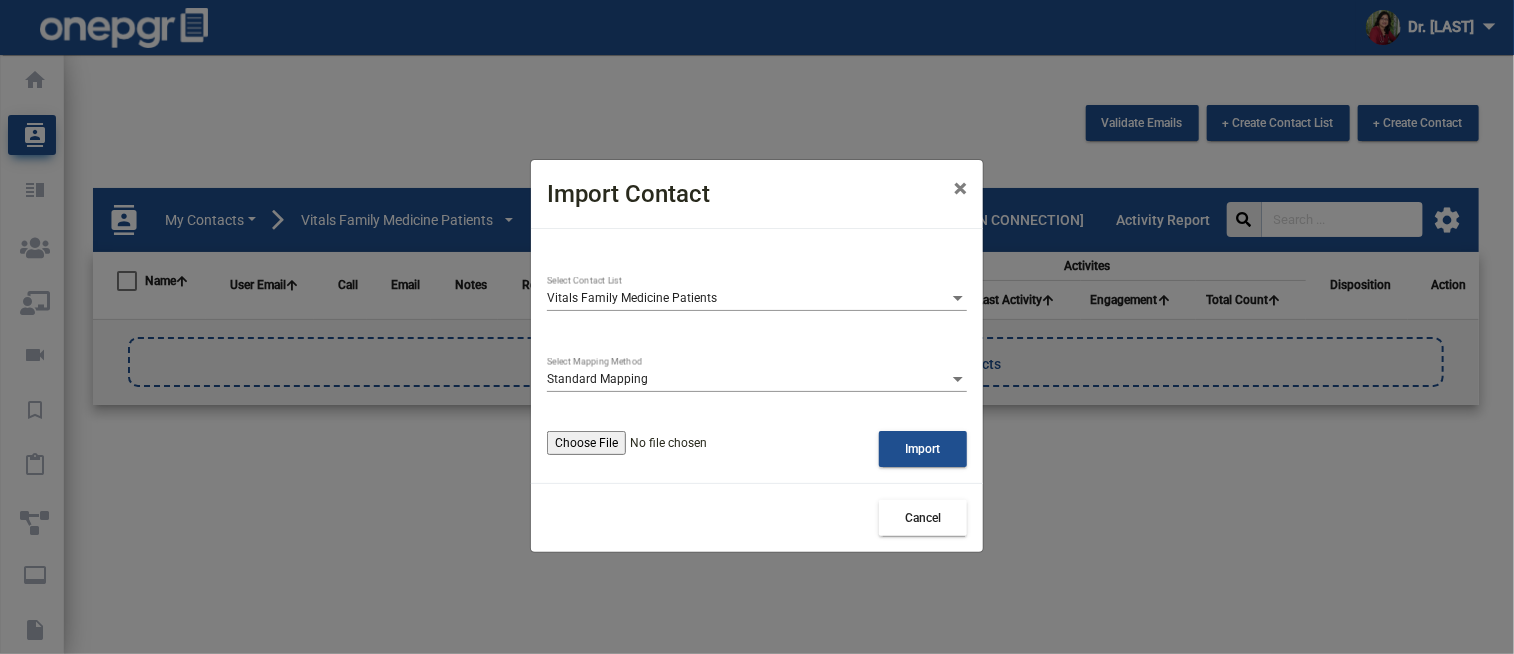 click 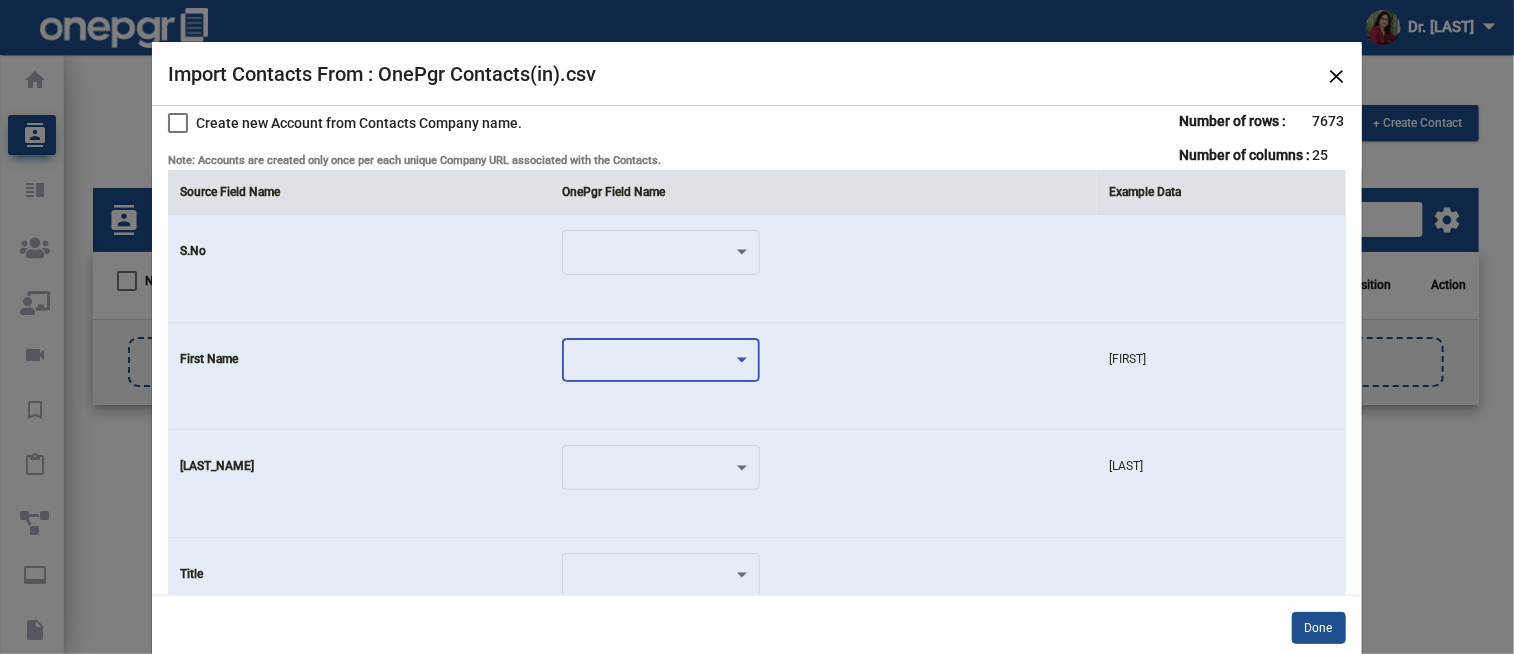 click at bounding box center (652, 364) 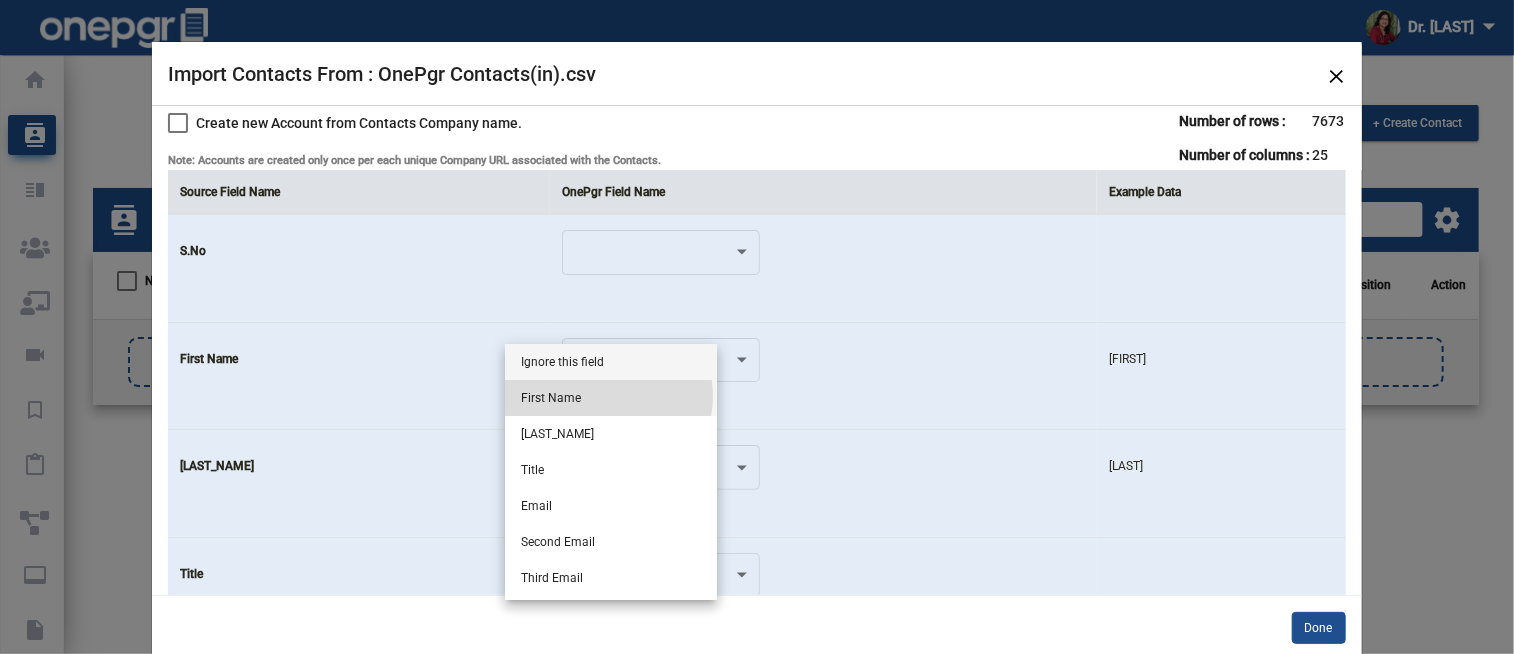 click on "First Name" at bounding box center [611, 398] 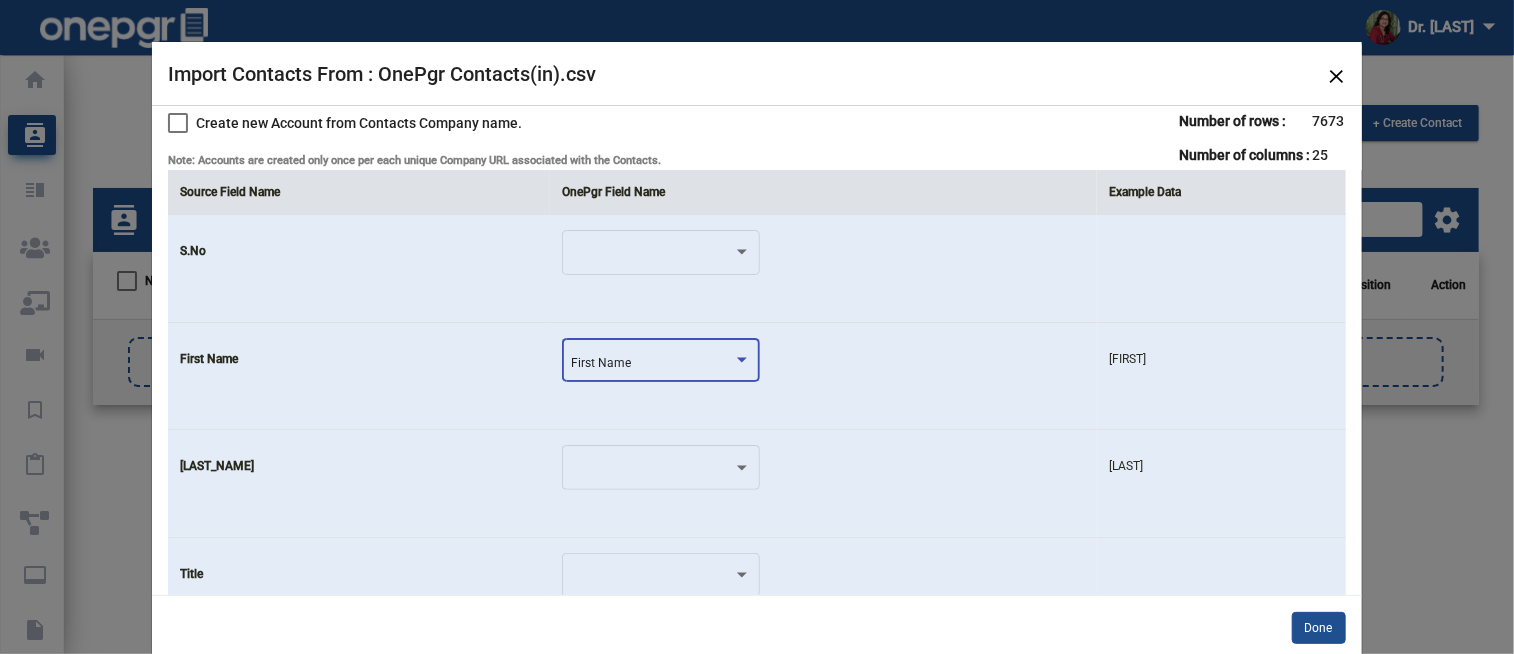 scroll, scrollTop: 200, scrollLeft: 0, axis: vertical 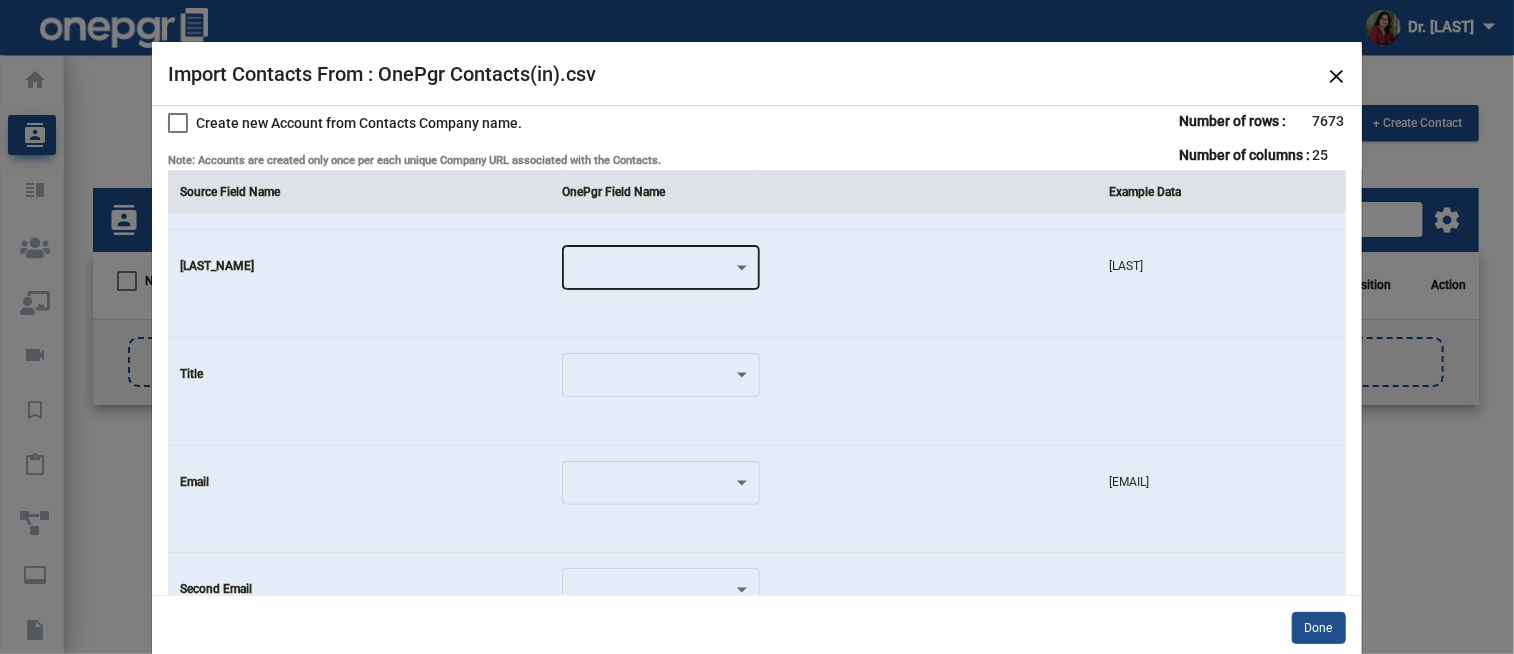 click 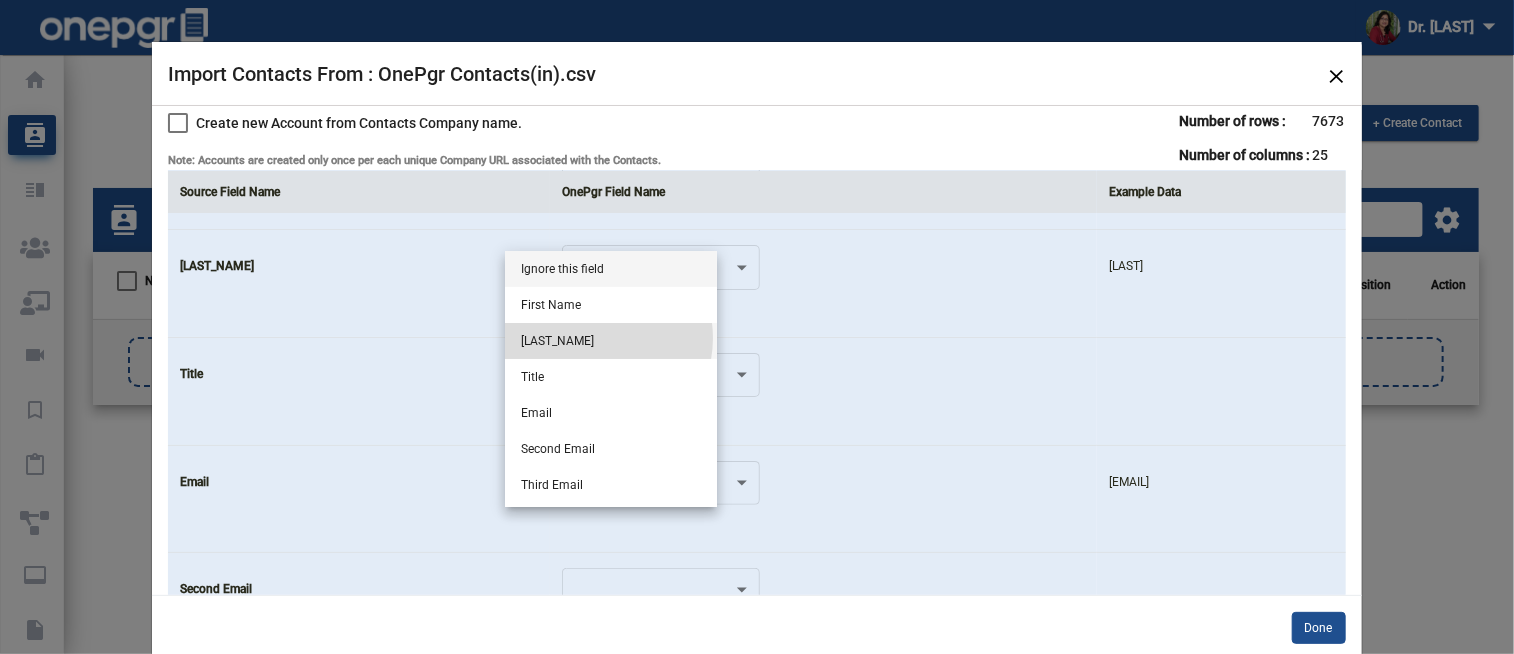 click on "[LAST_NAME]" at bounding box center (611, 341) 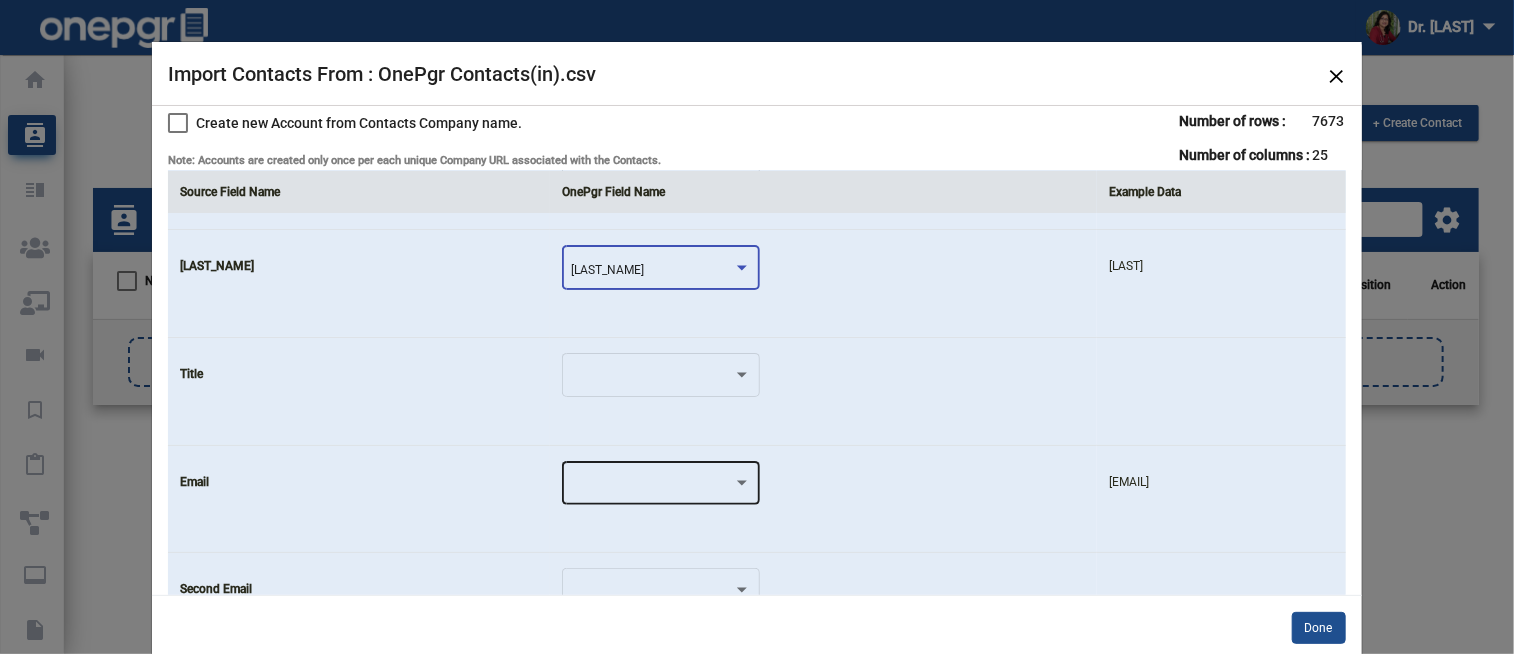 click at bounding box center (652, 487) 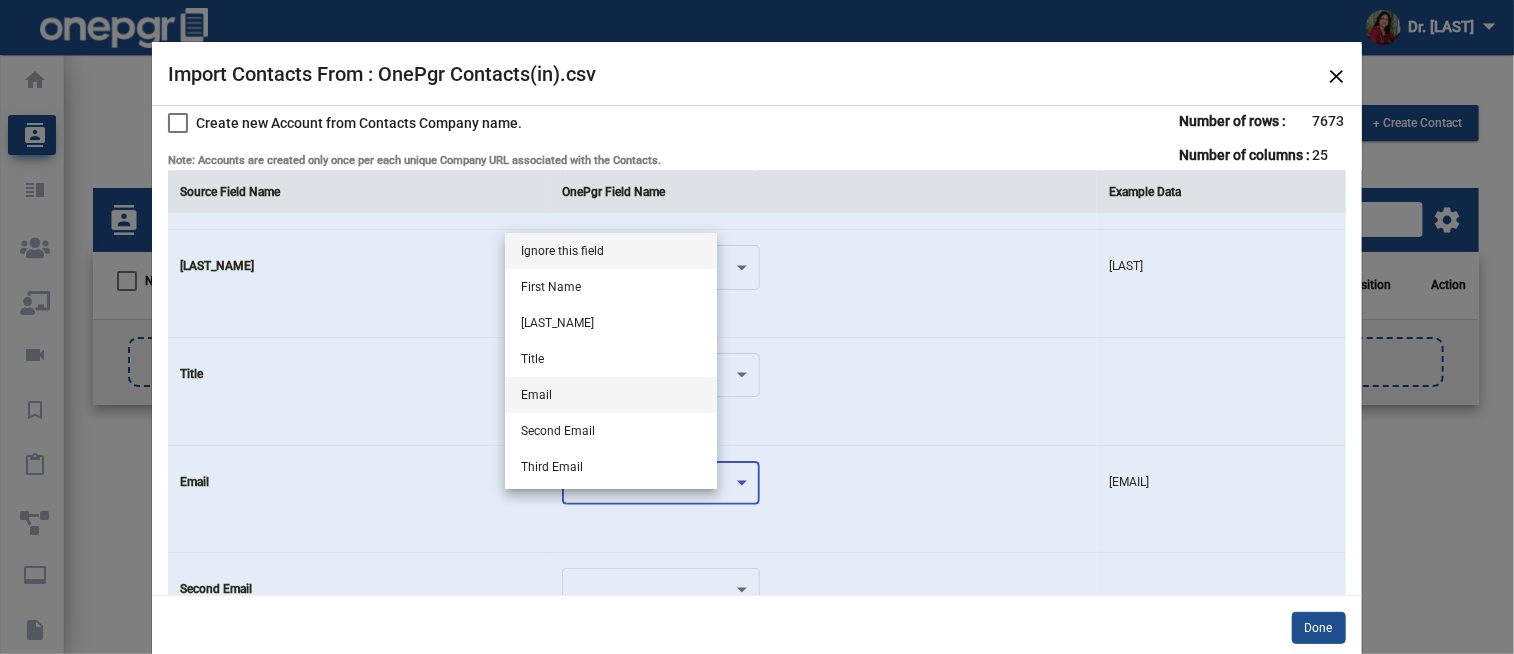 click on "Email" at bounding box center [611, 395] 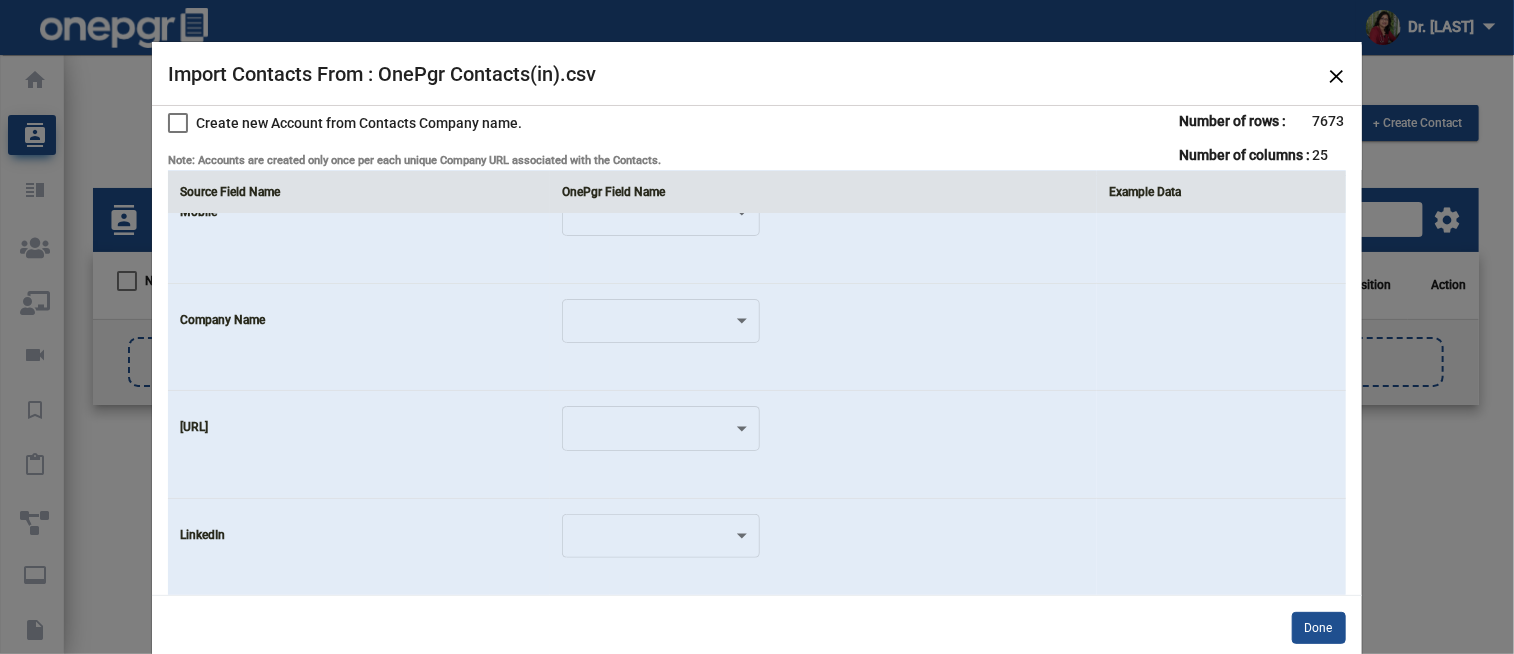 scroll, scrollTop: 1100, scrollLeft: 0, axis: vertical 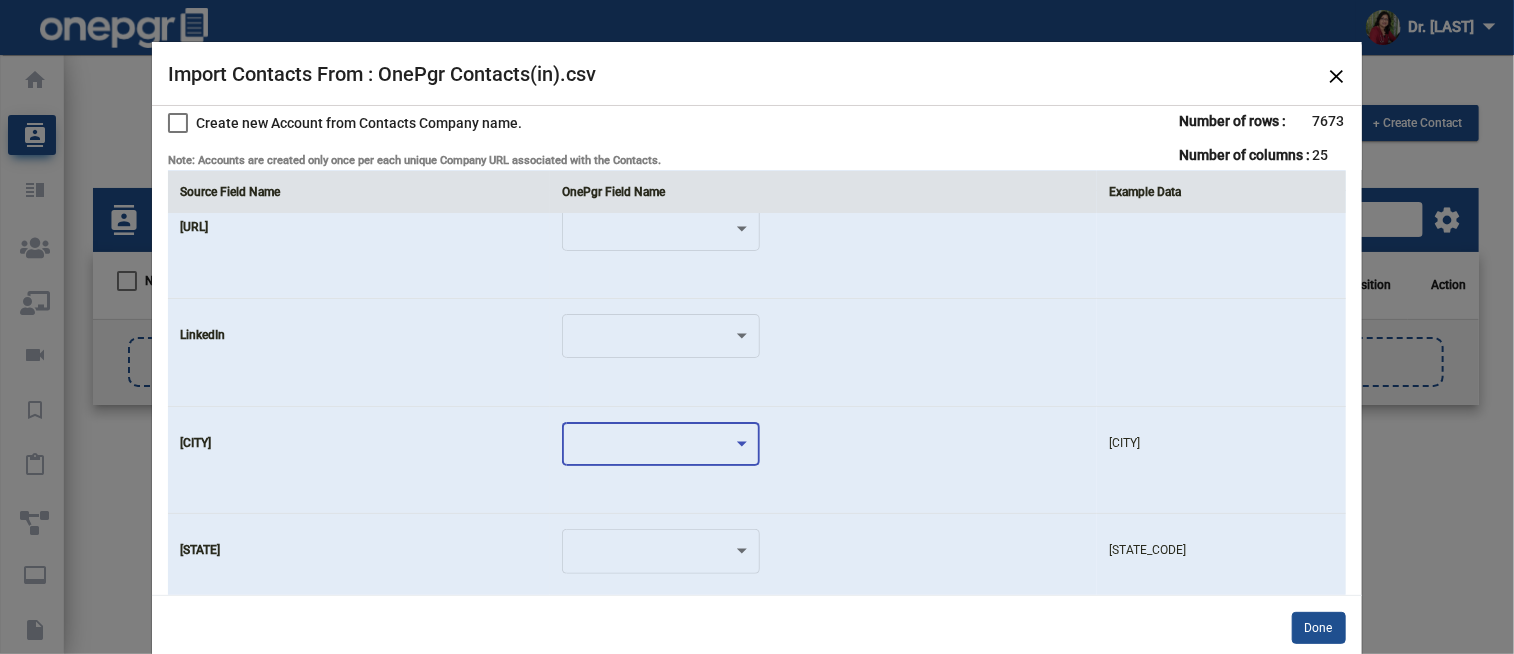 click at bounding box center [652, 448] 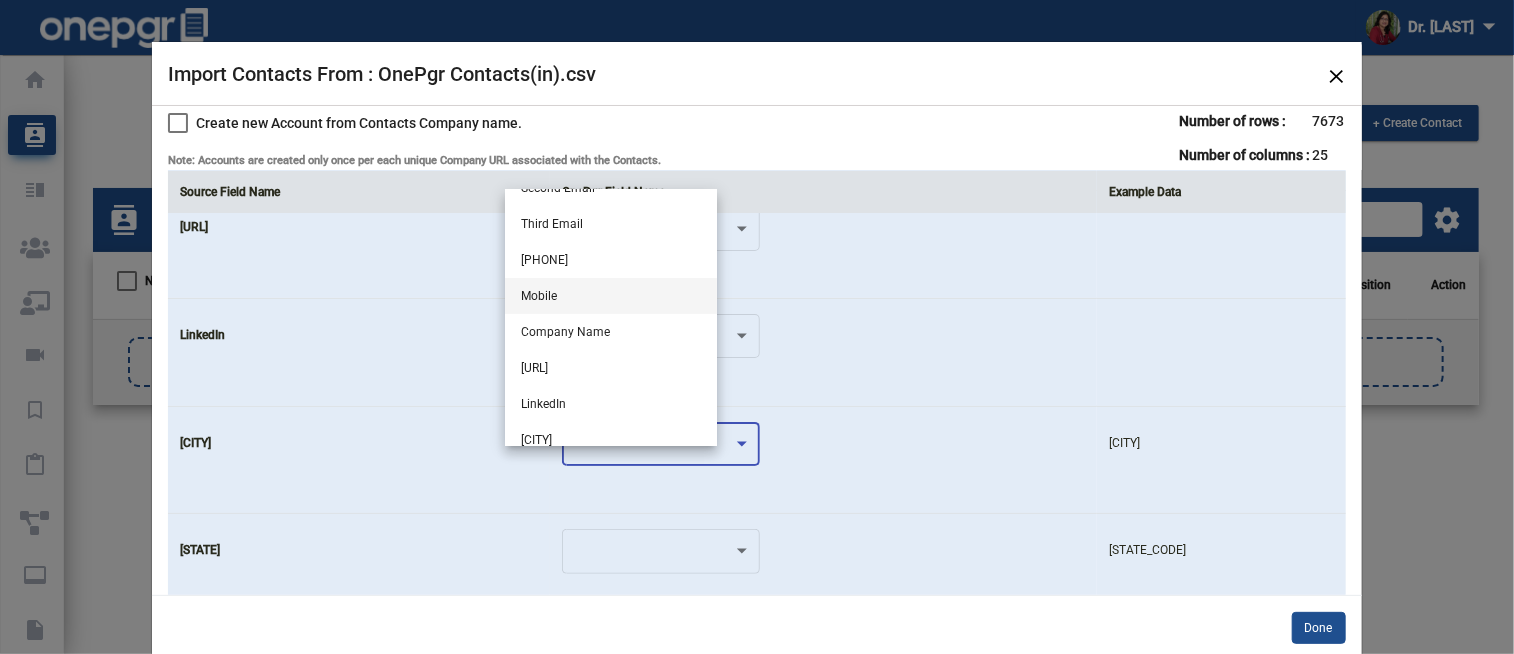 scroll, scrollTop: 400, scrollLeft: 0, axis: vertical 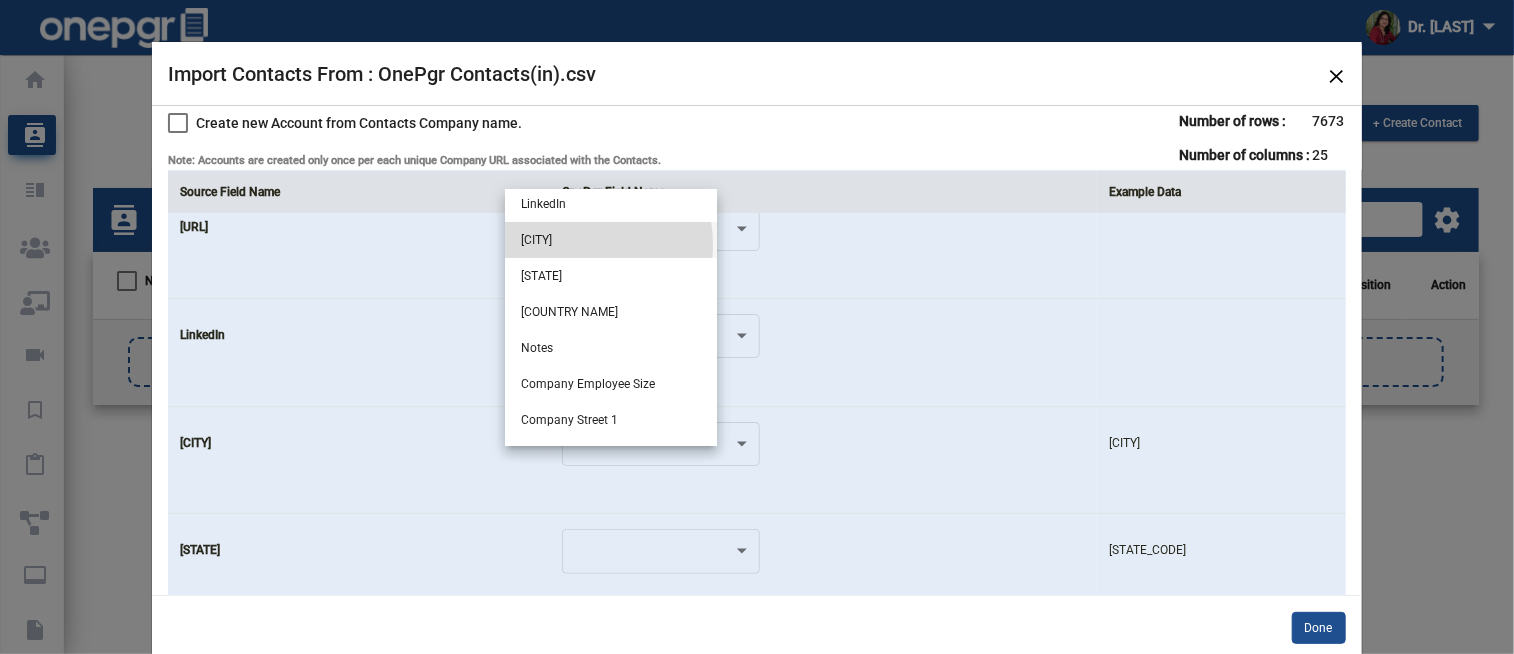 click on "[CITY]" at bounding box center [611, 240] 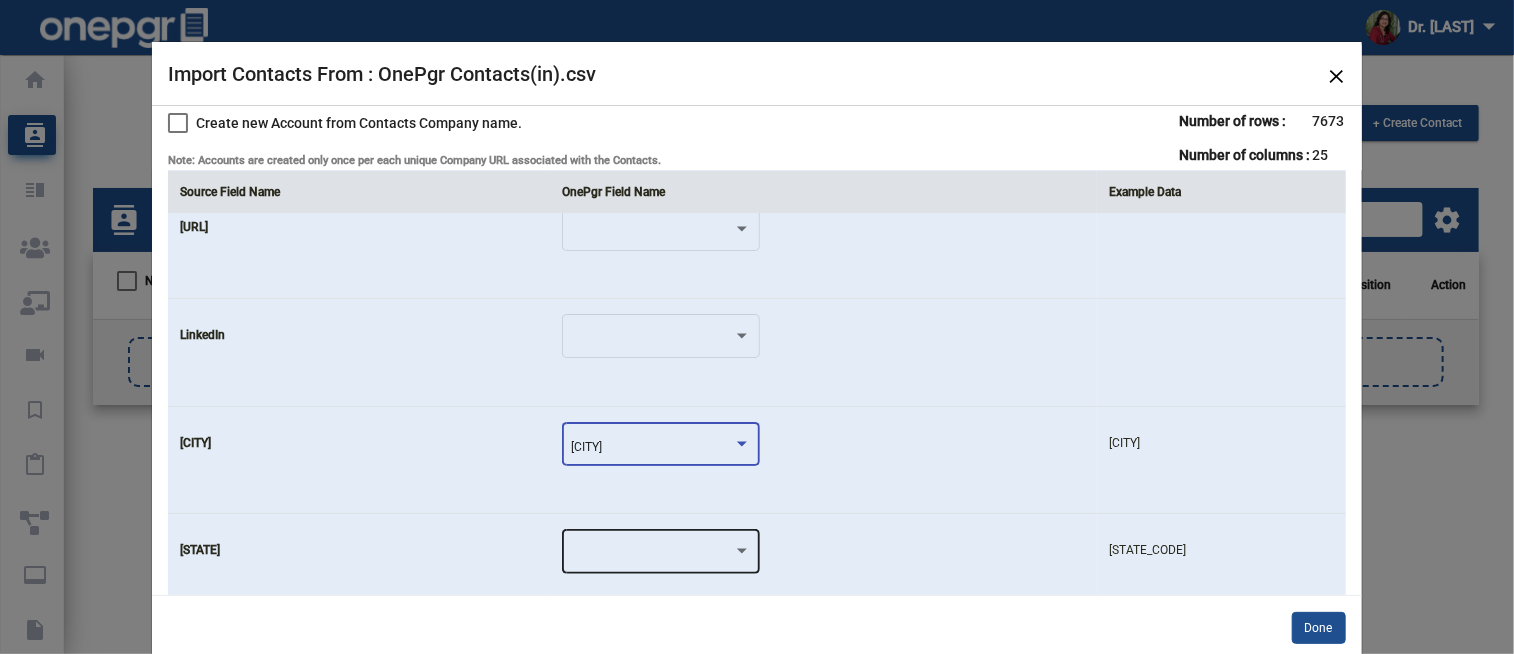 click 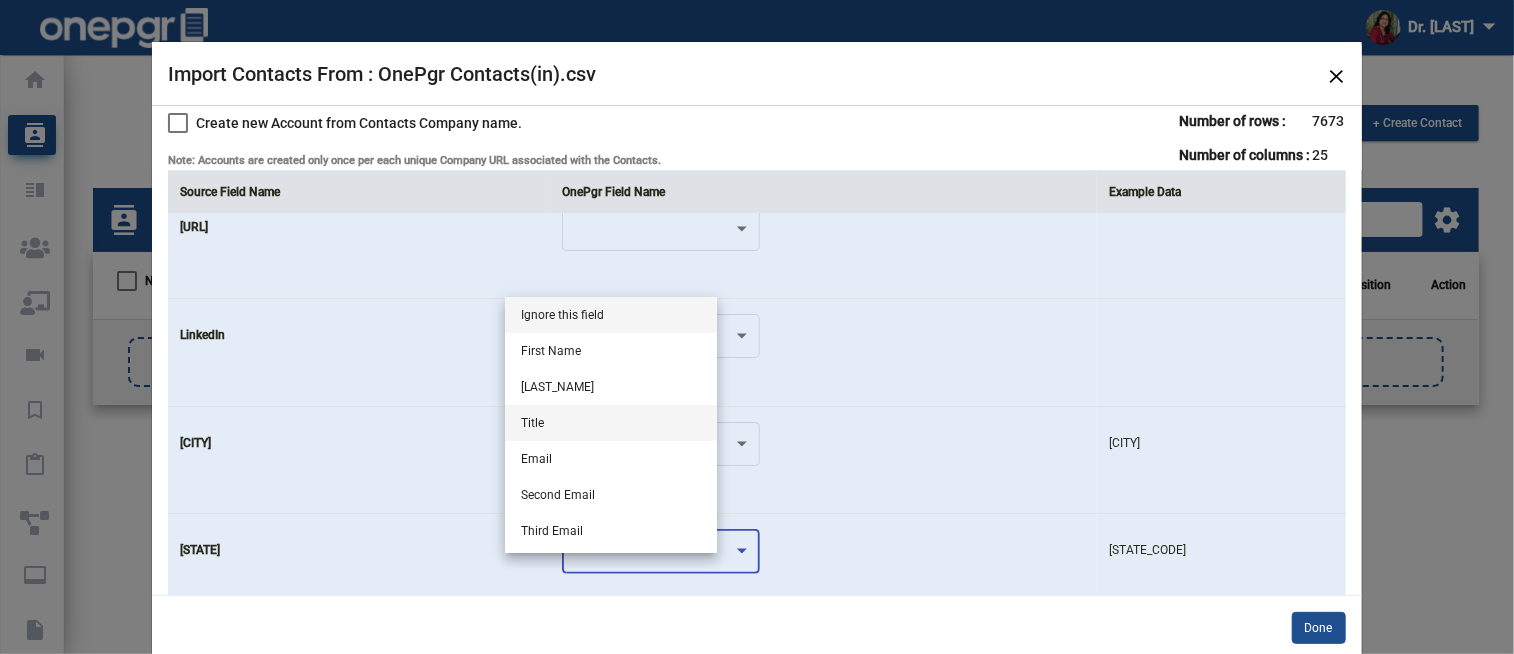scroll, scrollTop: 300, scrollLeft: 0, axis: vertical 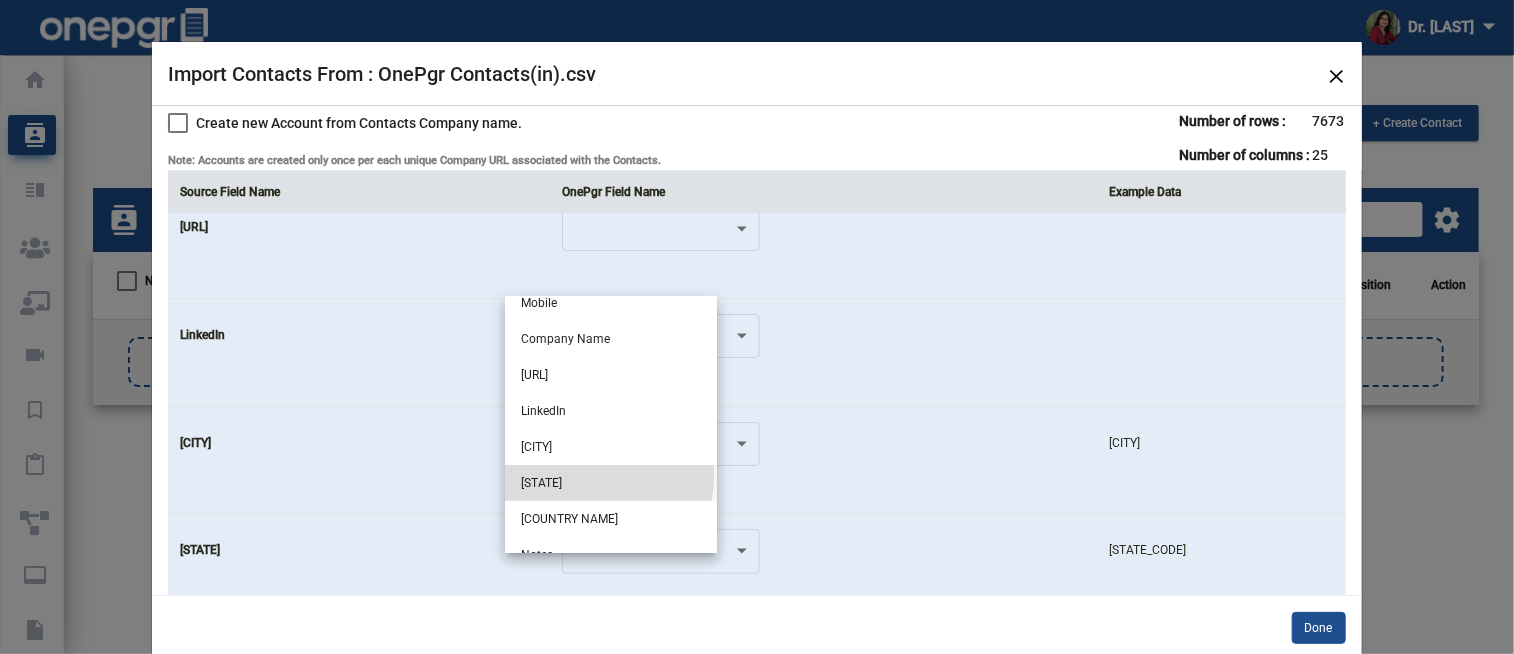 click on "[STATE]" at bounding box center (611, 483) 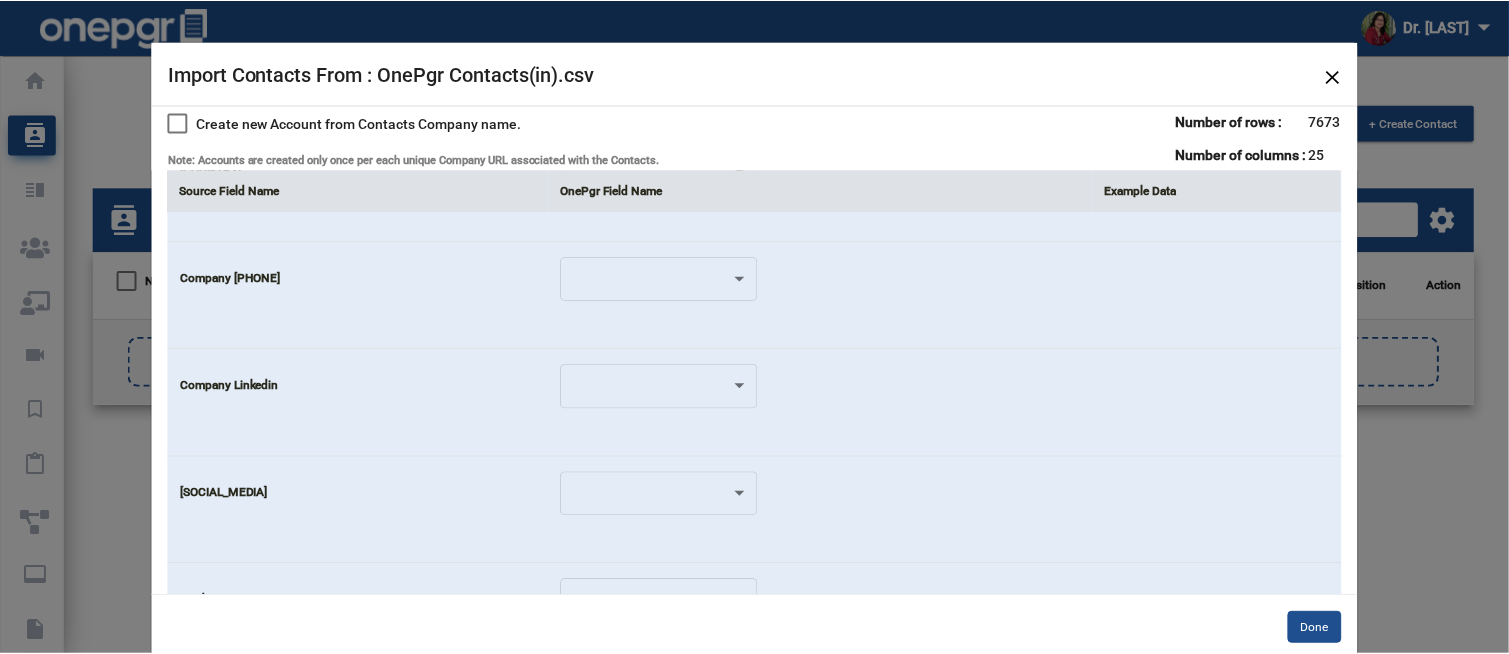 scroll, scrollTop: 2026, scrollLeft: 0, axis: vertical 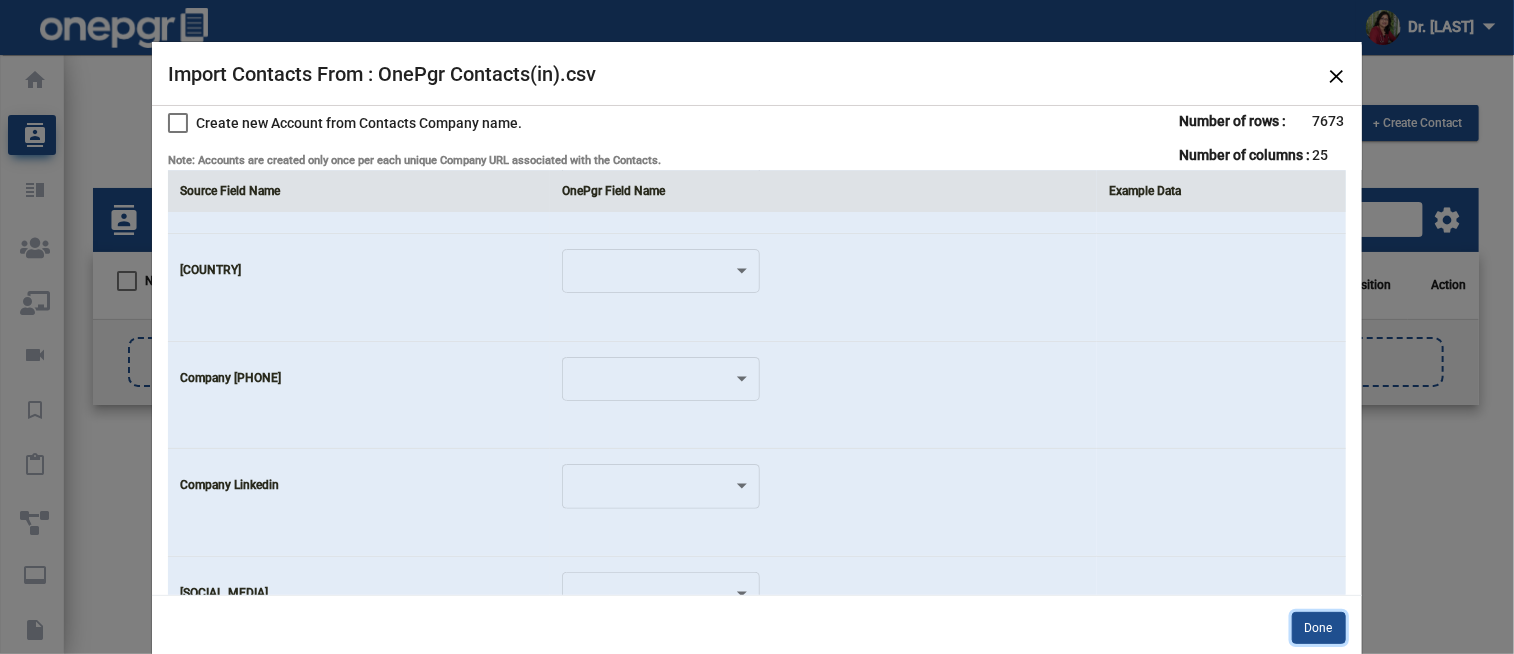 click on "Done" 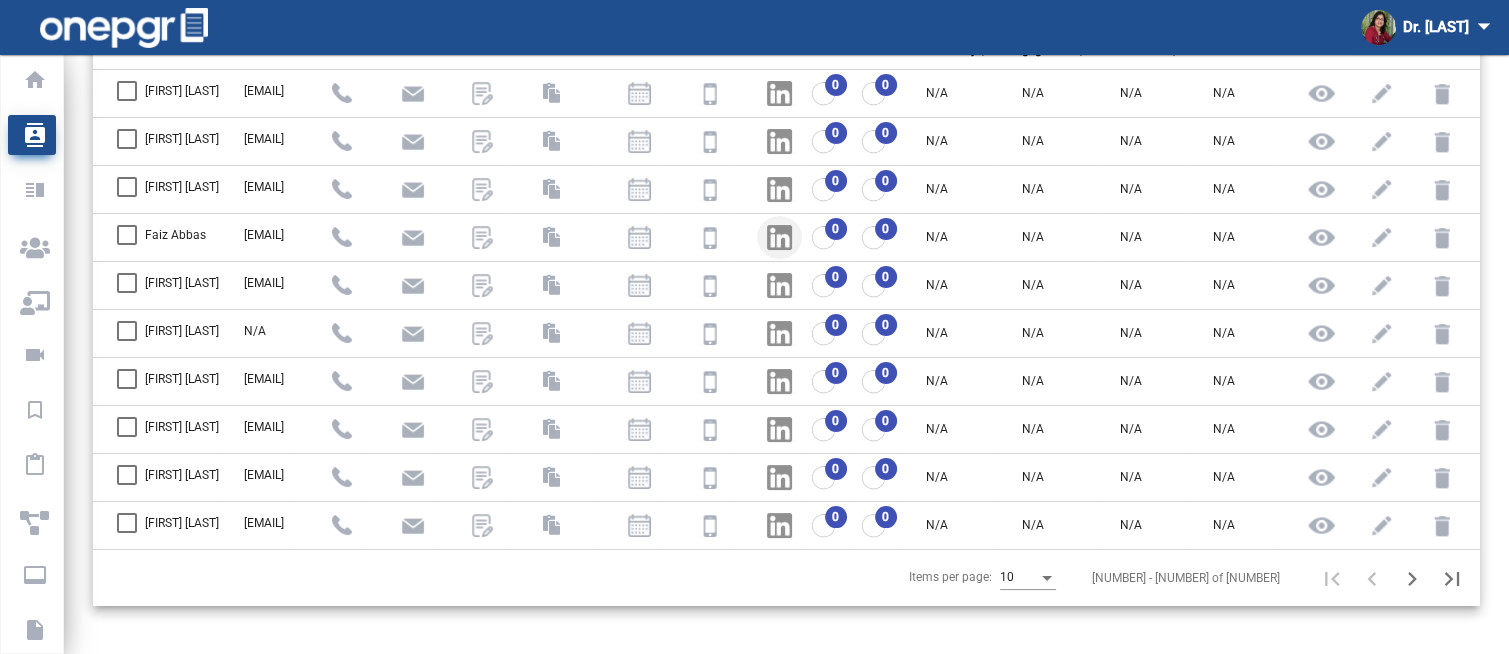 scroll, scrollTop: 0, scrollLeft: 0, axis: both 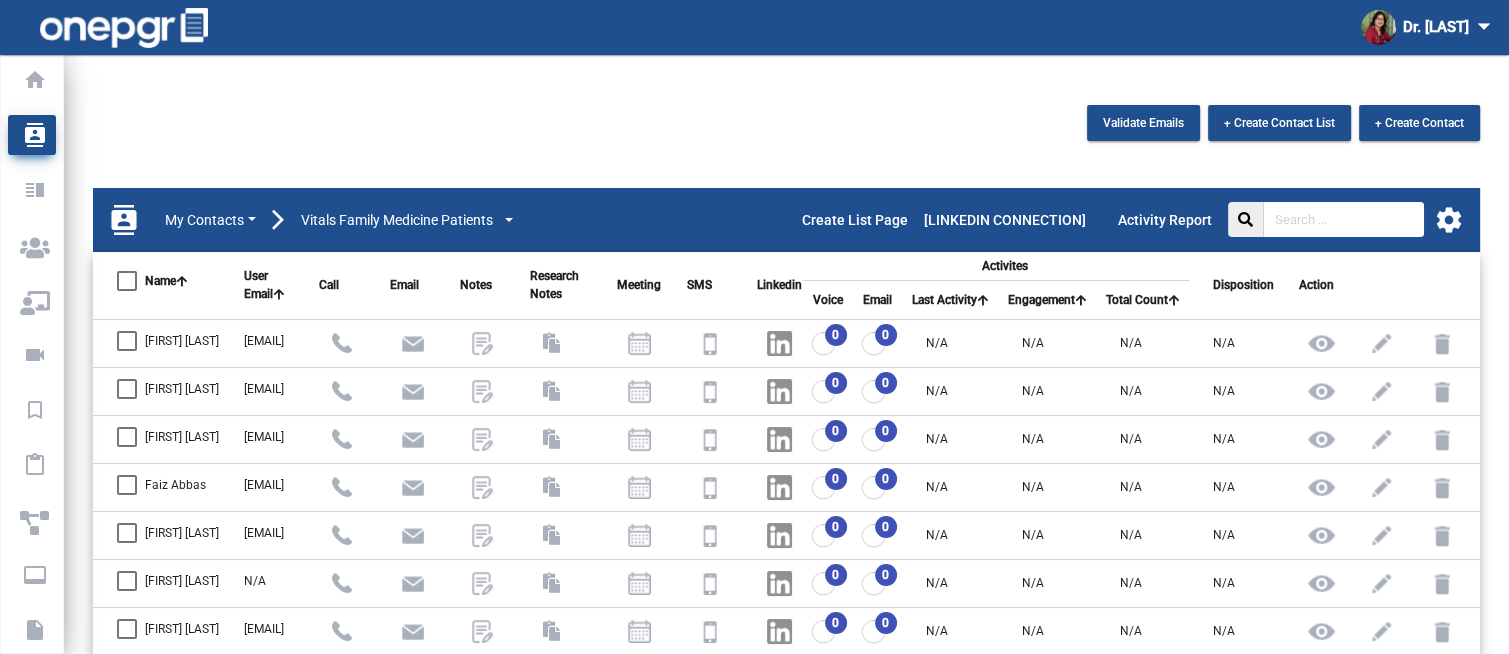 click on "Validate Emails   + Create Contact List   + Create Contact  contacts  My Contacts Vitals Family Medicine Patients  Create List Page LinkedIn Connection Activity Report settings    Name    User Email    Call Email Notes Research Notes Meeting SMS Linkedin Activites Disposition Action Voice Email Last Activity    Engagement    Total Count        [FIRST]  [LAST]  [EMAIL] 0 0  N/A   N/A   N/A   N/A      [FIRST]  [LAST]  [EMAIL] 0 0  N/A   N/A   N/A   N/A      [FIRST]  [LAST]  [EMAIL] 0 0  N/A   N/A   N/A   N/A      [FIRST]  [LAST]  [EMAIL] 0 0  N/A   N/A   N/A   N/A      [FIRST]  [LAST]  [EMAIL] 0 0  N/A   N/A   N/A   N/A      [FIRST]  [LAST]  N/A 0 0  N/A   N/A   N/A   N/A      [FIRST]  [LAST]  [EMAIL] 0 0  N/A   N/A   N/A   N/A      [FIRST]  [LAST]  [EMAIL] 0 0  N/A   N/A   N/A   N/A      [FIRST]  [LAST]  [EMAIL] 0 0  N/A   N/A   N/A   N/A      [FIRST]  [LAST]  0 0  N/A   N/A   N/A" 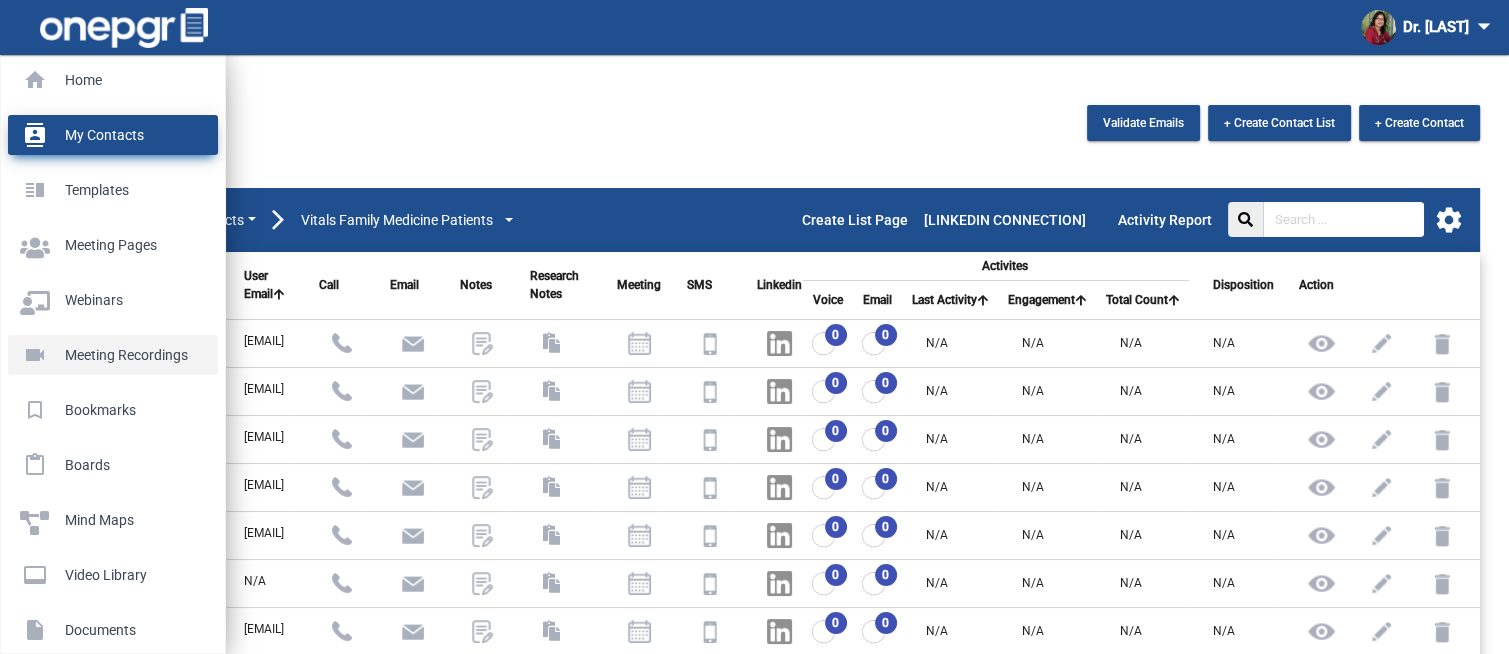 scroll, scrollTop: 137, scrollLeft: 0, axis: vertical 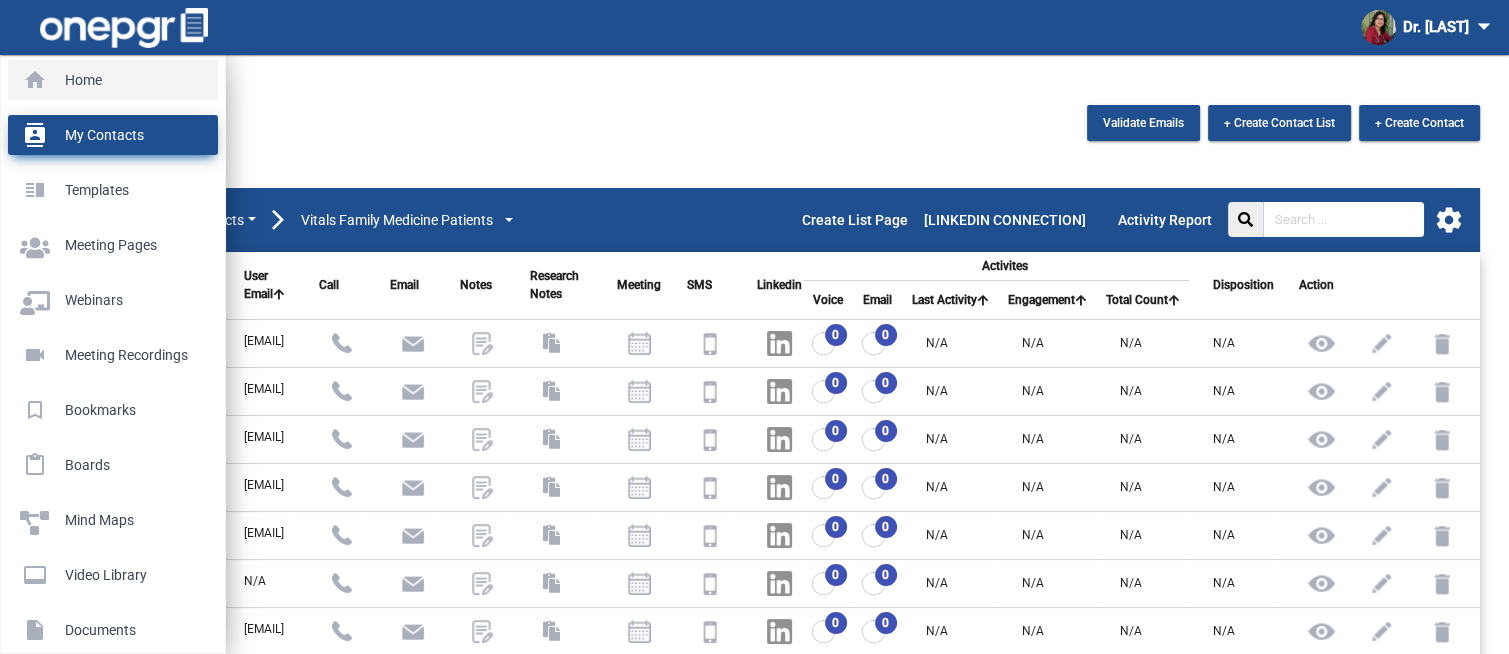 click on "Home" 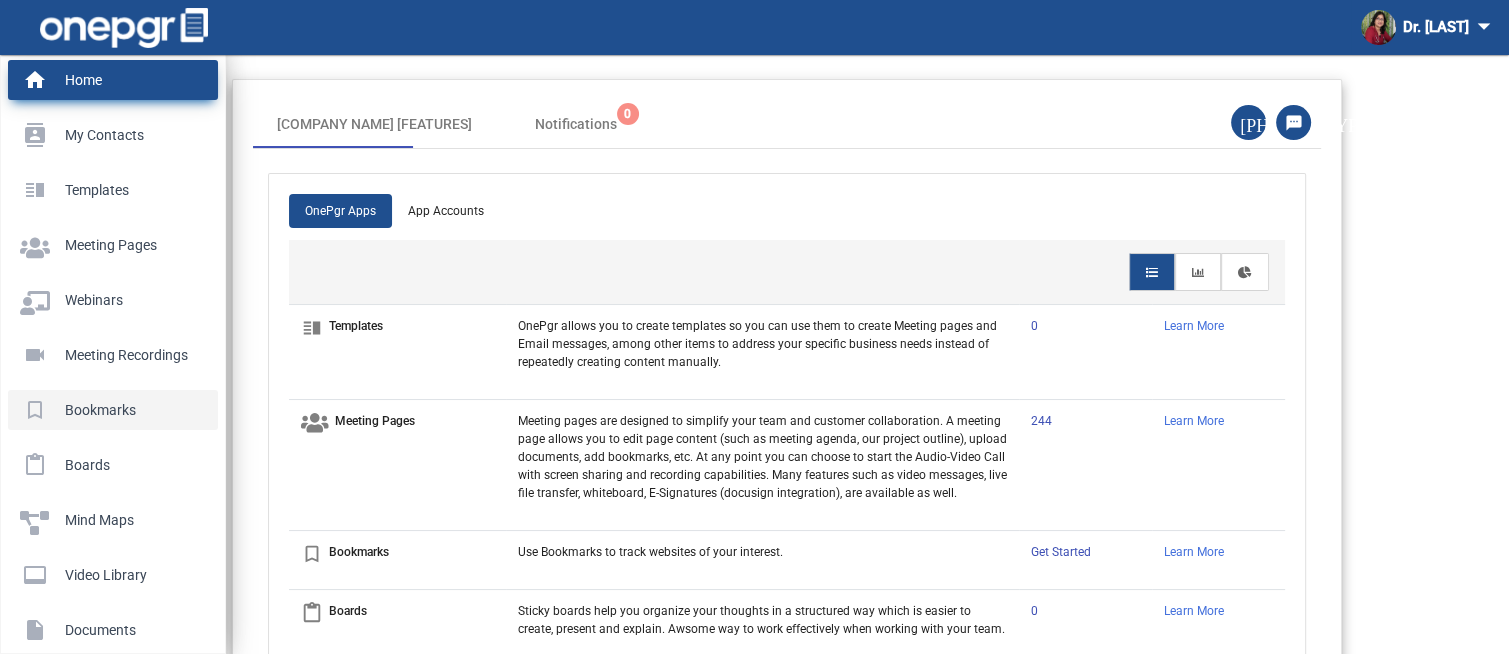 scroll, scrollTop: 137, scrollLeft: 0, axis: vertical 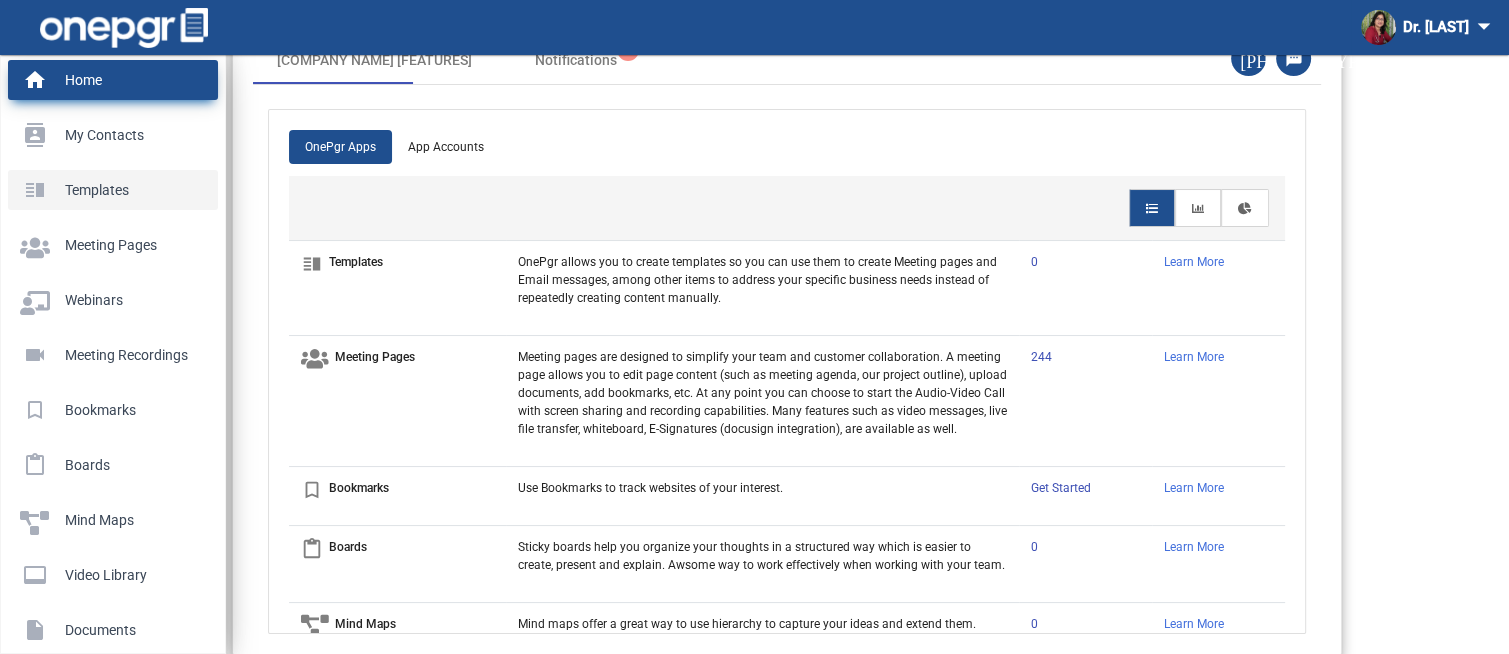 click on "Templates" 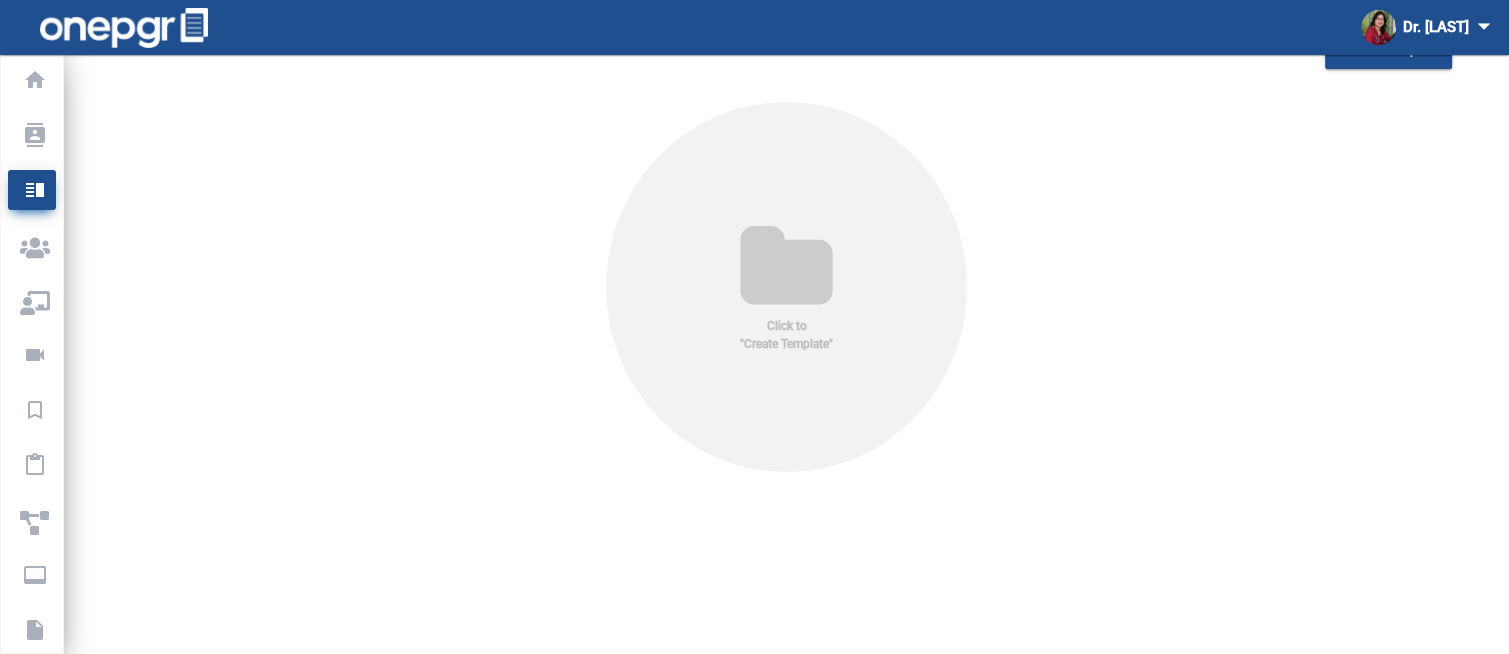 scroll, scrollTop: 0, scrollLeft: 0, axis: both 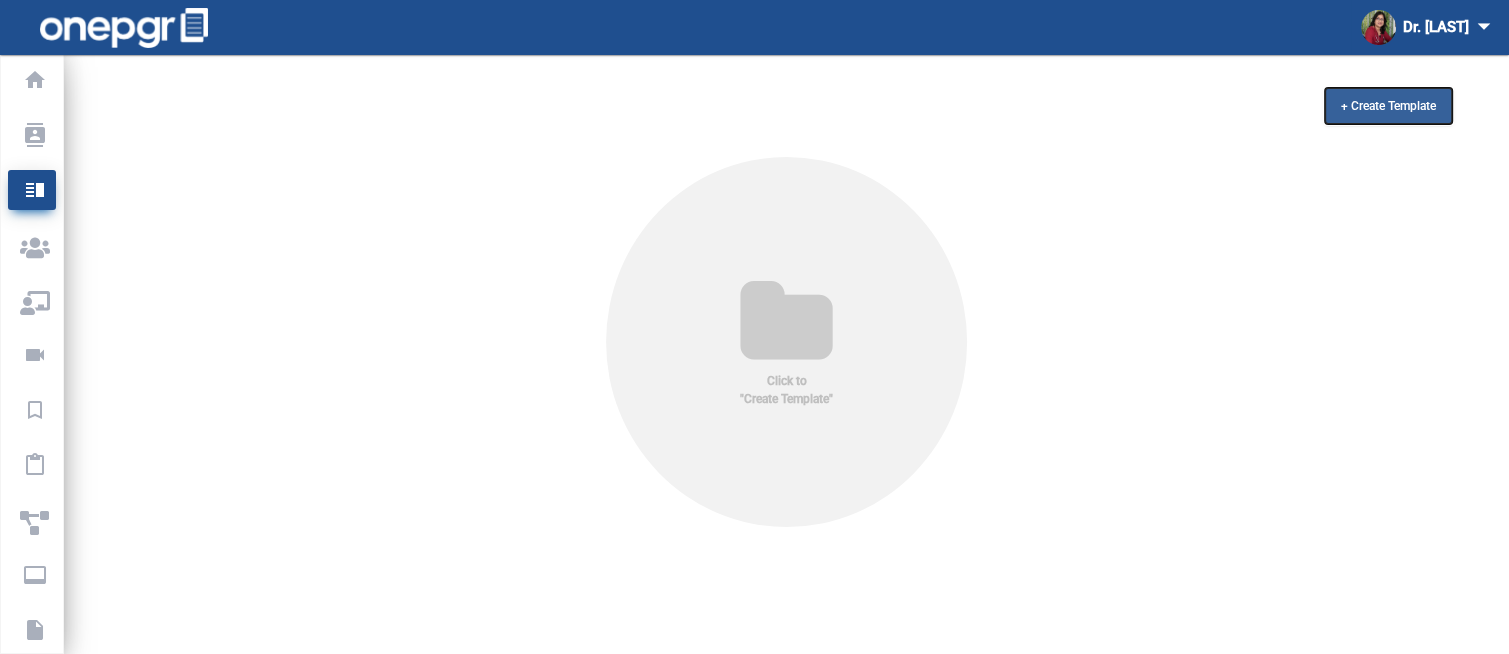 click on "+ Create Template" 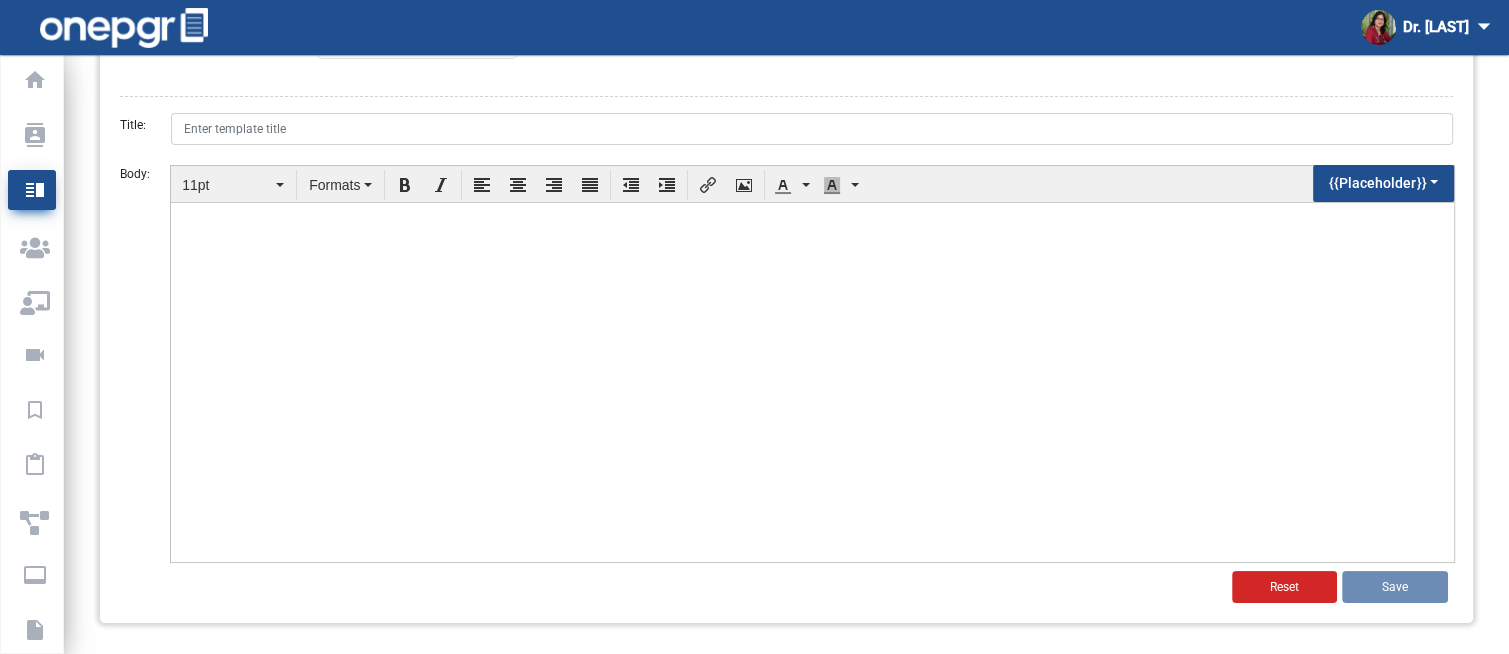 scroll, scrollTop: 0, scrollLeft: 0, axis: both 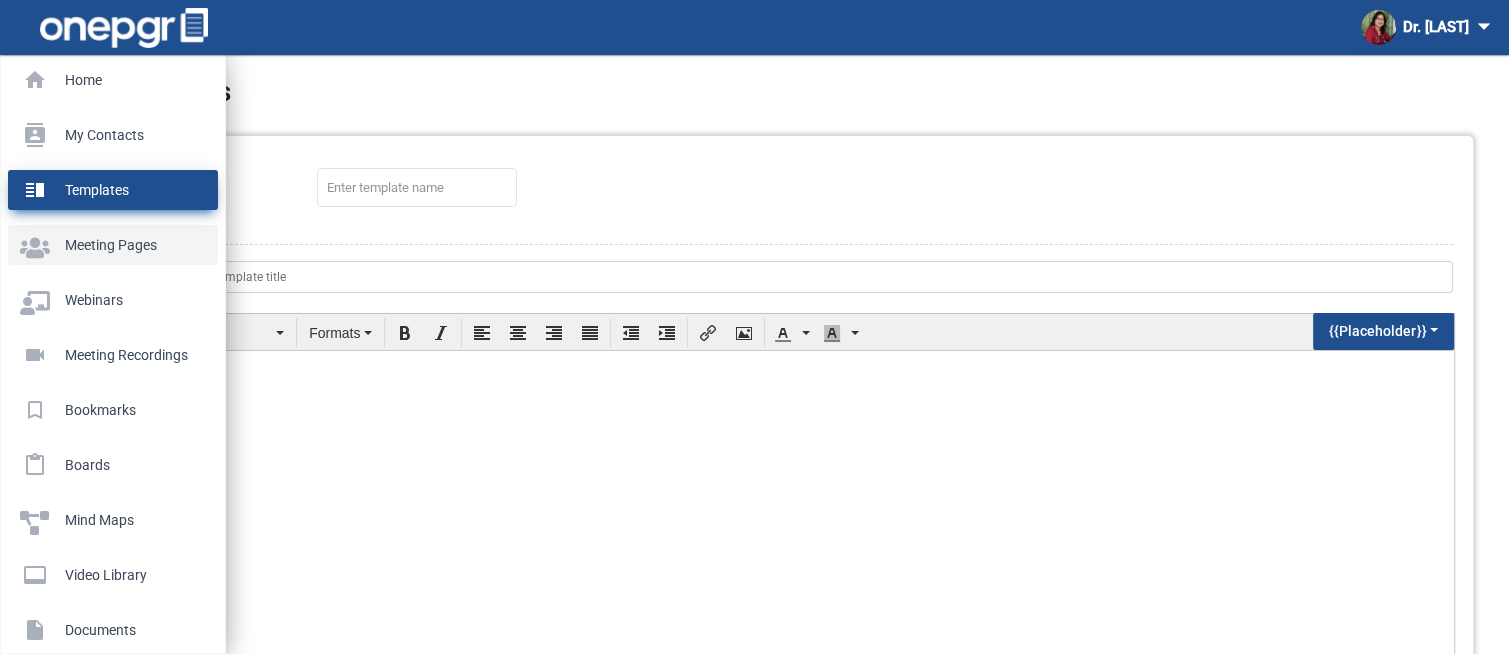 click on "Meeting Pages" 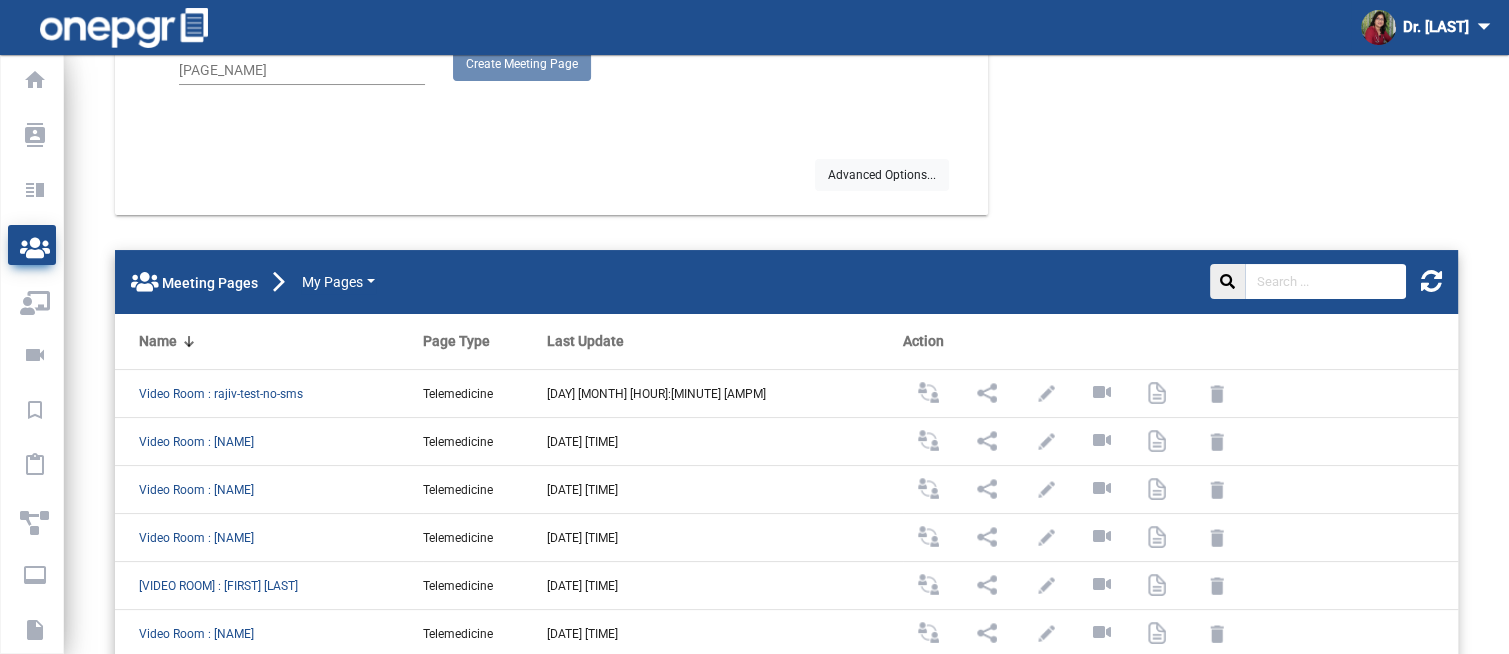 scroll, scrollTop: 60, scrollLeft: 0, axis: vertical 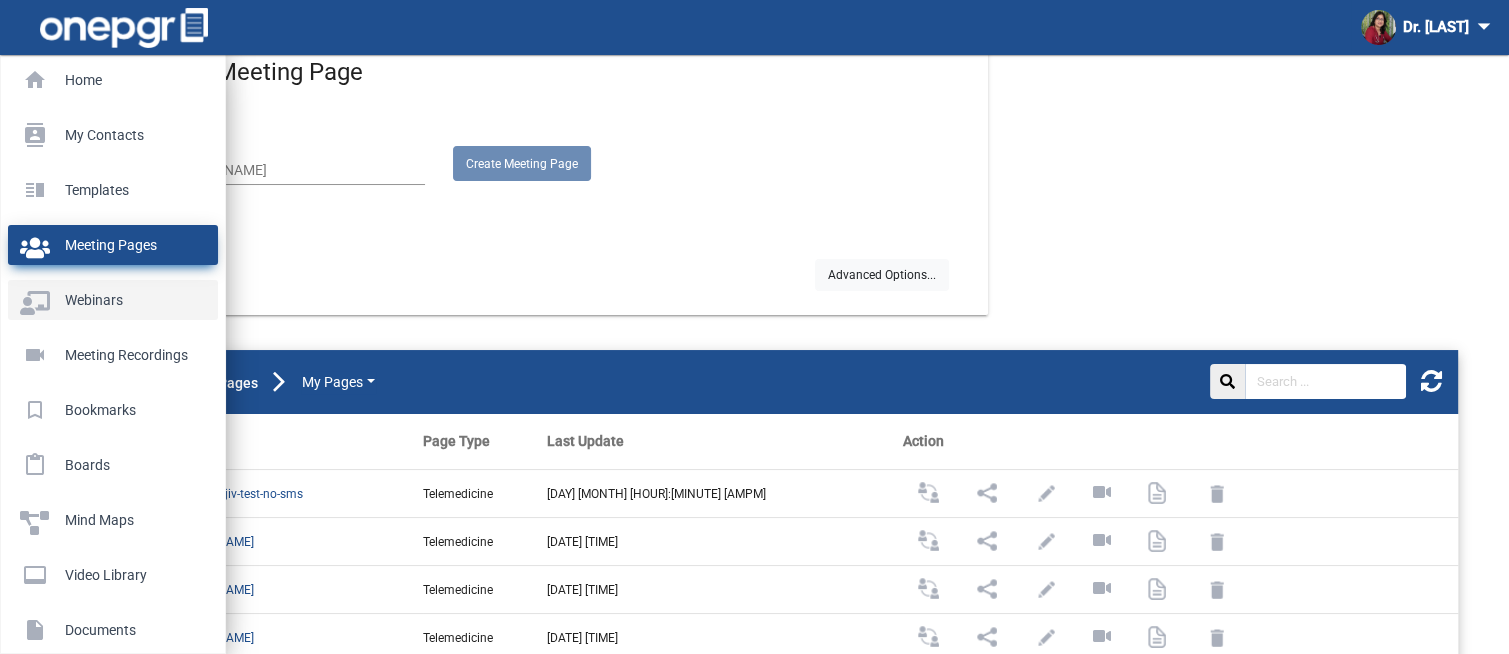 click on "Webinars" 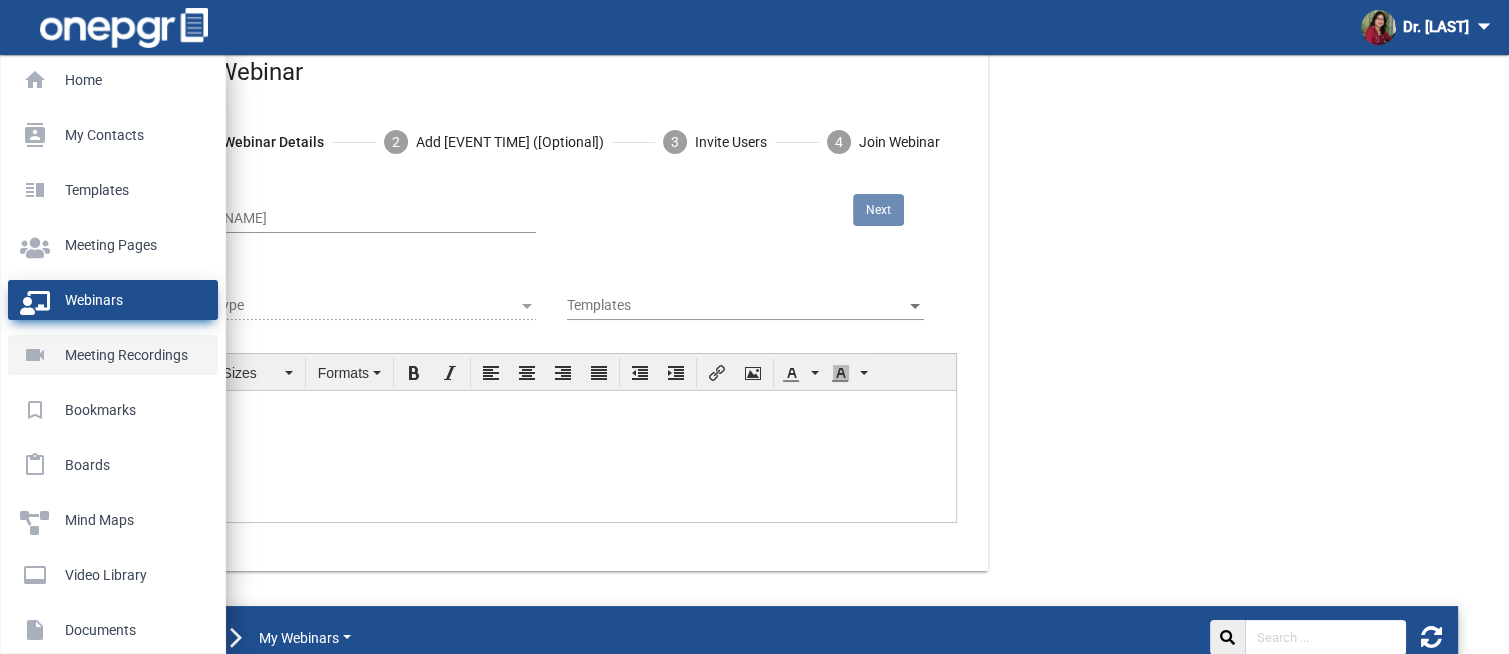 scroll, scrollTop: 0, scrollLeft: 0, axis: both 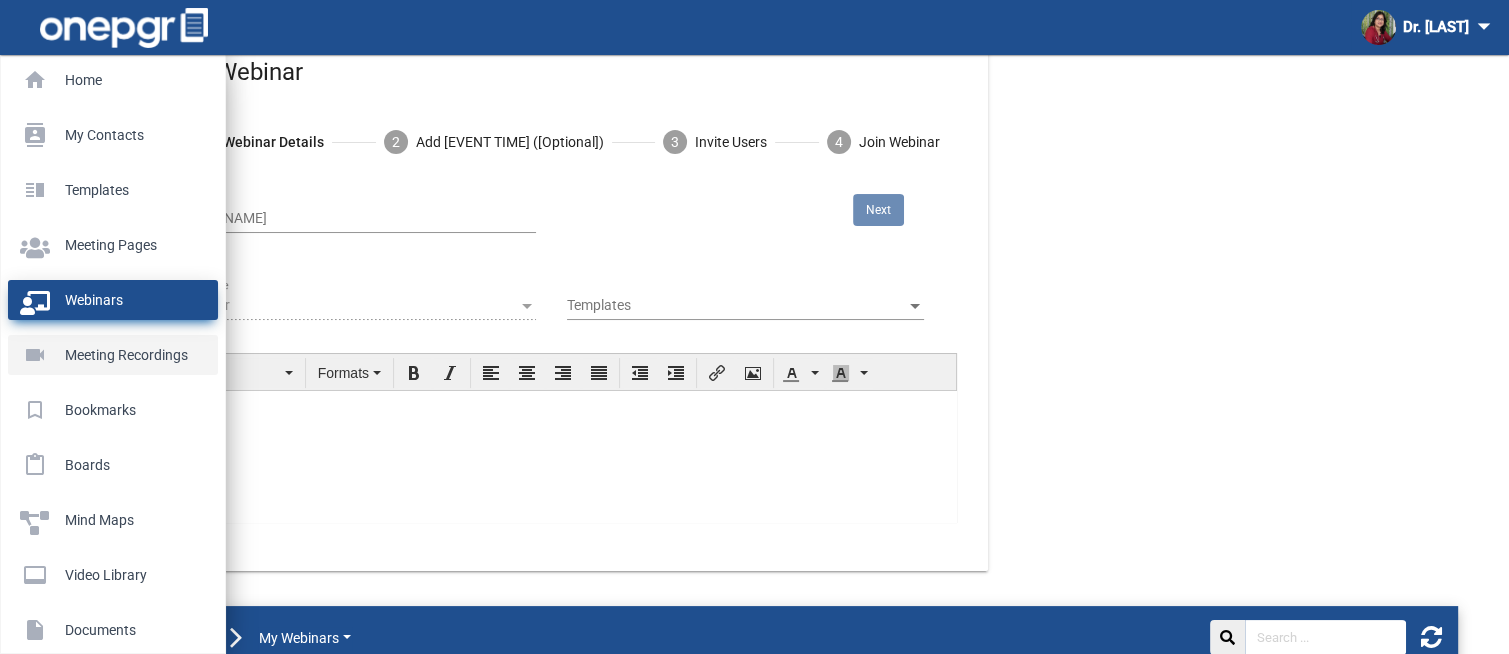 click on "Meeting Recordings" 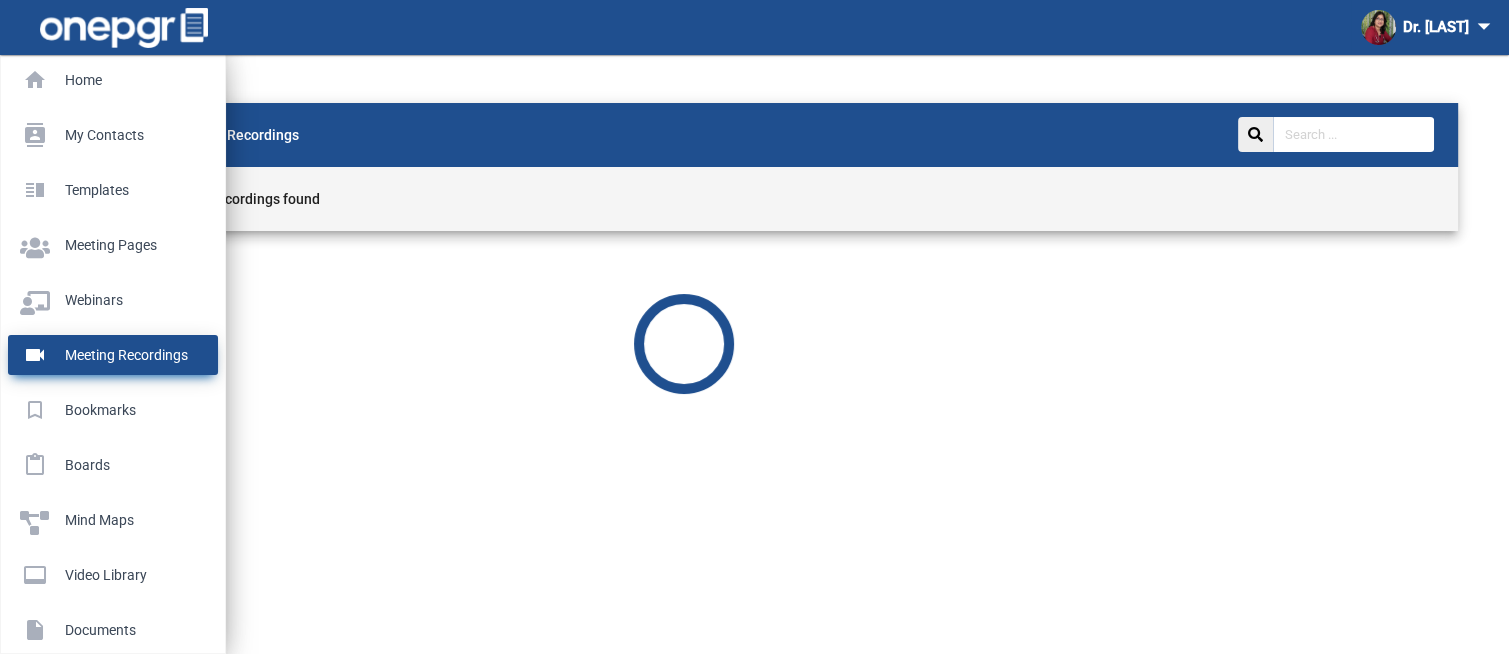 scroll, scrollTop: 55, scrollLeft: 0, axis: vertical 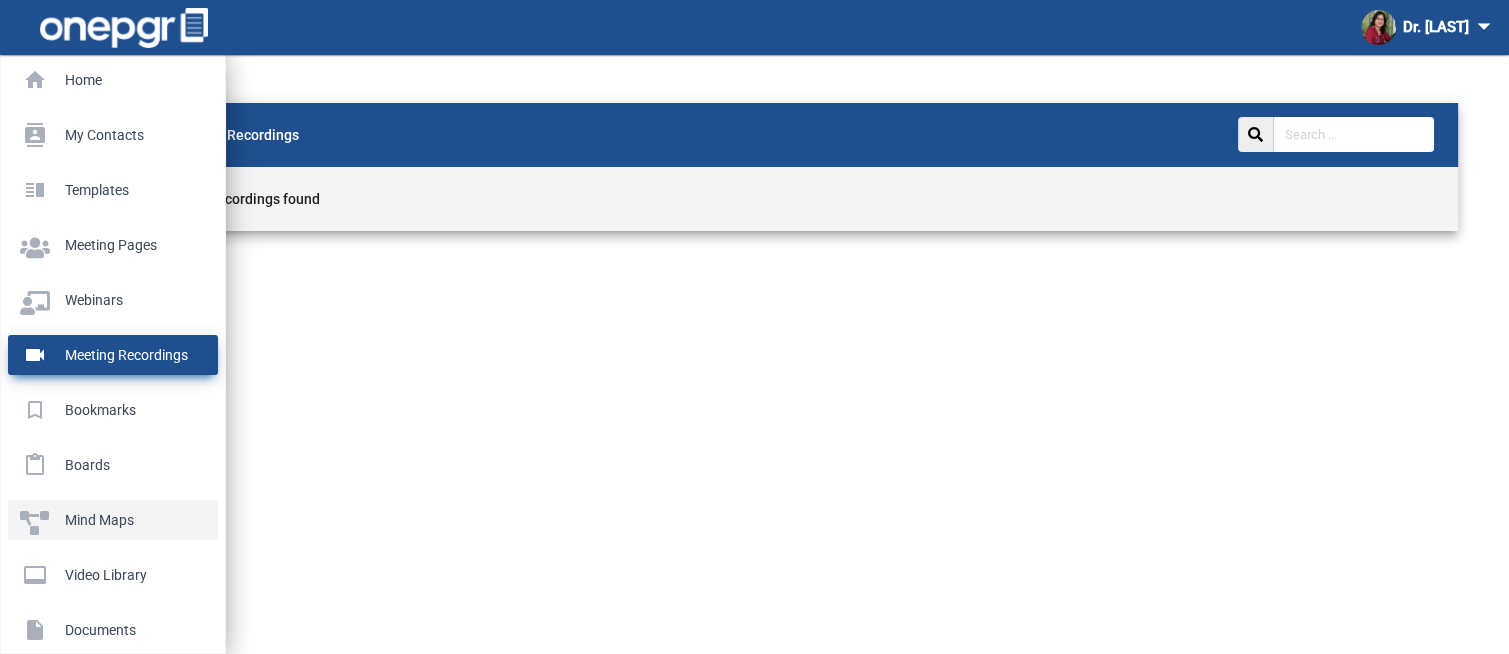 click on "Mind Maps" 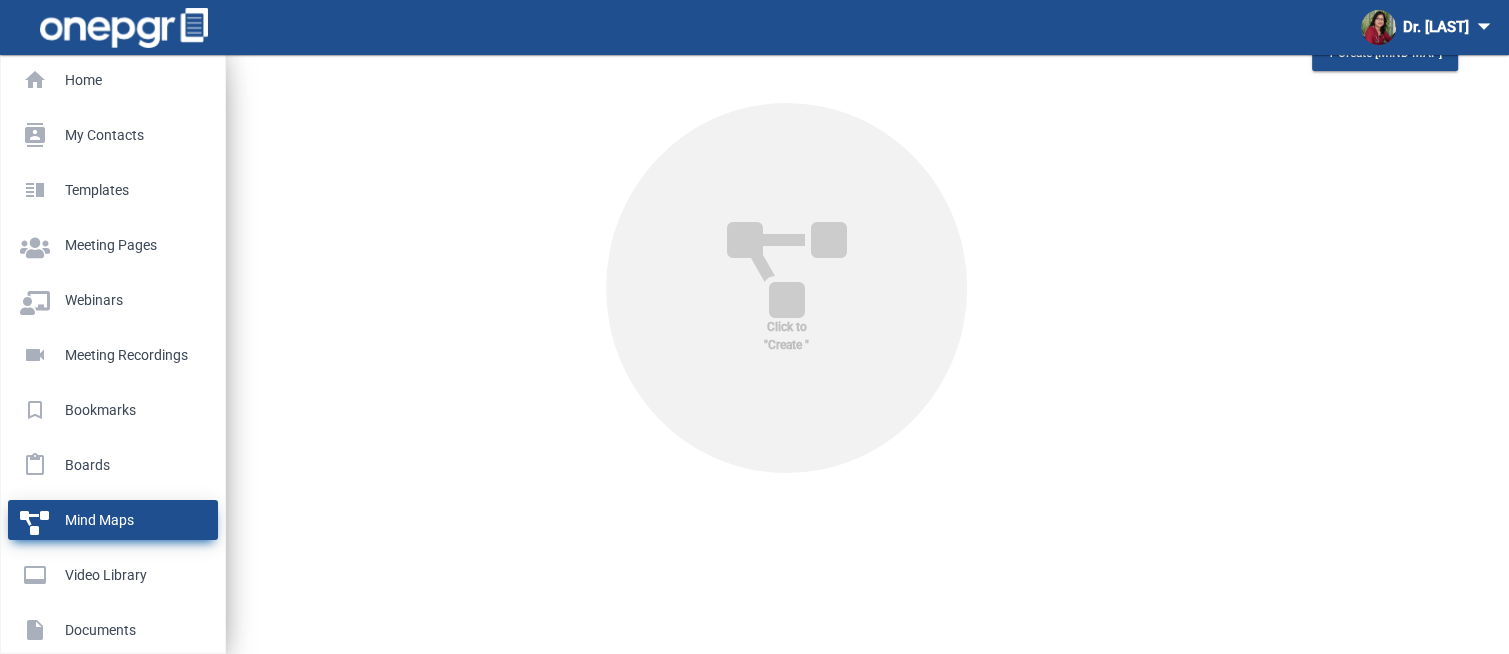 scroll, scrollTop: 137, scrollLeft: 0, axis: vertical 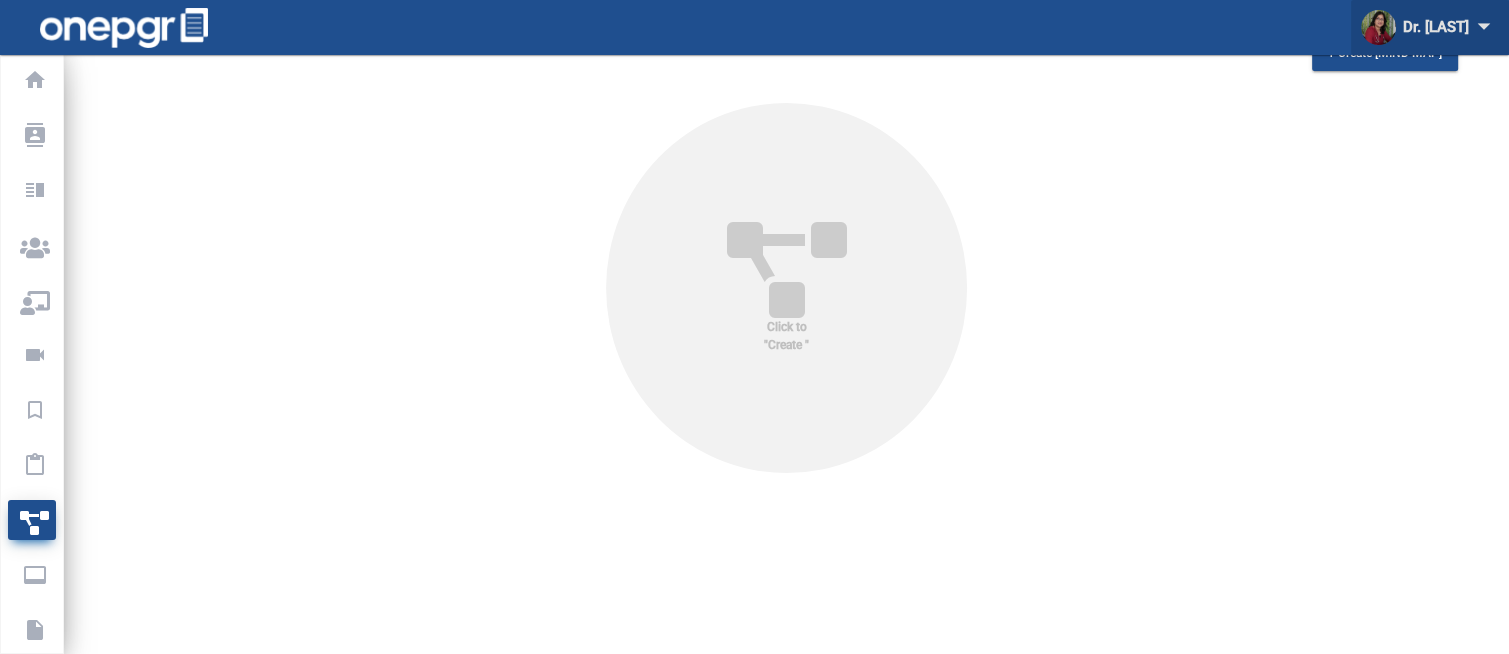 click on "Dr. [LAST] [LAST]  arrow_drop_down" at bounding box center (1430, 27) 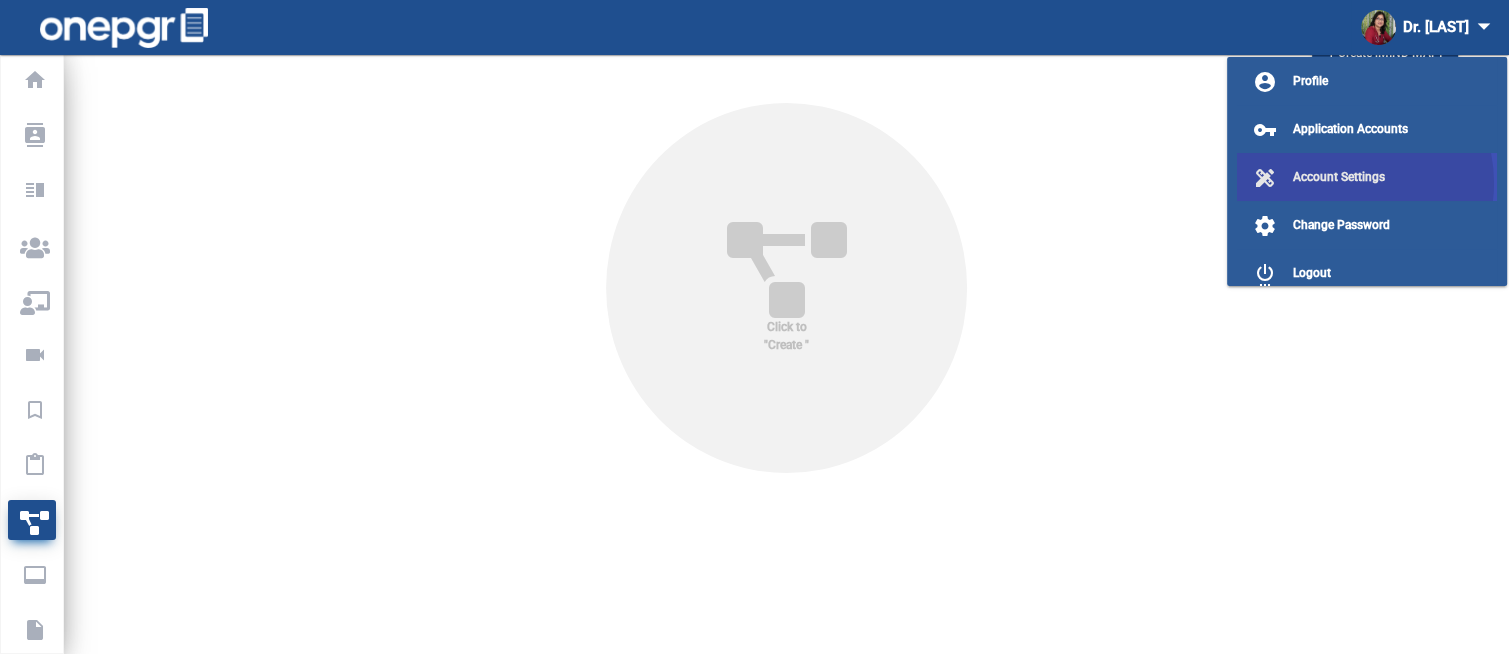 click on "Account Settings" at bounding box center (1339, 177) 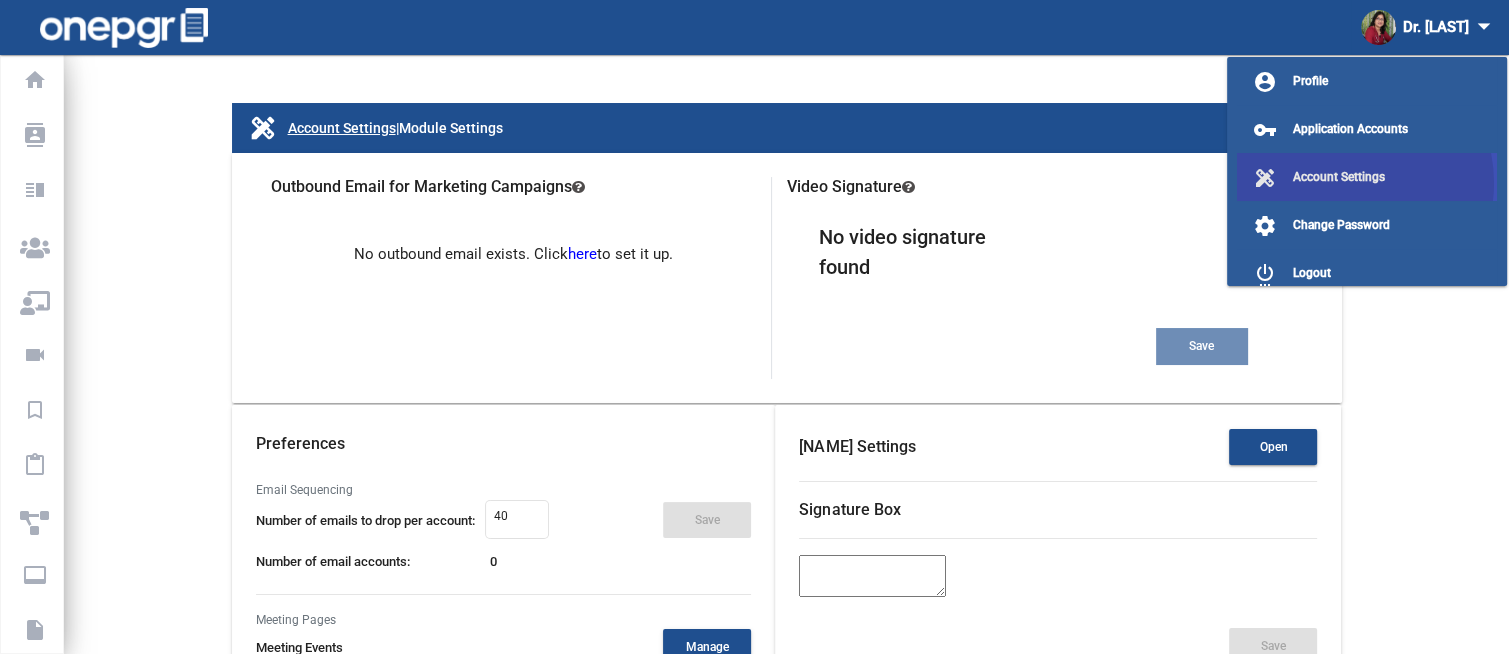 type on "hsdya5tx4b9qhaqnm2vp" 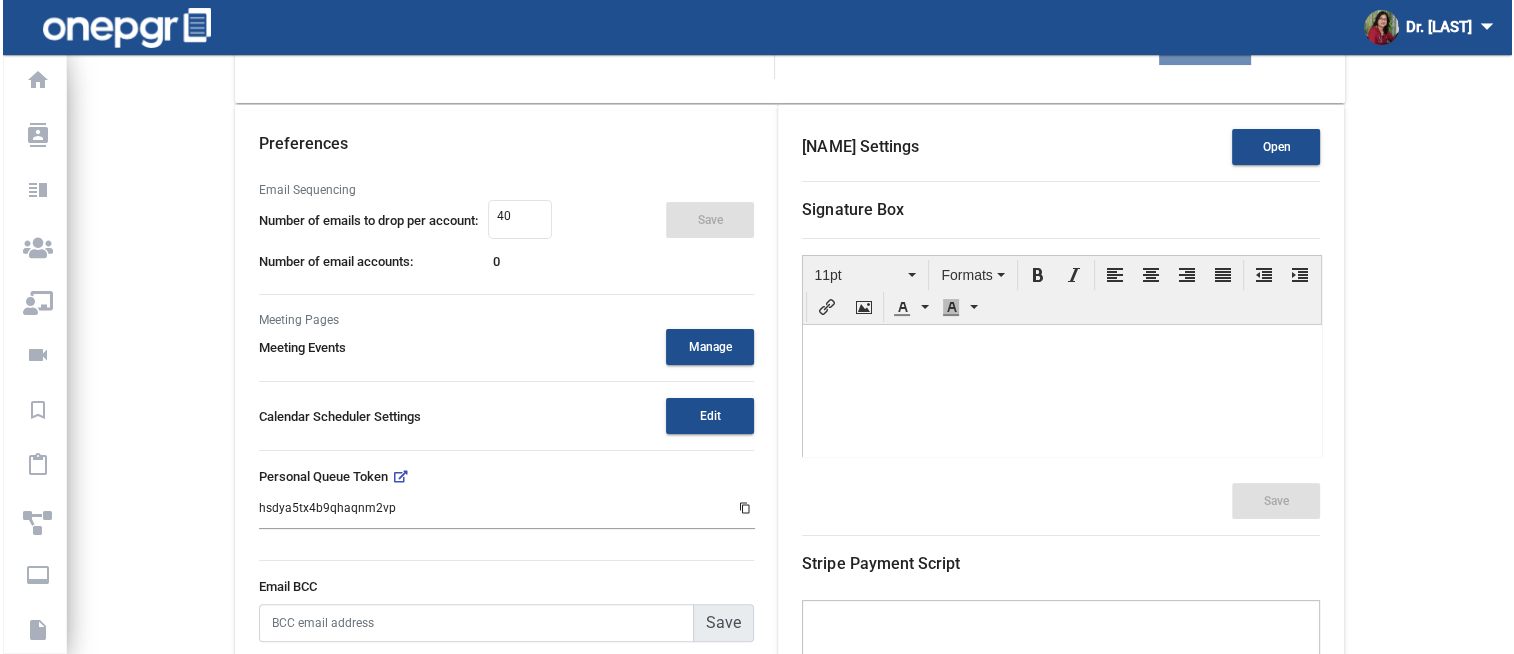 scroll, scrollTop: 0, scrollLeft: 0, axis: both 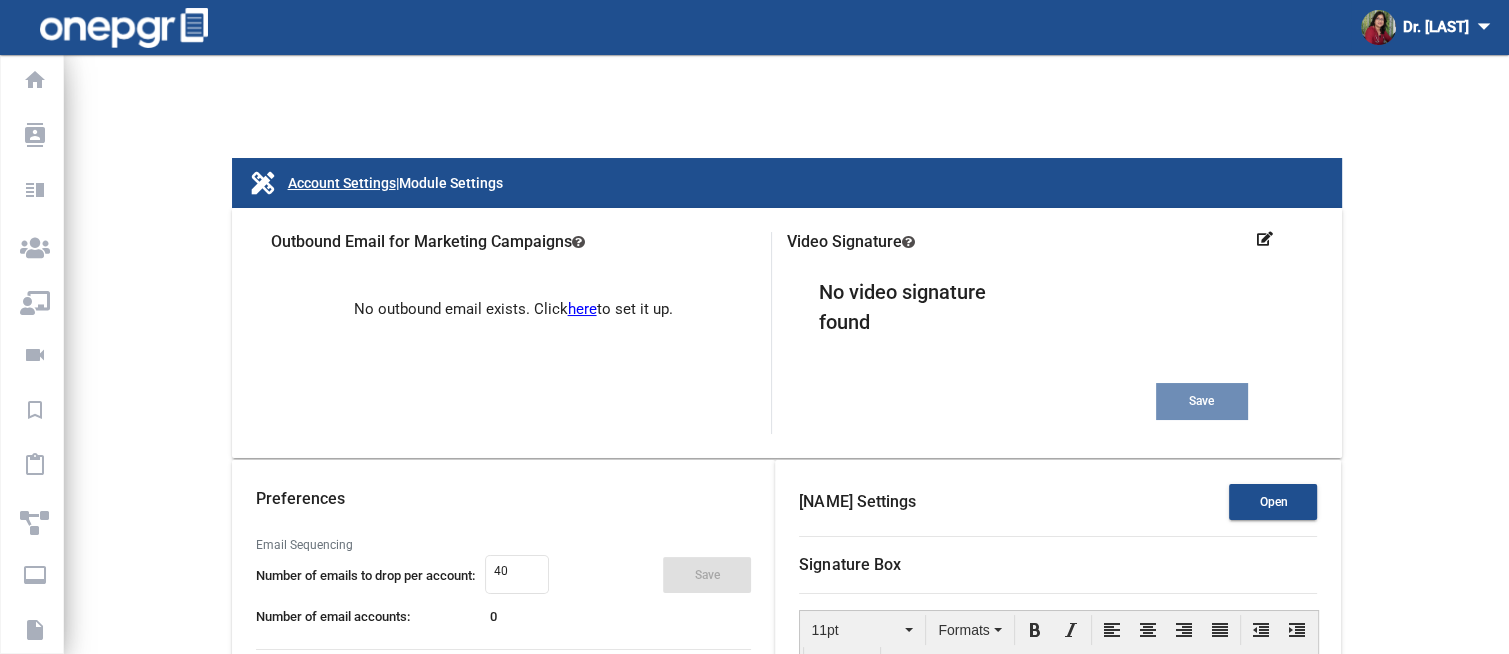 click on "here" 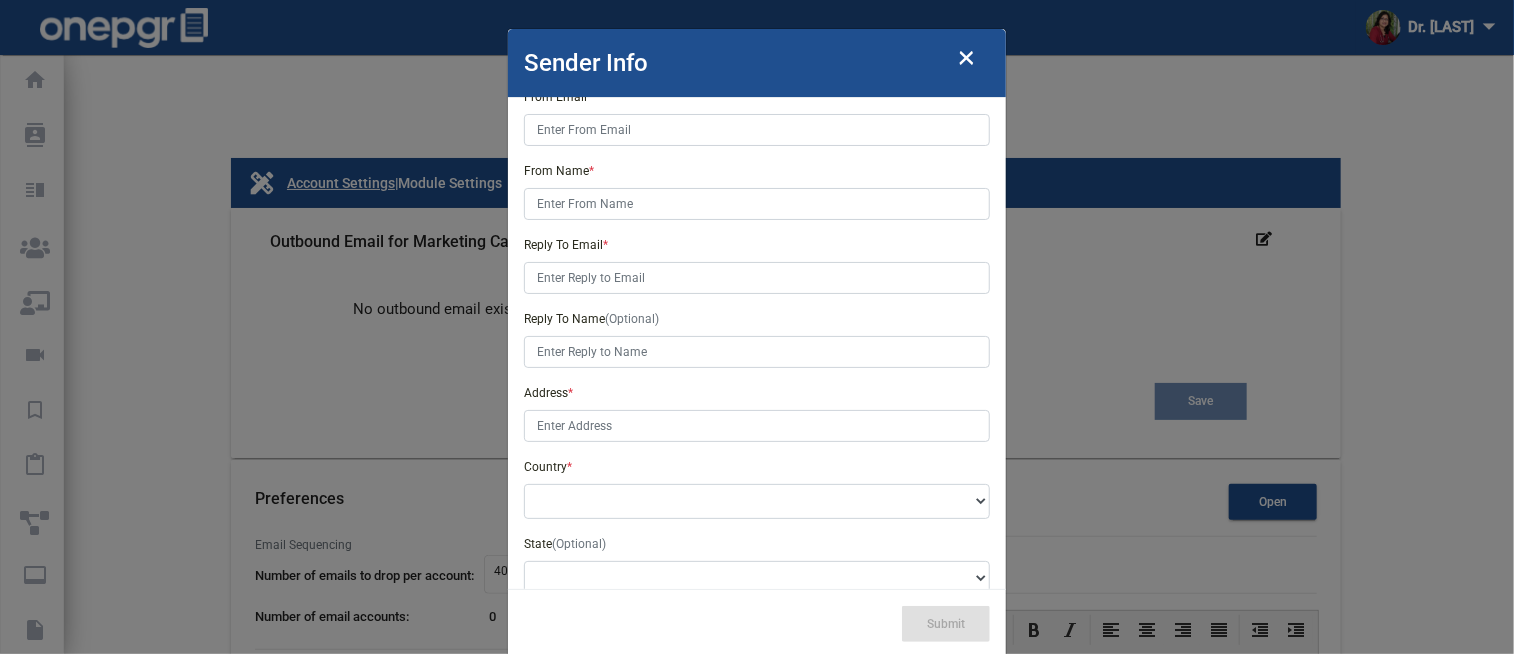scroll, scrollTop: 283, scrollLeft: 0, axis: vertical 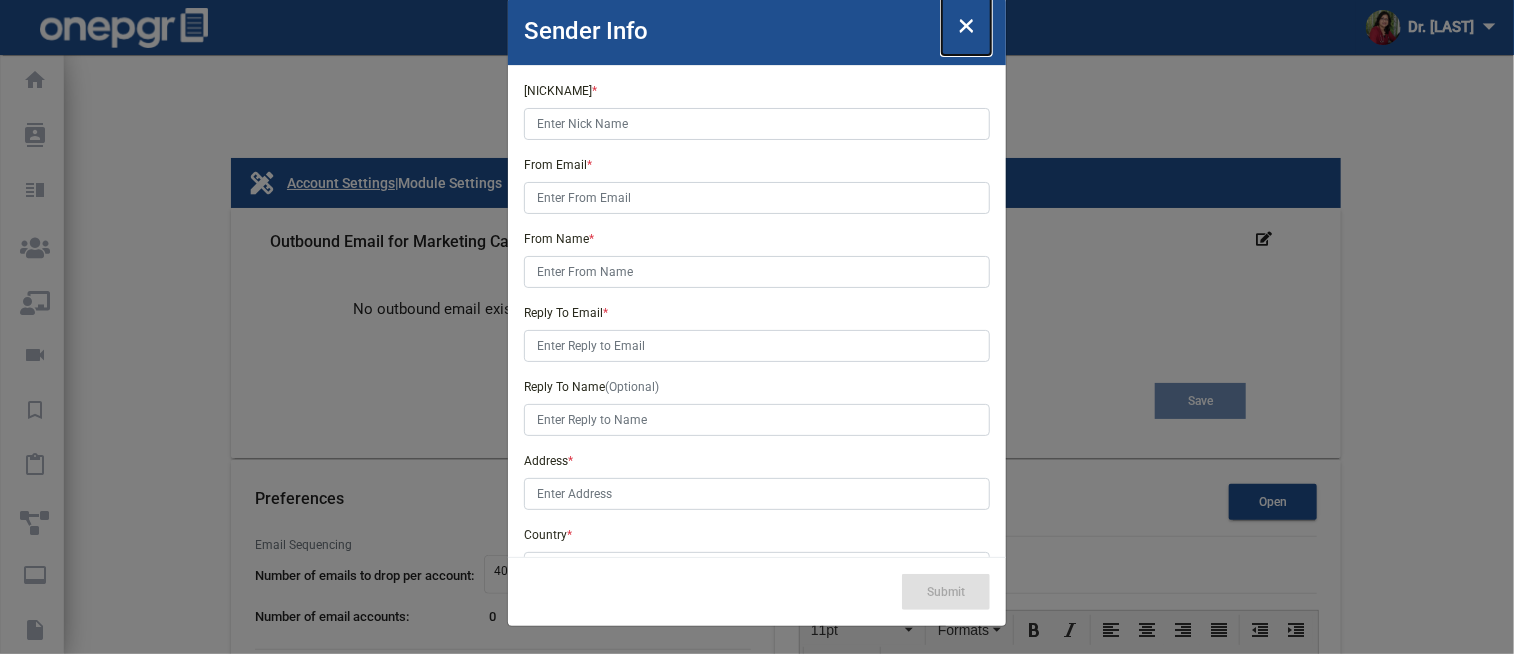 click on "×" 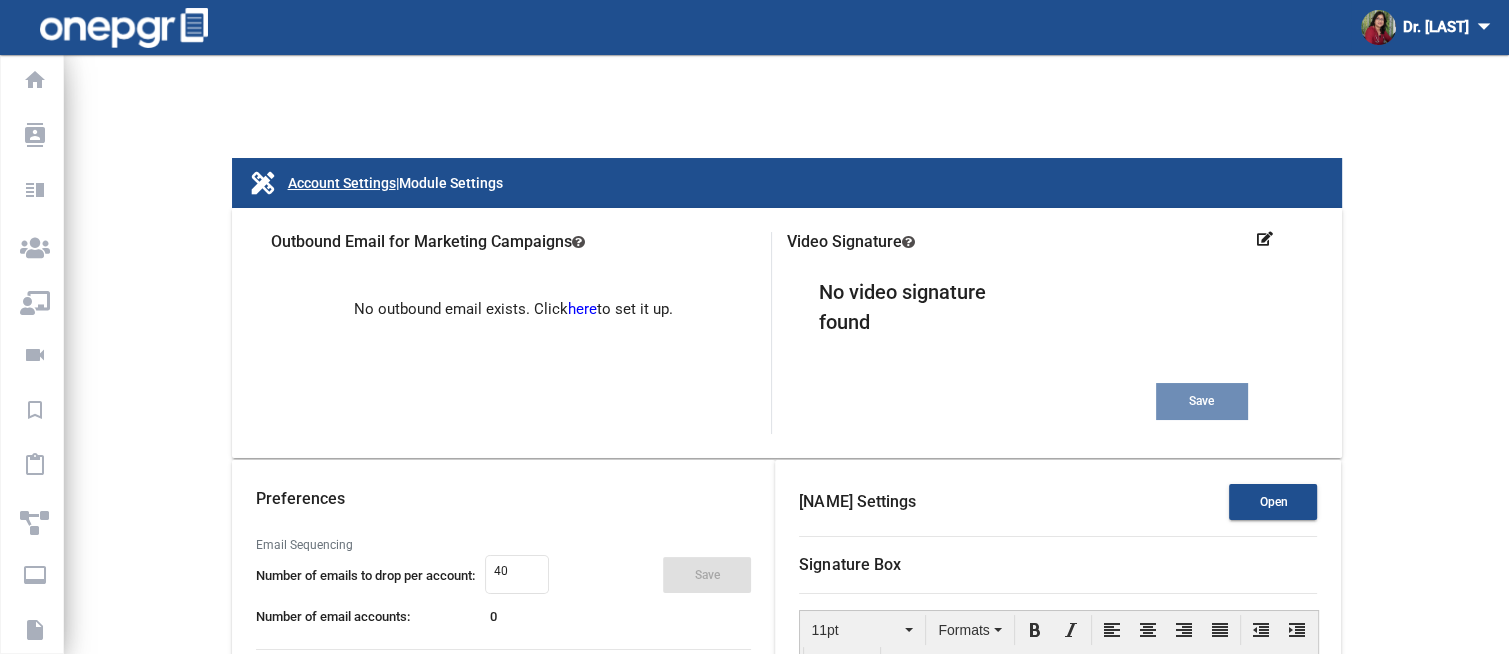 click on "Module Settings" 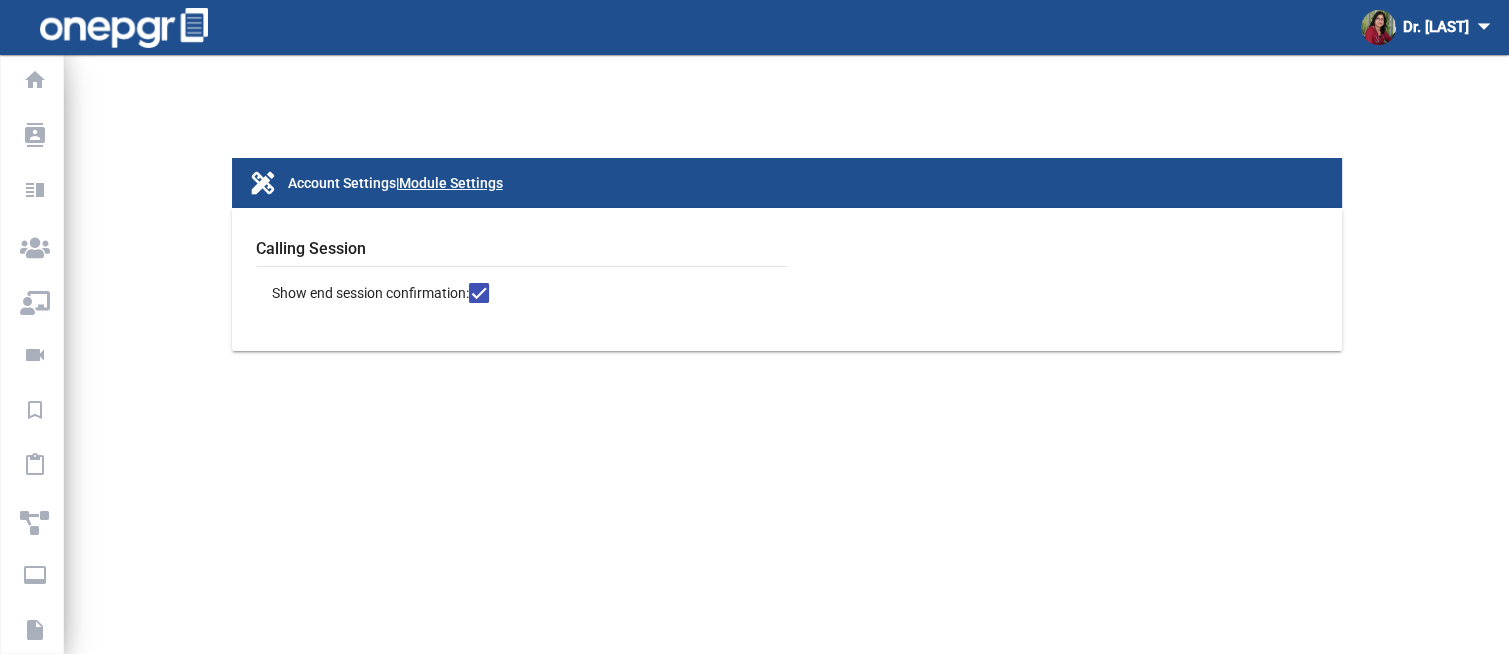 click on "Account Settings" 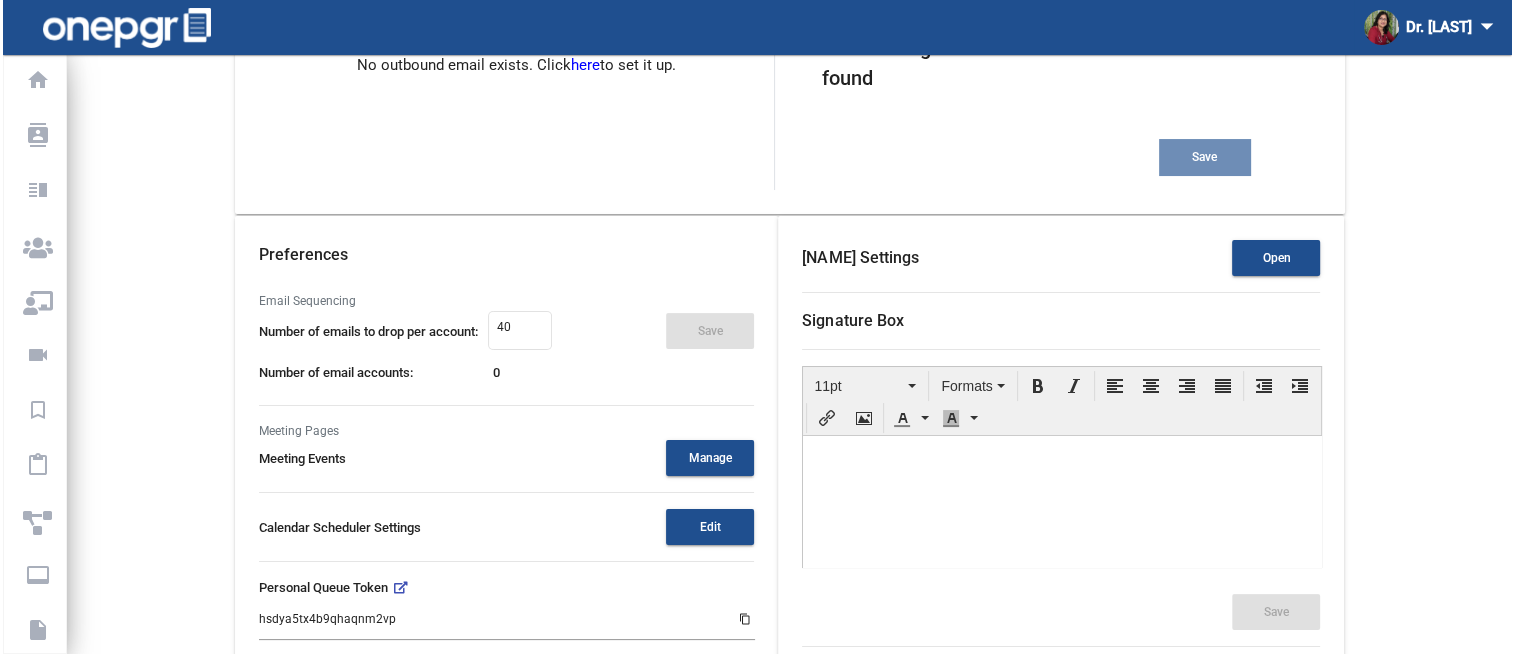 scroll, scrollTop: 0, scrollLeft: 0, axis: both 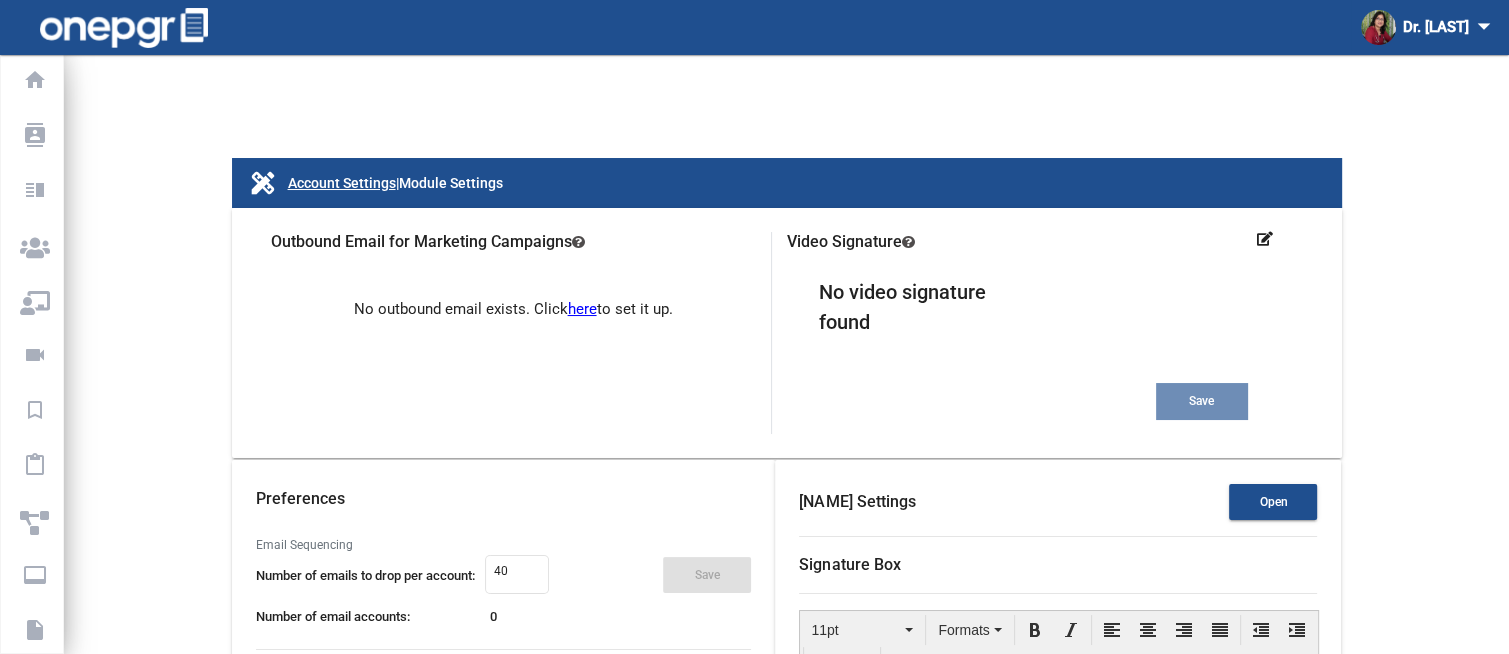 click on "here" 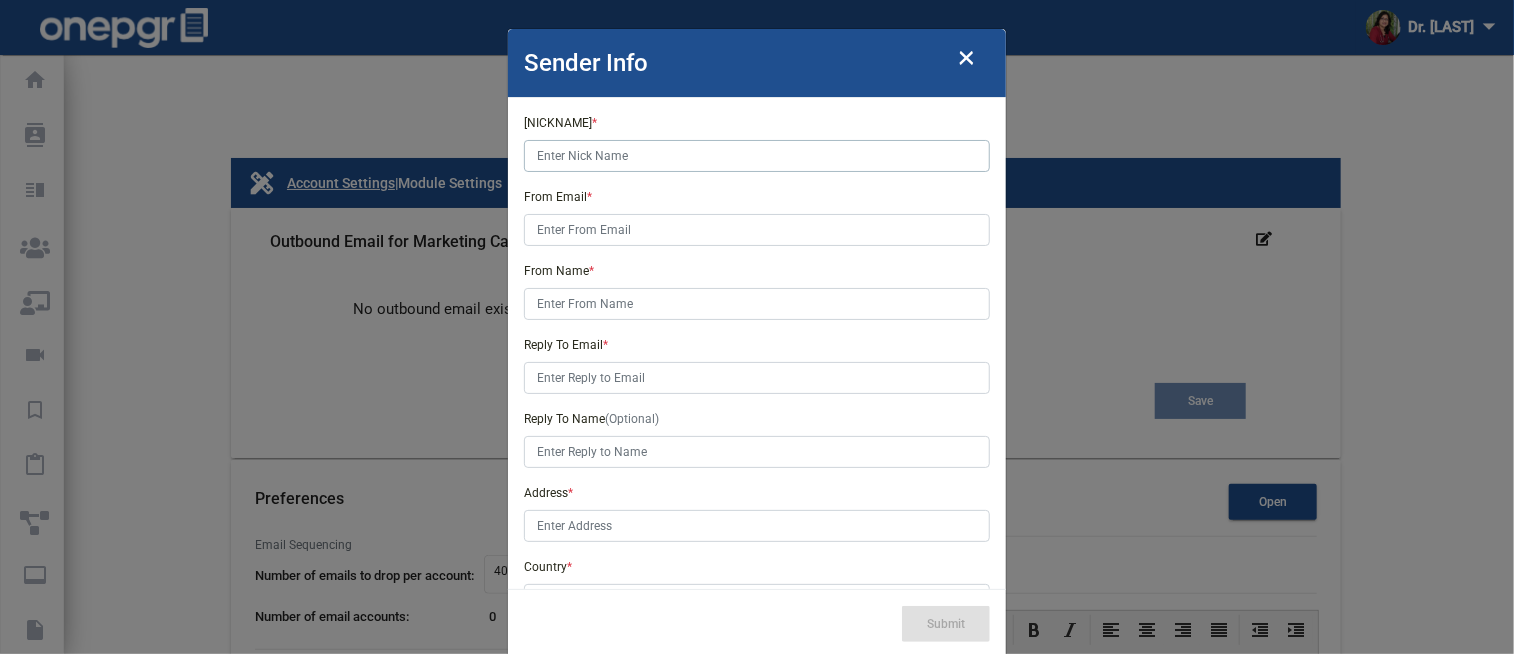 click on "[NICKNAME]  *" at bounding box center (757, 156) 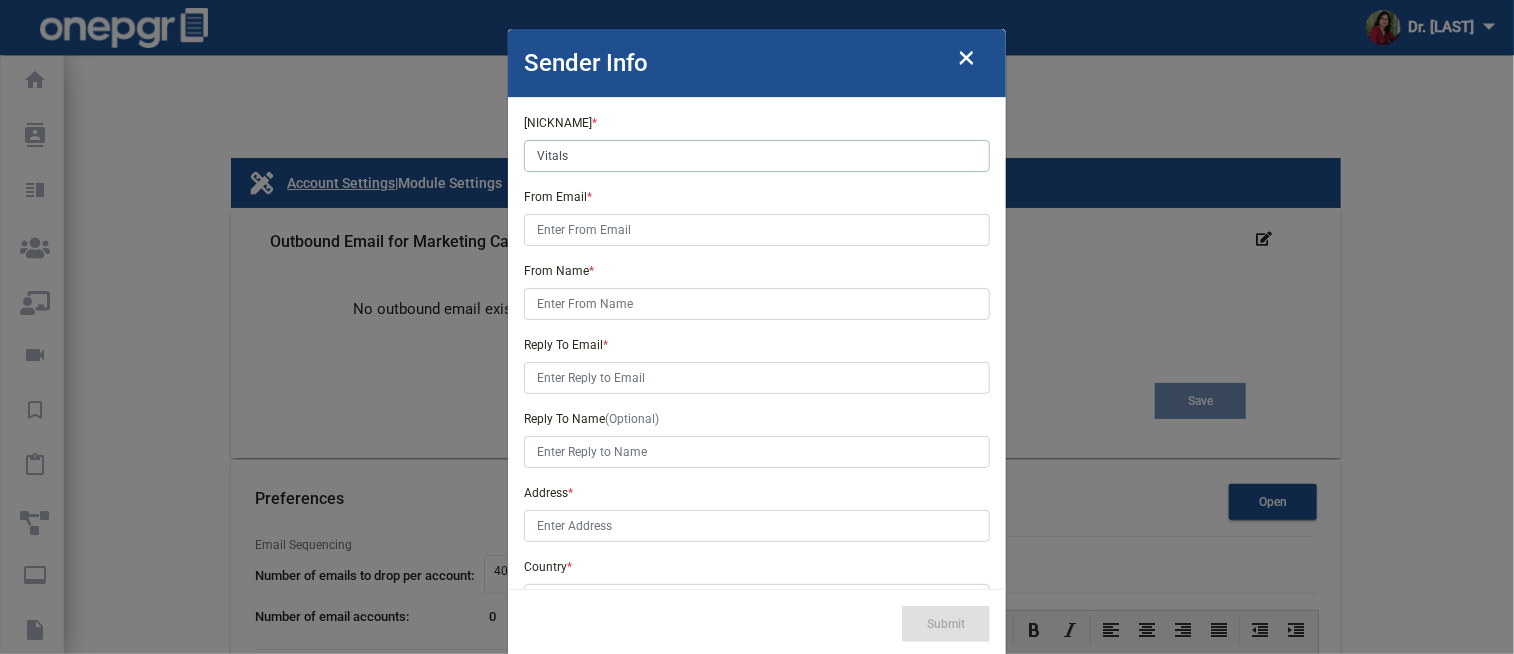 type on "Vitals" 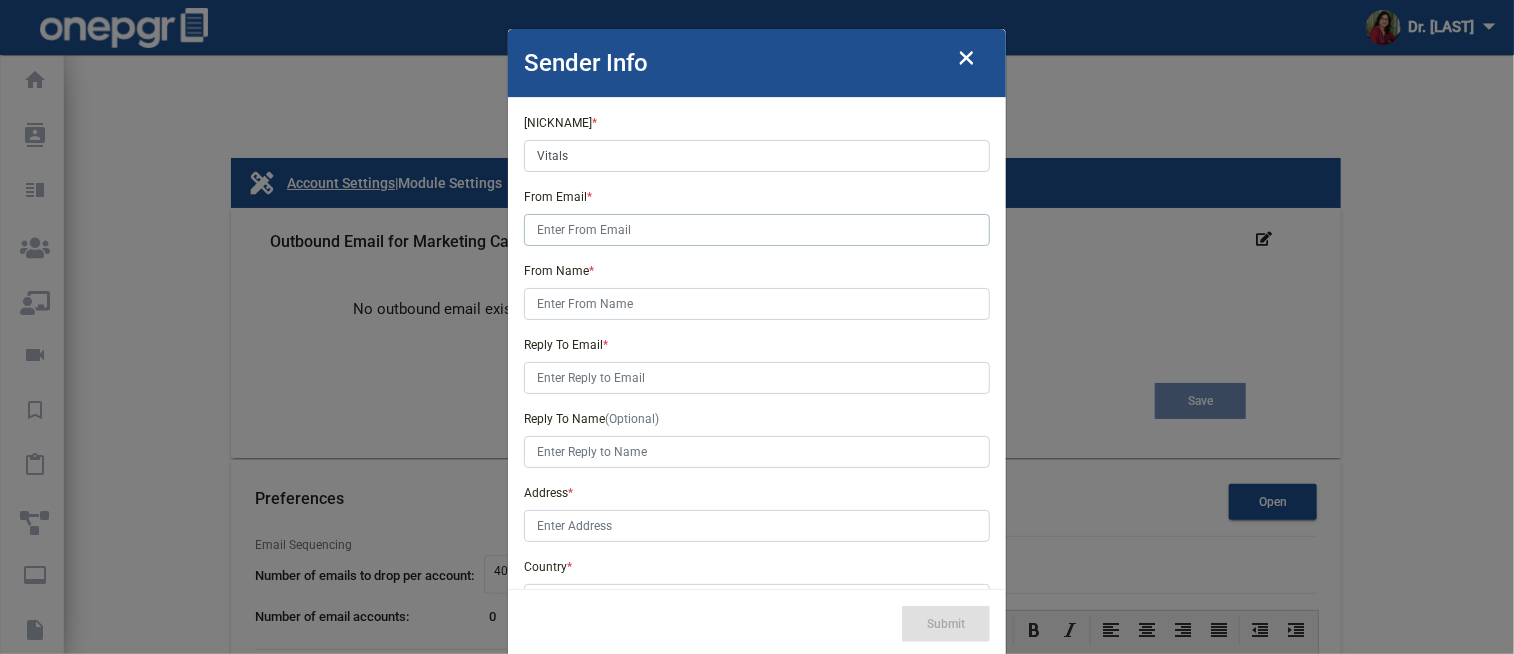 click on "From Email  *" at bounding box center [757, 230] 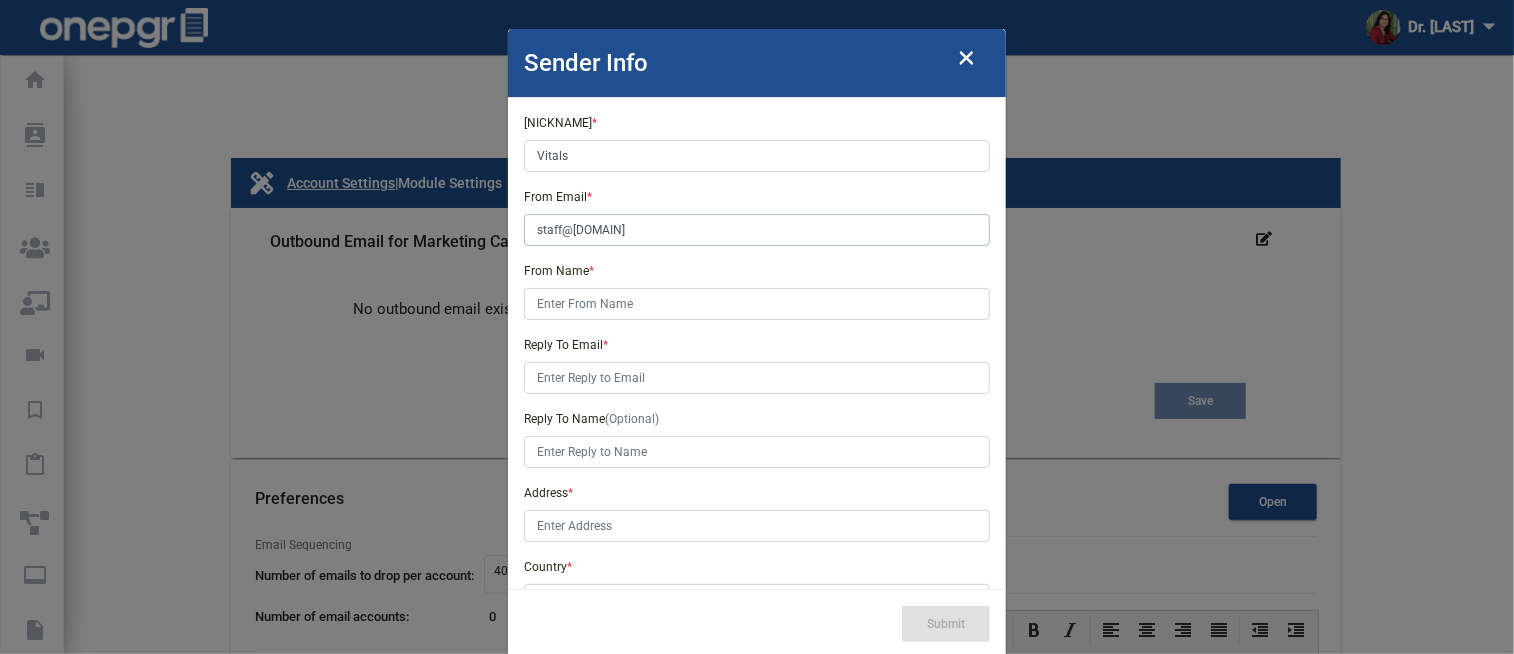 type on "staff@[DOMAIN]" 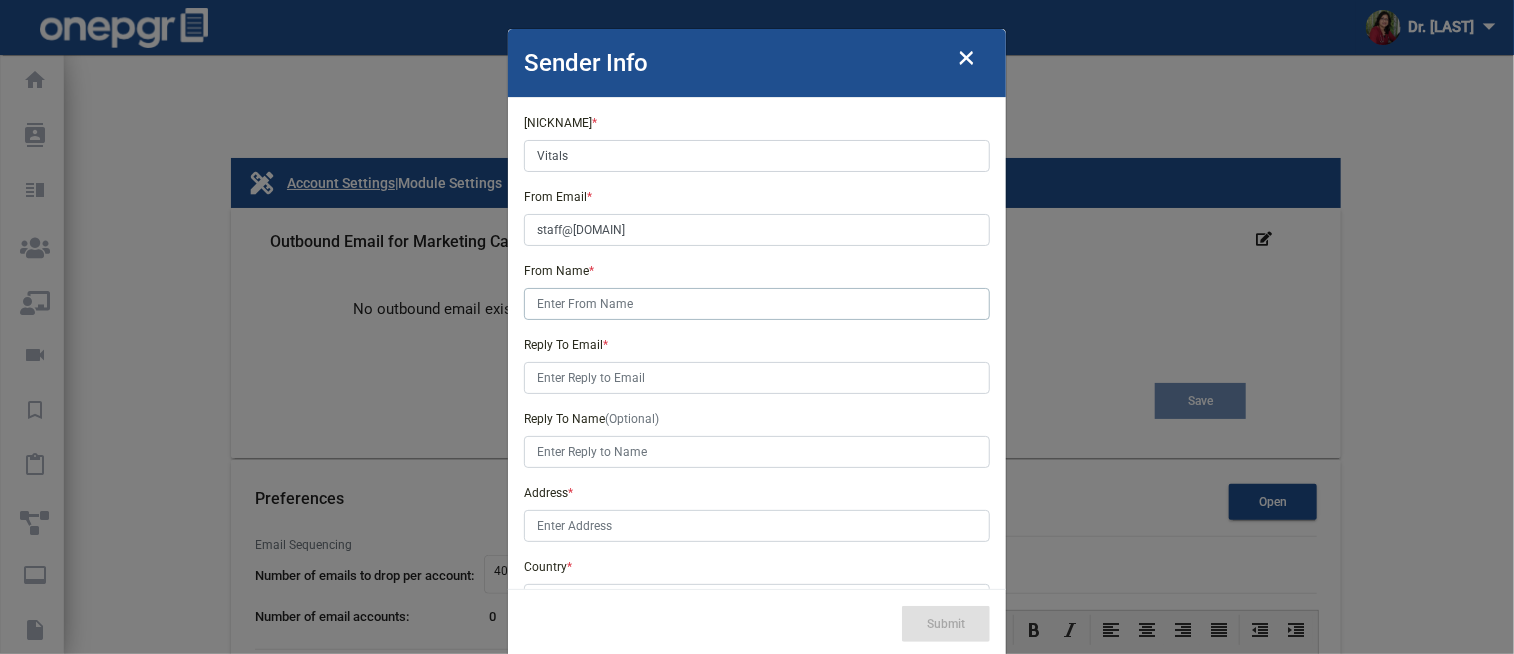 click at bounding box center [757, 304] 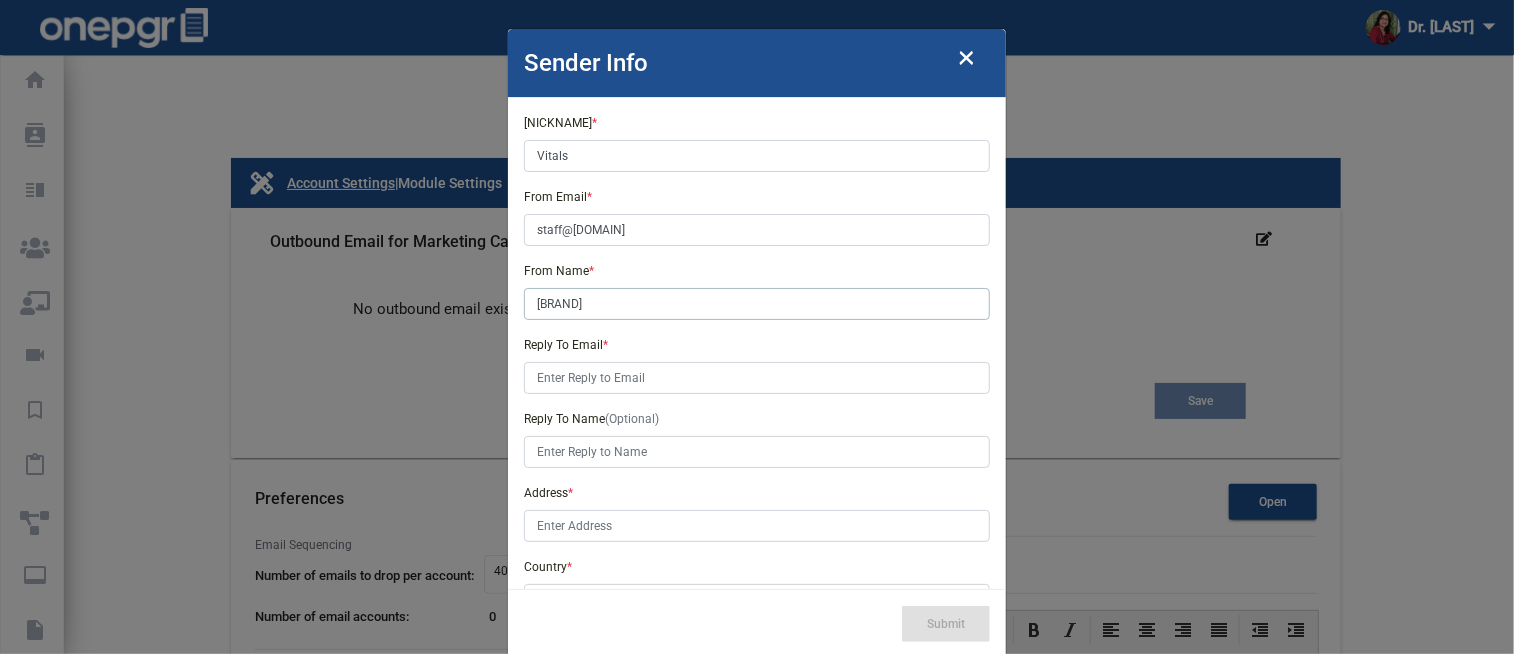 type on "[BRAND]" 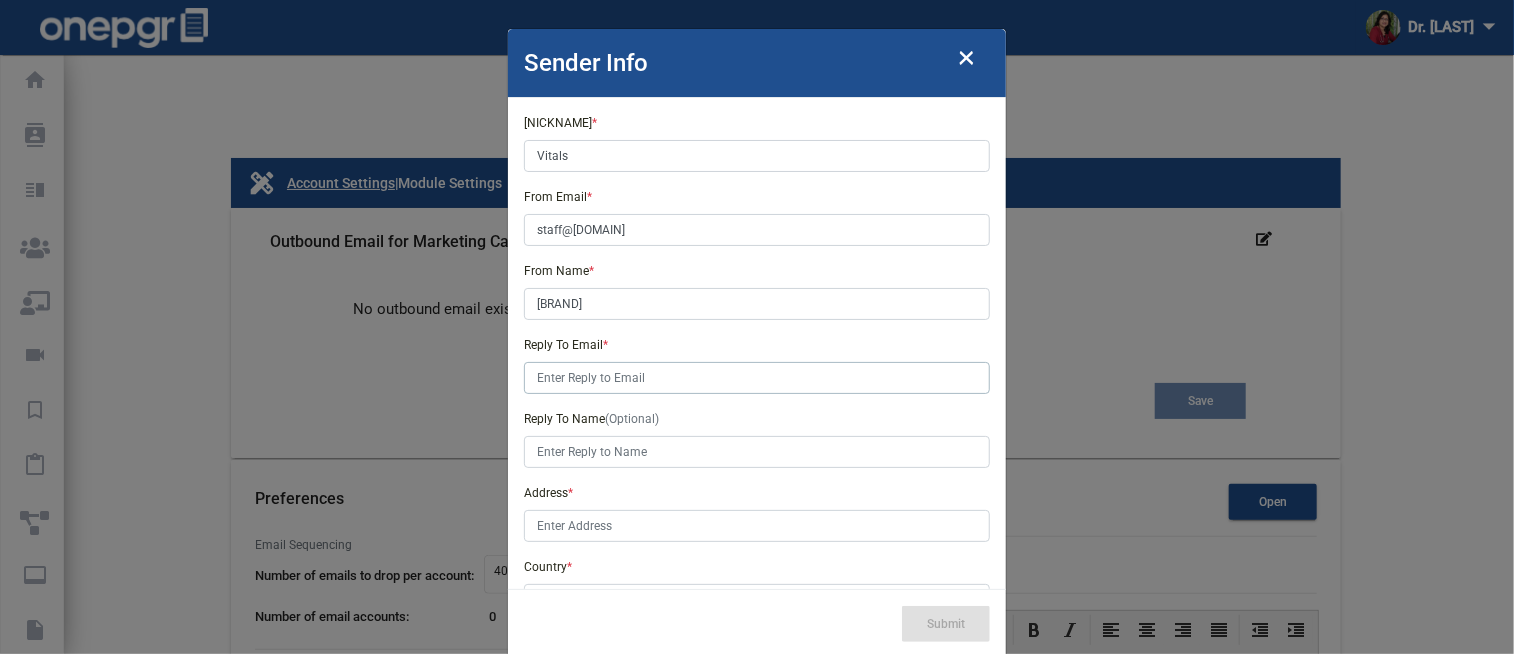 click on "Reply To [EMAIL] *" at bounding box center [757, 378] 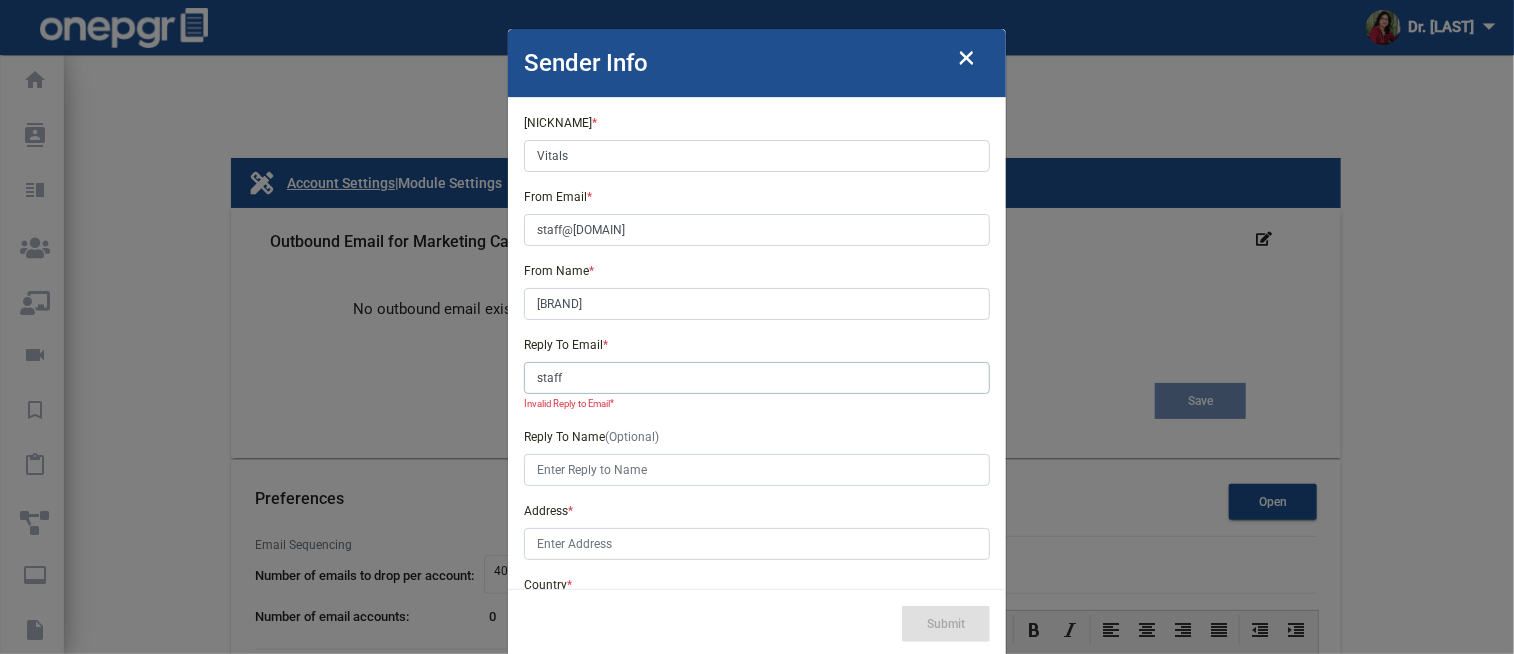 type on "staff@[DOMAIN]" 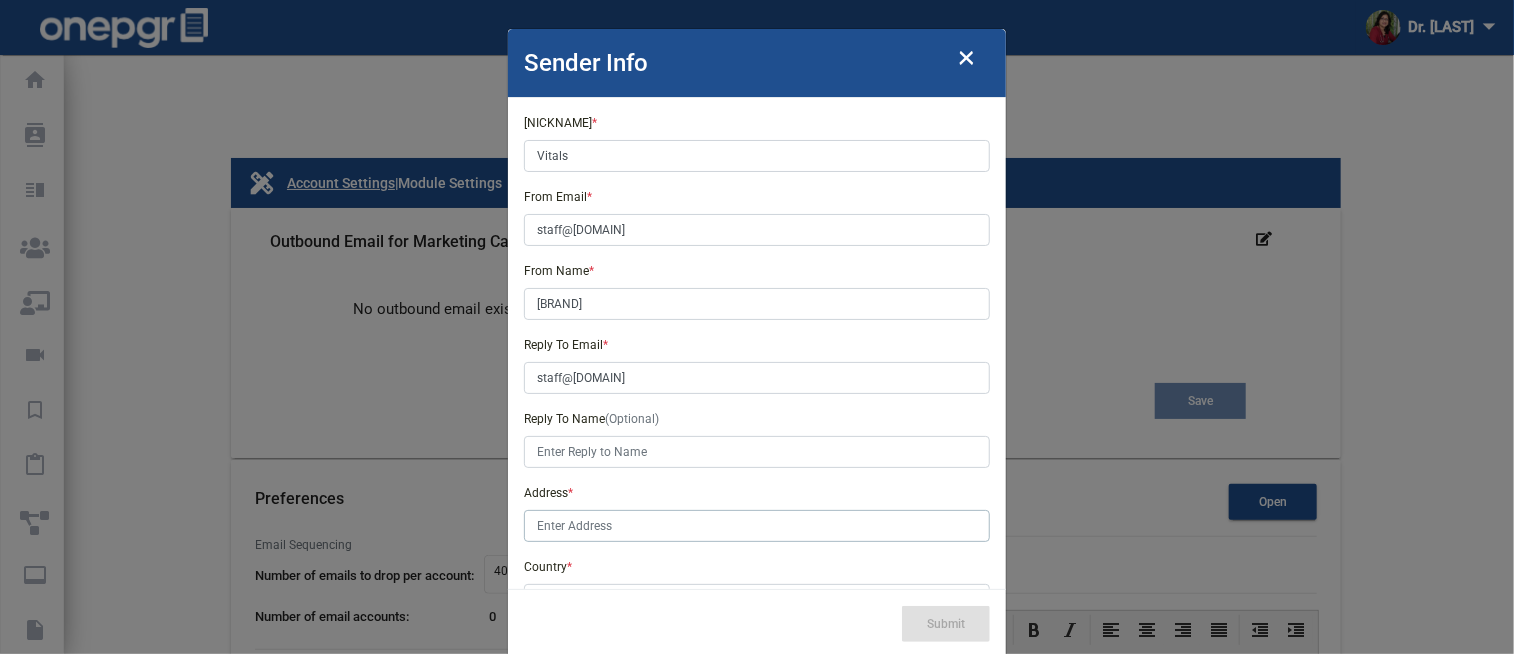 click on "Address  *" at bounding box center [757, 526] 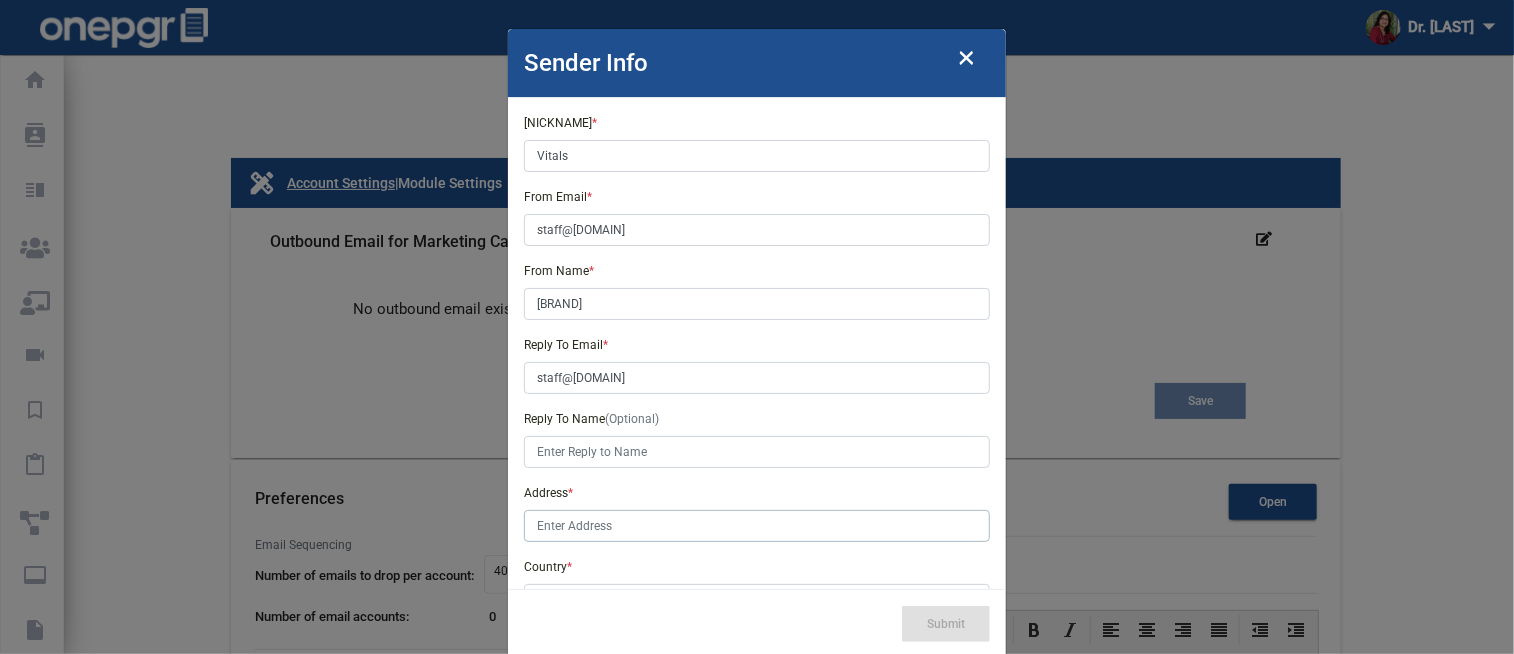 type on "[NUMBER] [STREET]" 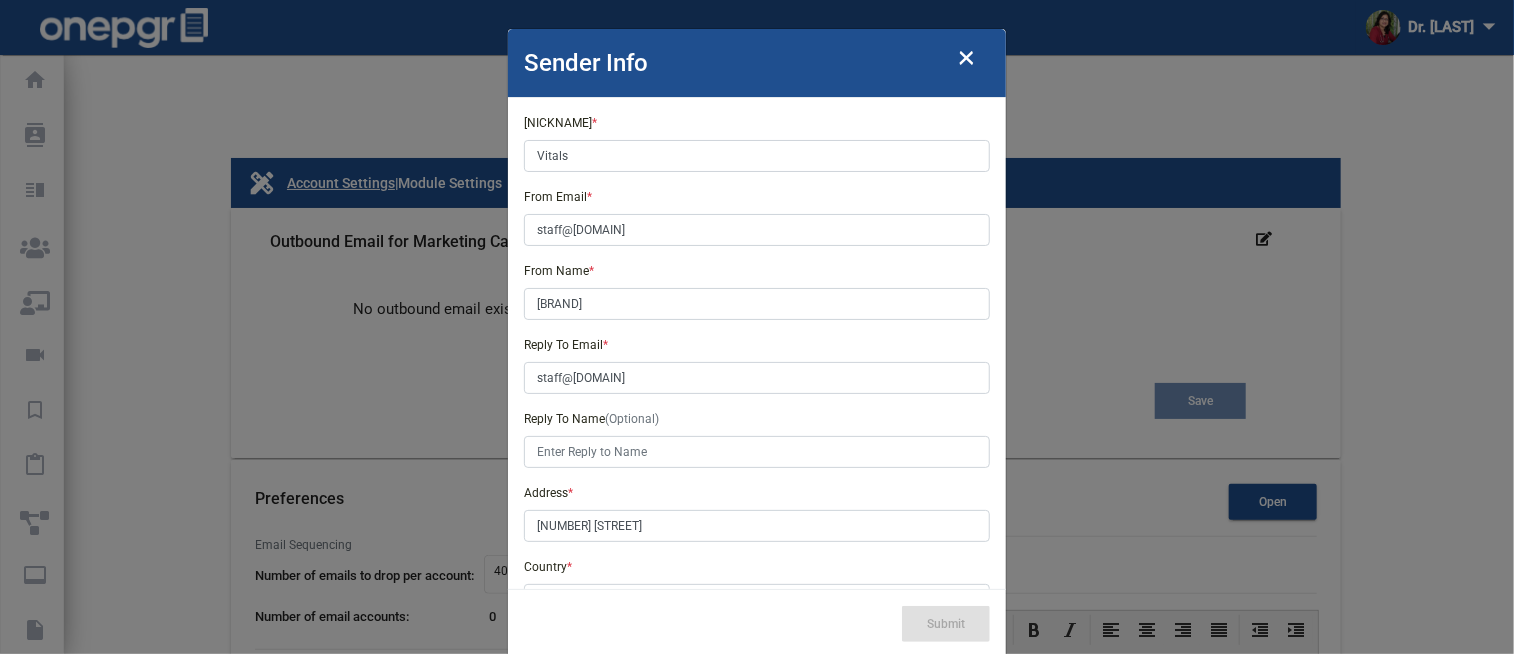 select on "[COUNTRY]" 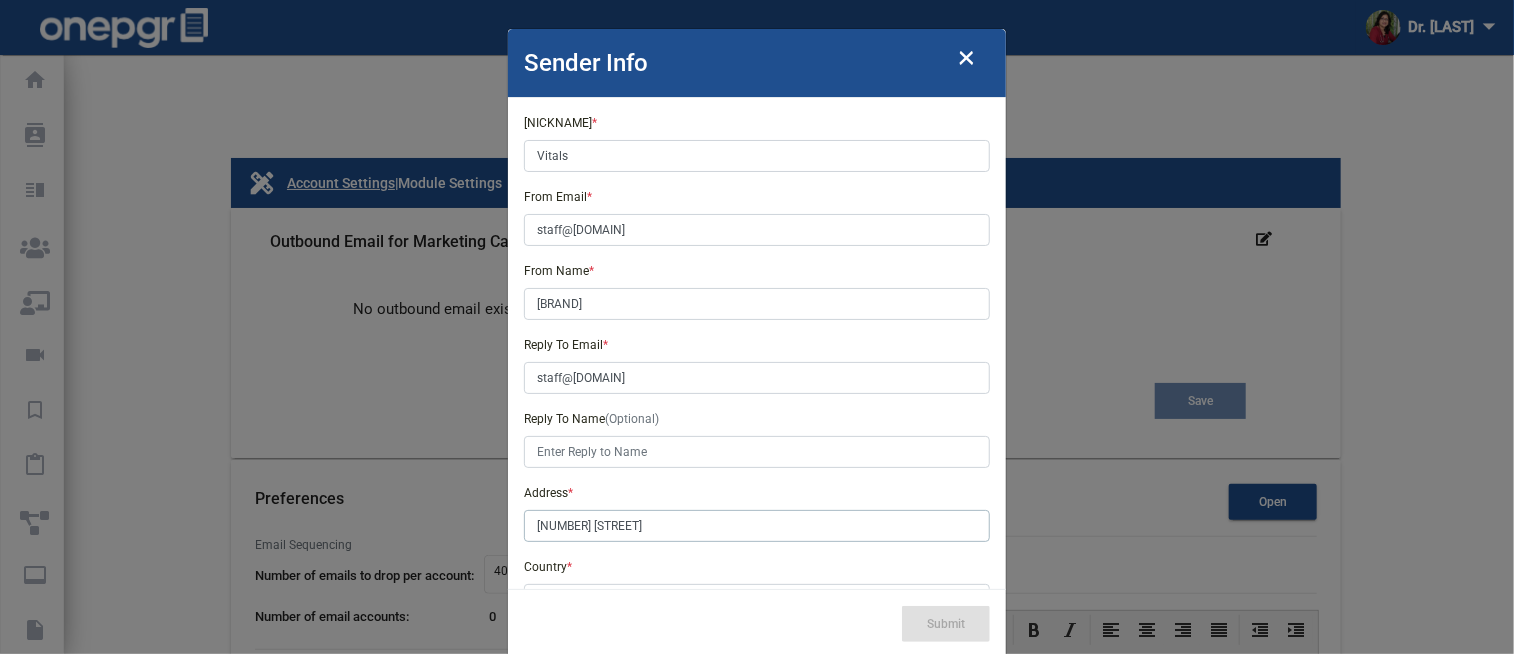 select 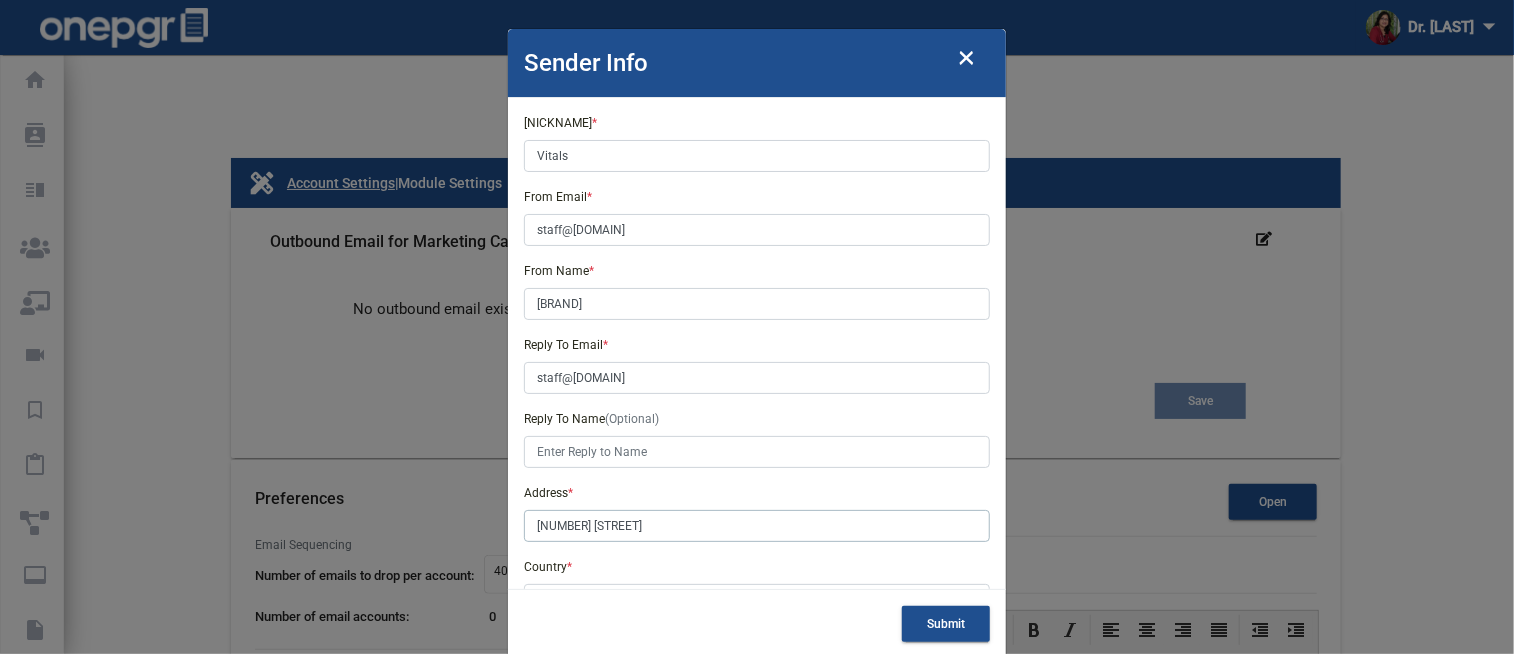 type on "[NUMBER] [STREET] [PKWY]" 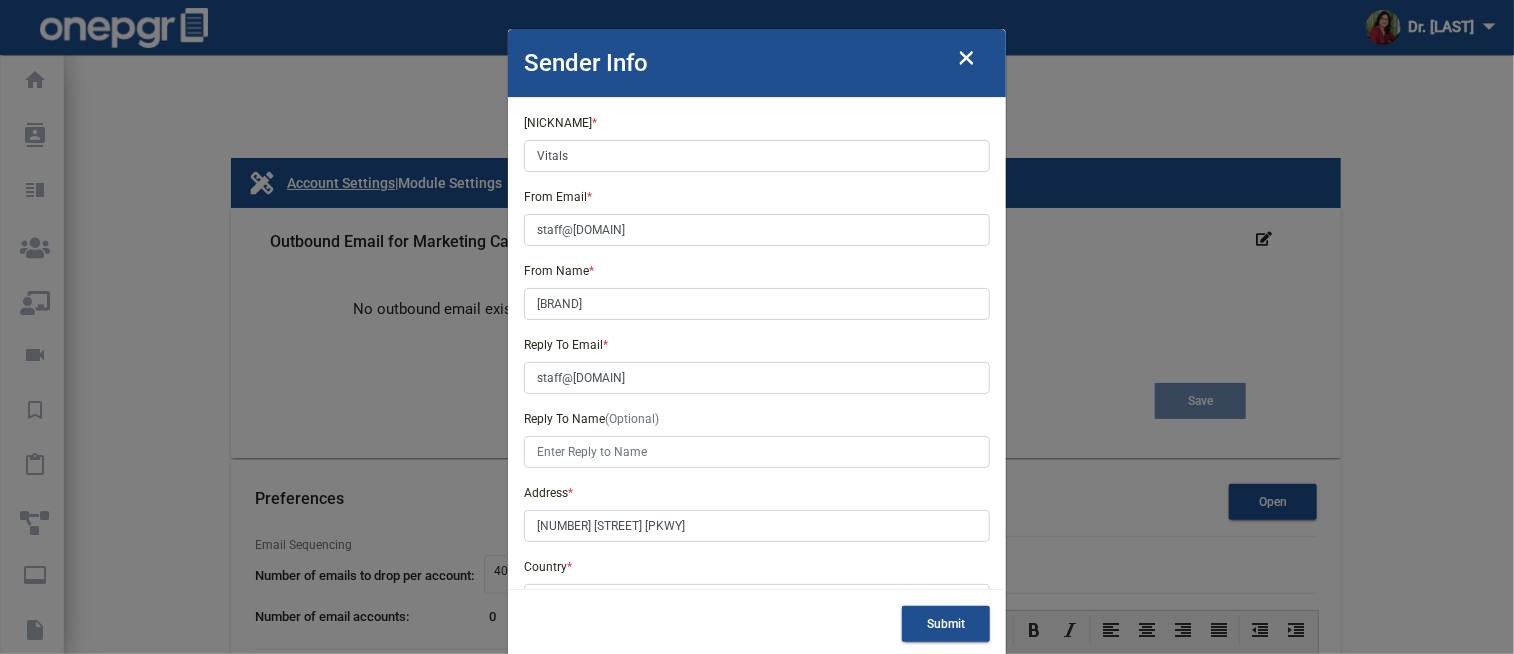 select on "[STATE]" 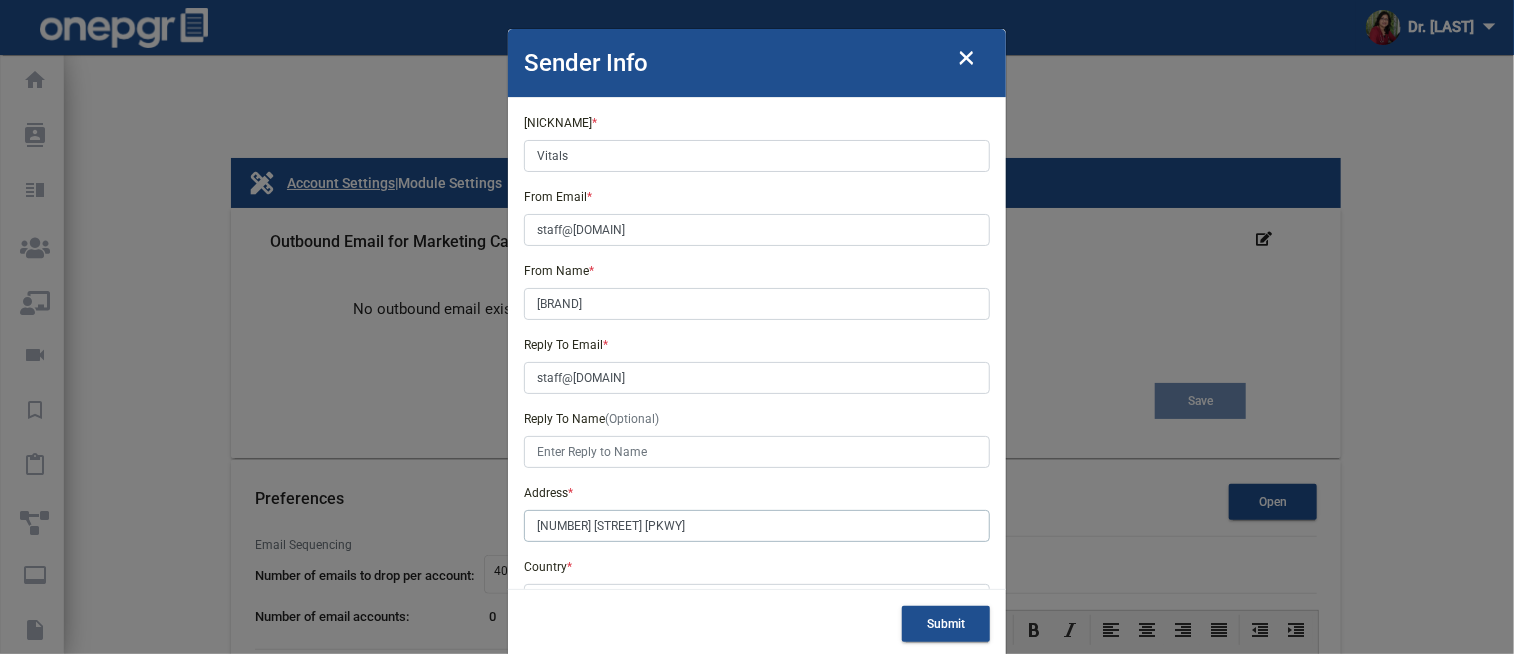 scroll, scrollTop: 283, scrollLeft: 0, axis: vertical 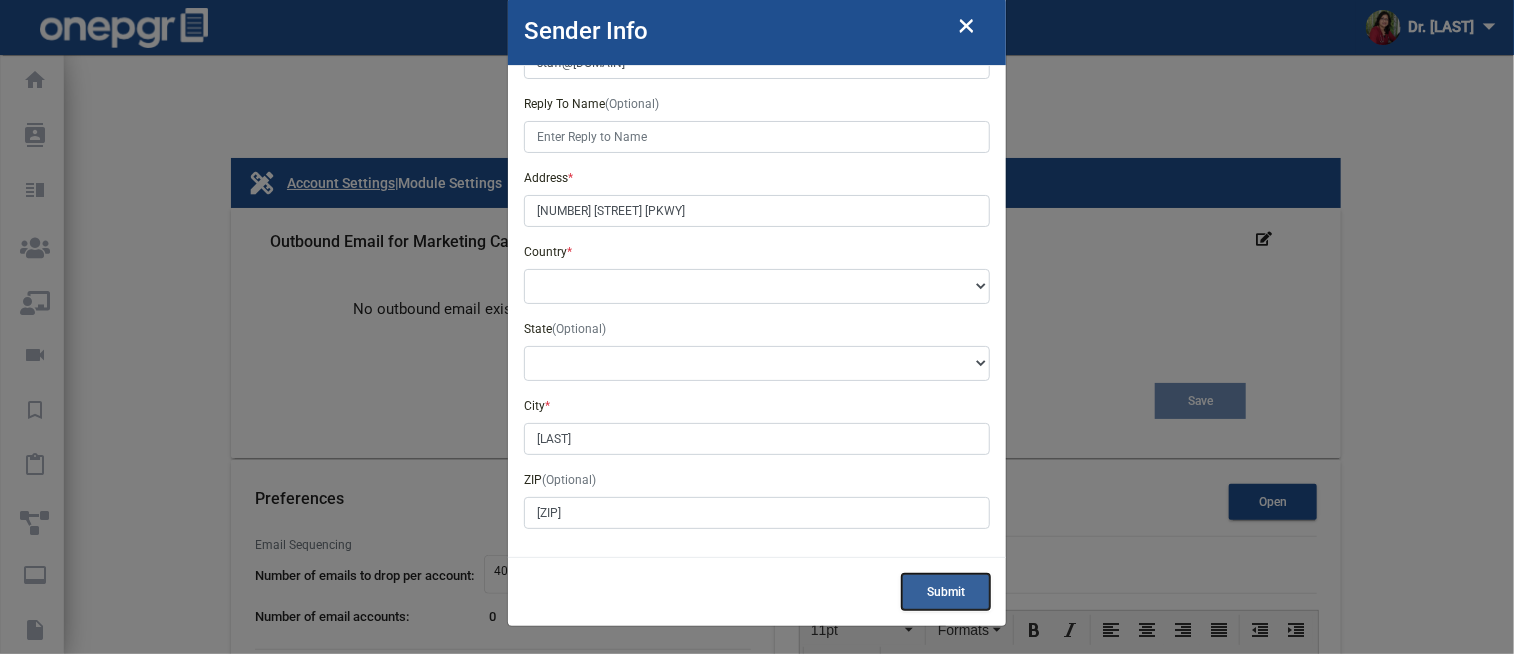 click on "Submit" 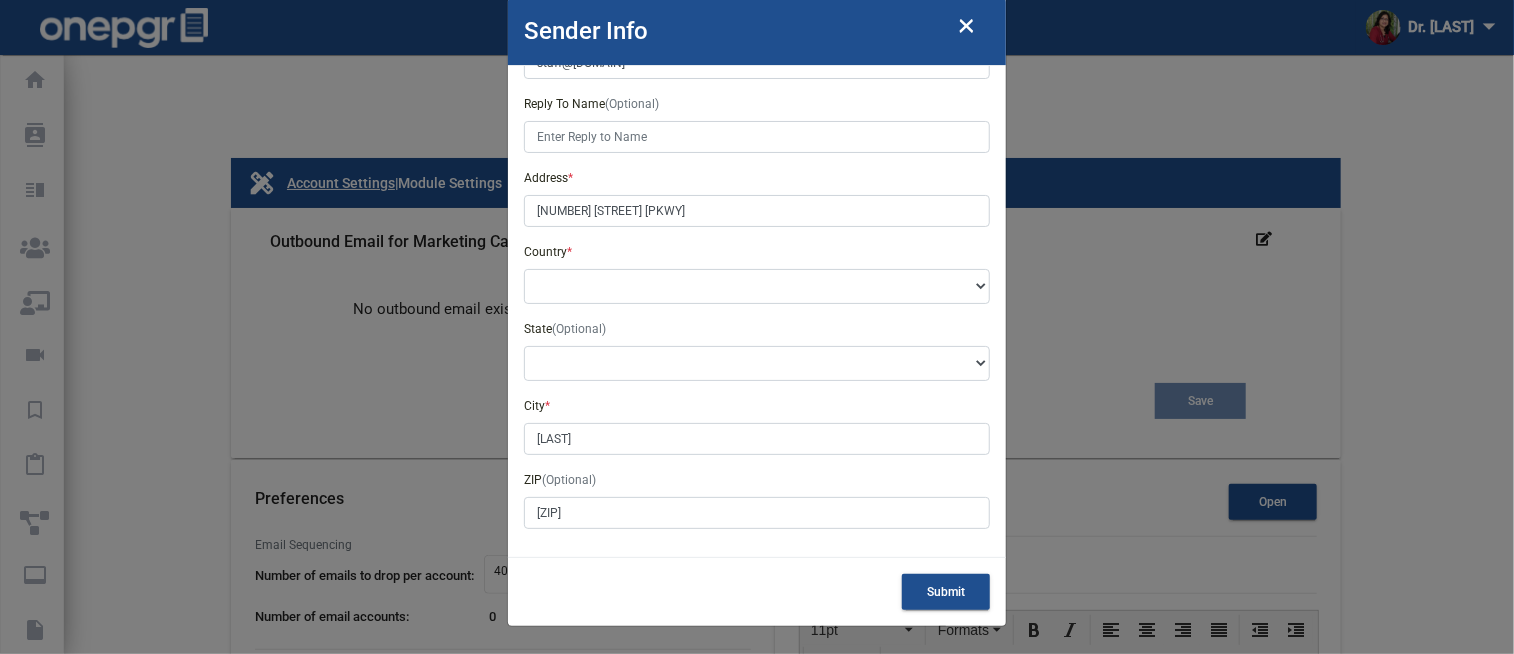 type 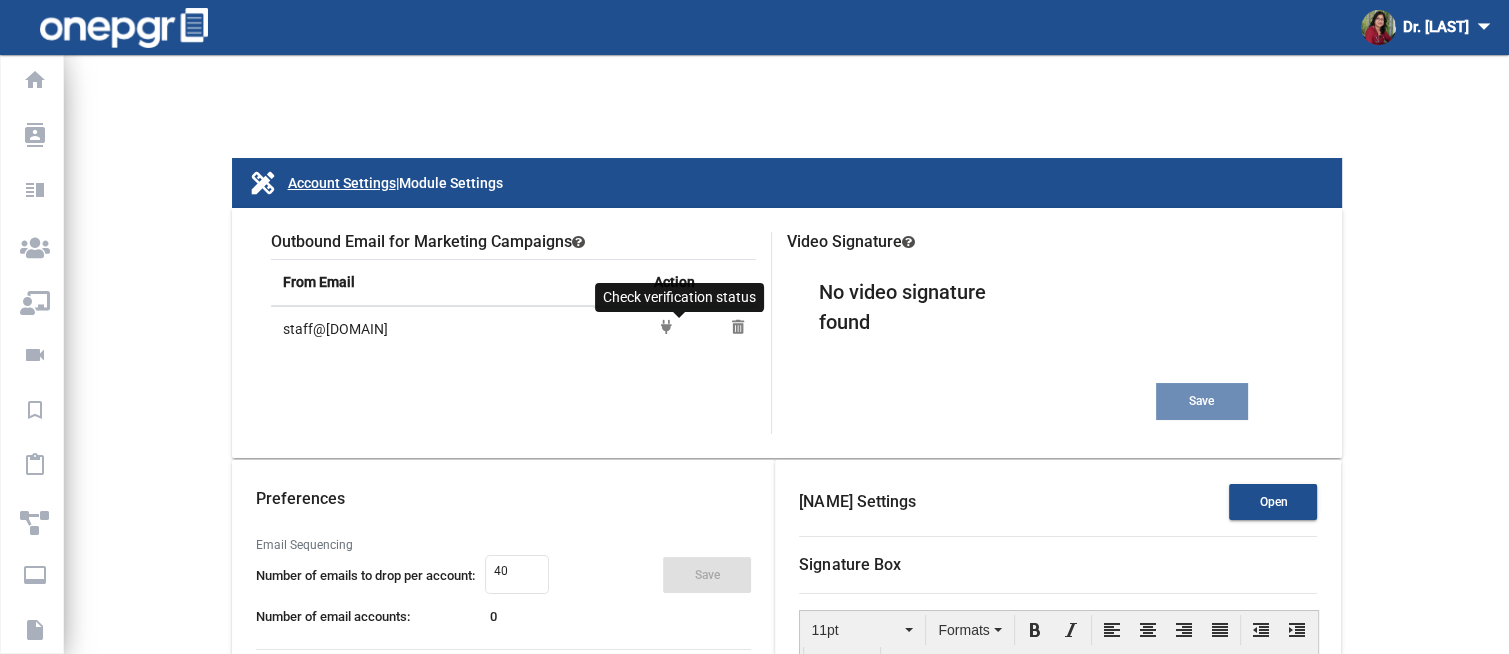 click 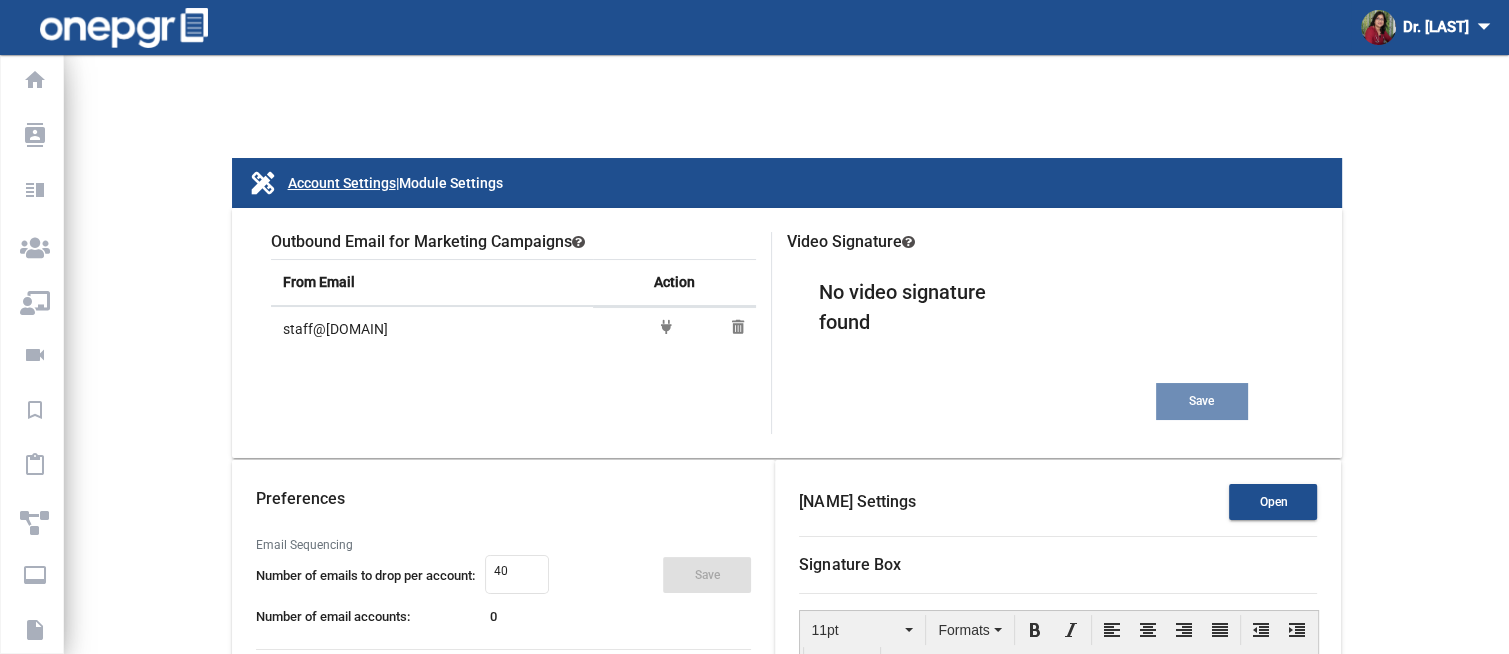 scroll, scrollTop: 300, scrollLeft: 0, axis: vertical 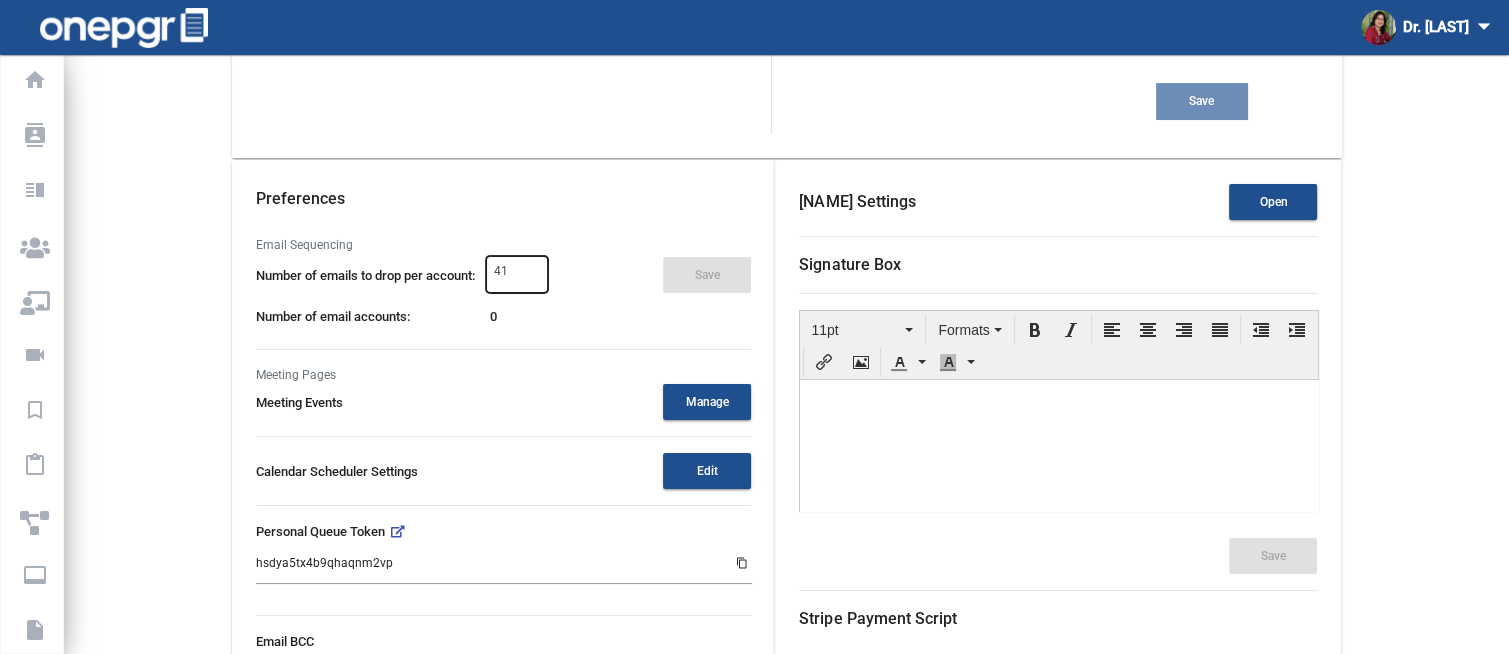 click on "41" at bounding box center [516, 272] 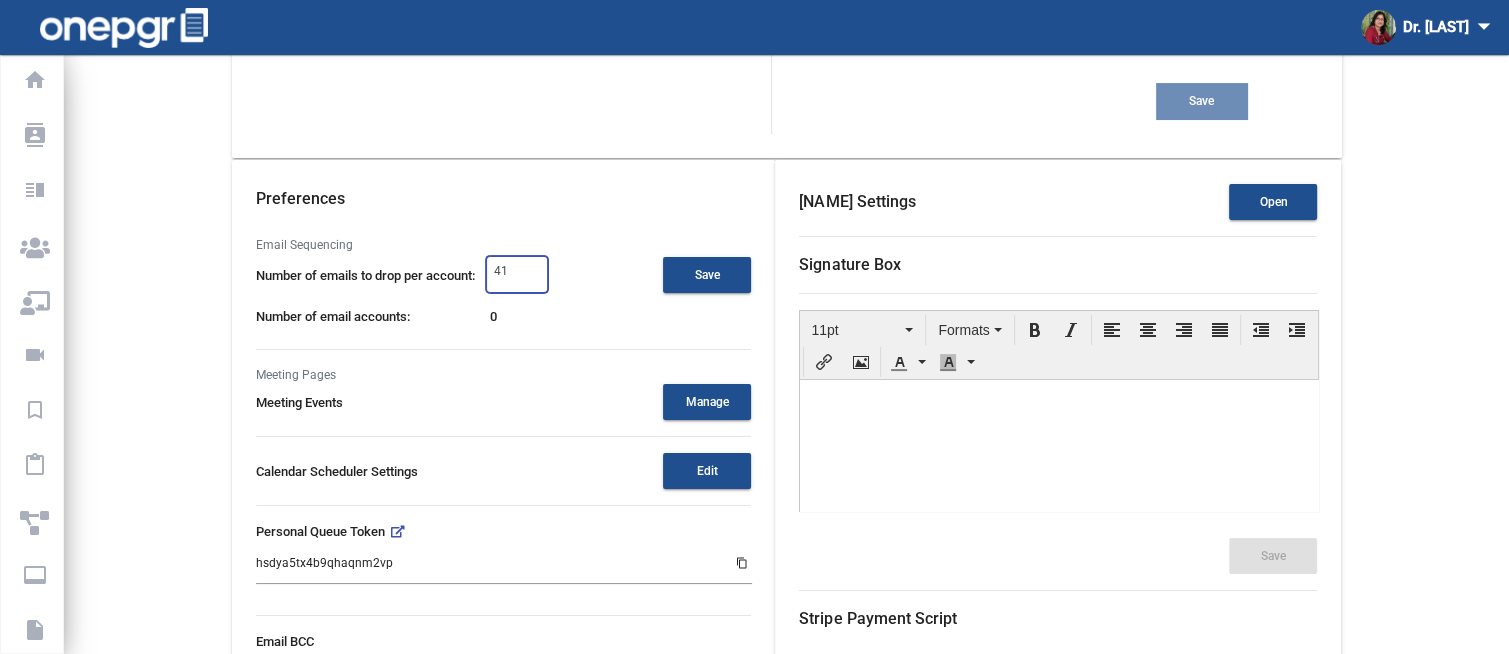 drag, startPoint x: 519, startPoint y: 270, endPoint x: 492, endPoint y: 269, distance: 27.018513 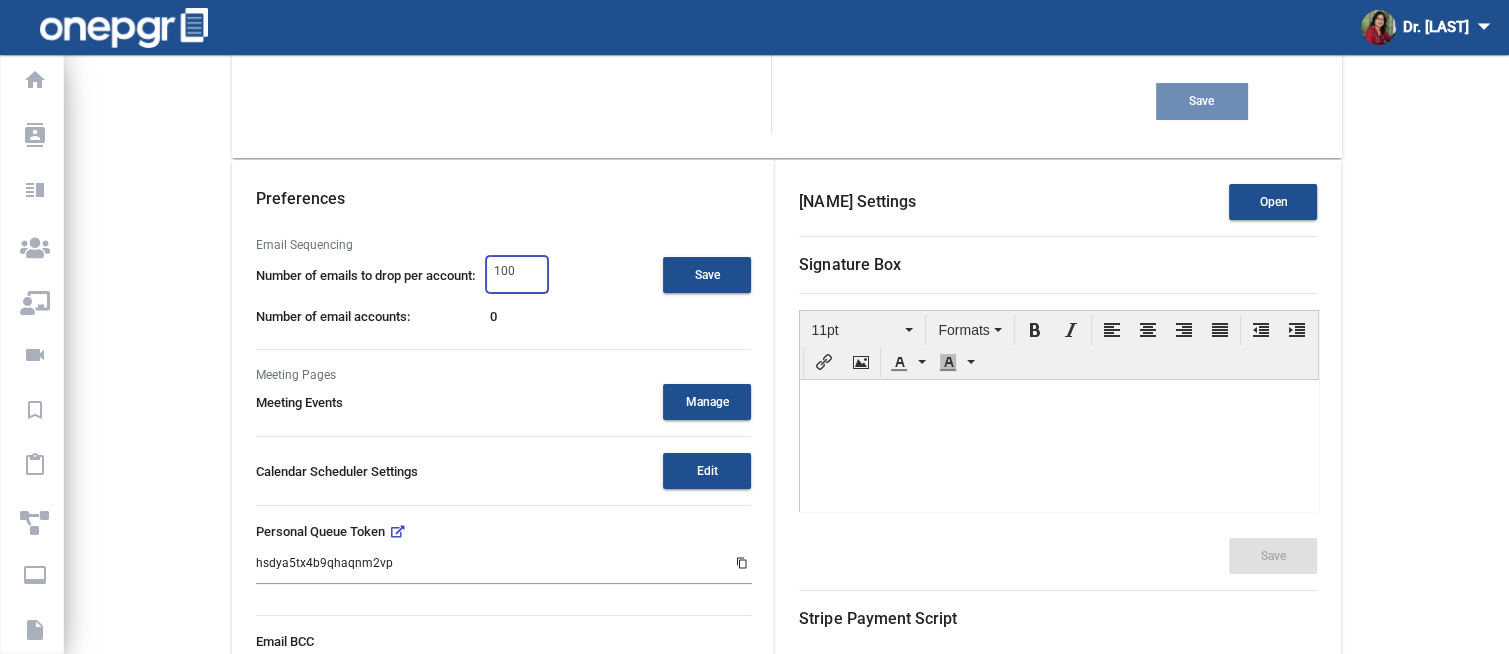 type on "100" 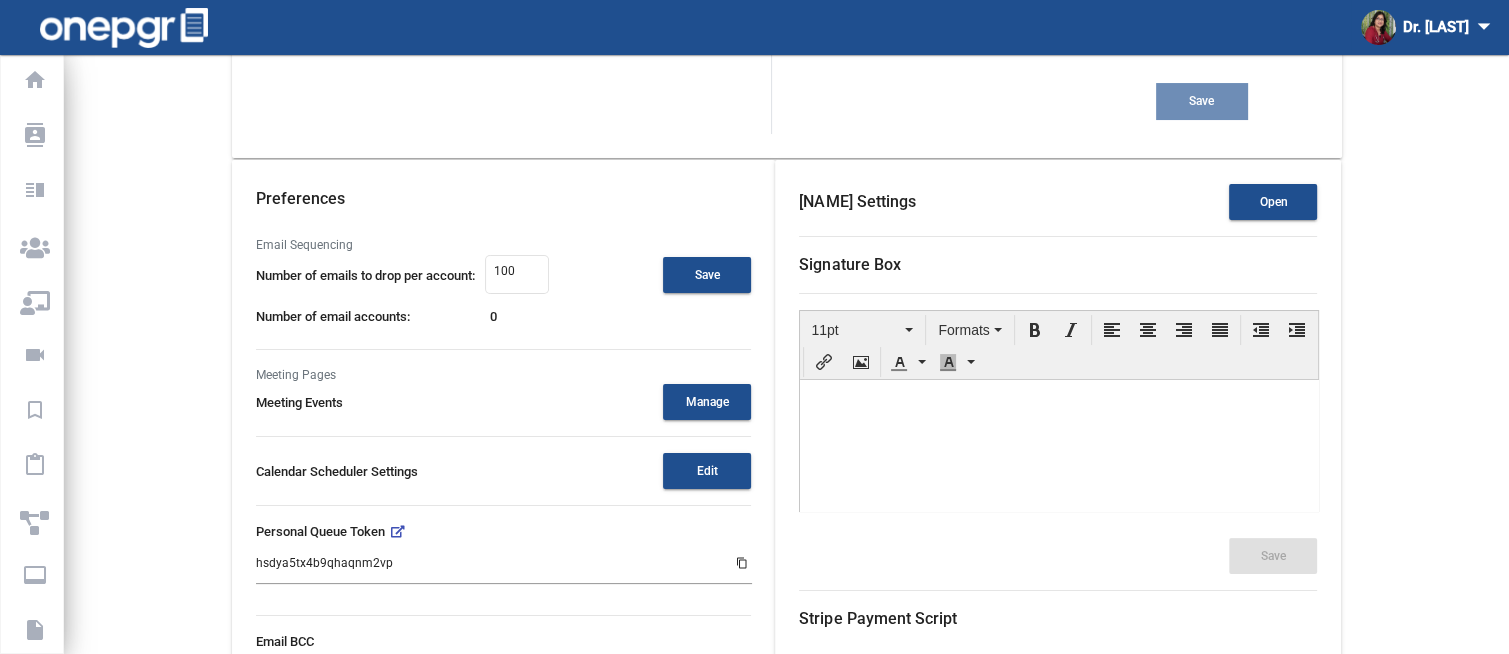 click on "Preferences Email Sequencing Number of emails to drop per account: 100  Save  Number of email accounts: 0" 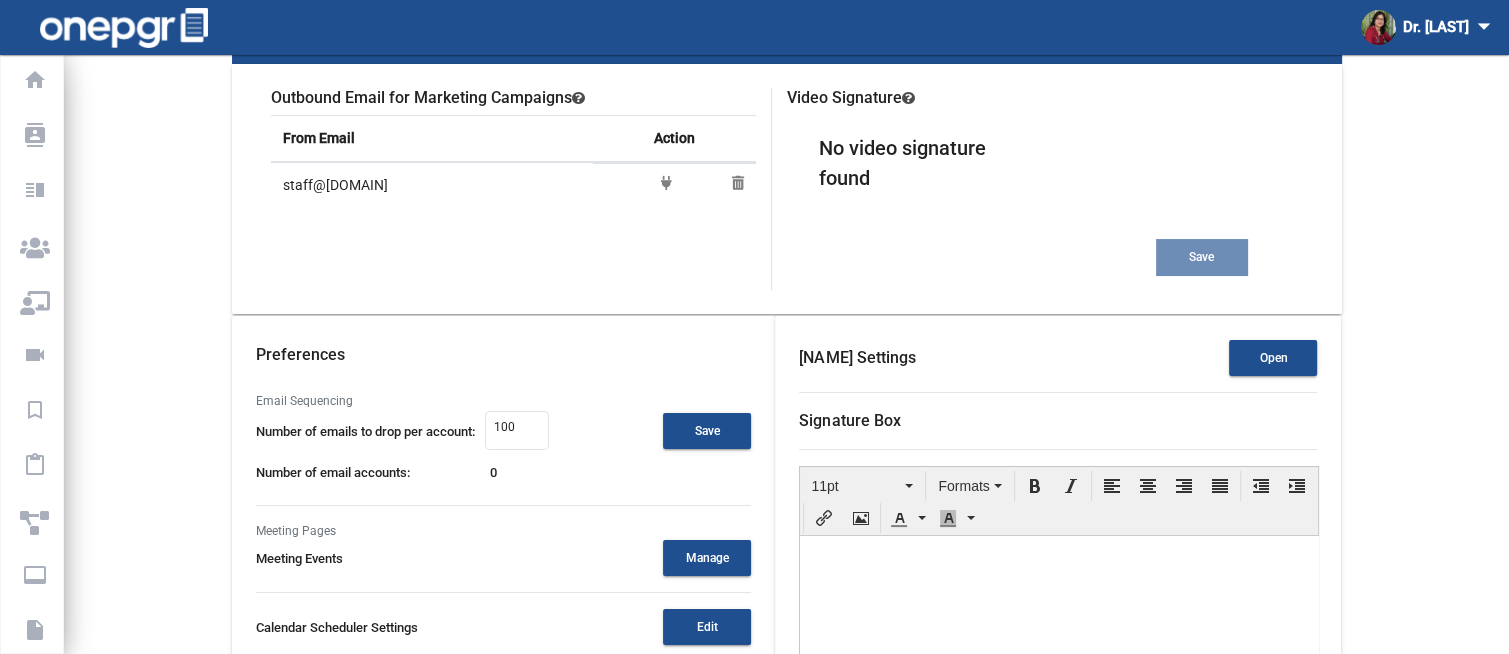 scroll, scrollTop: 44, scrollLeft: 0, axis: vertical 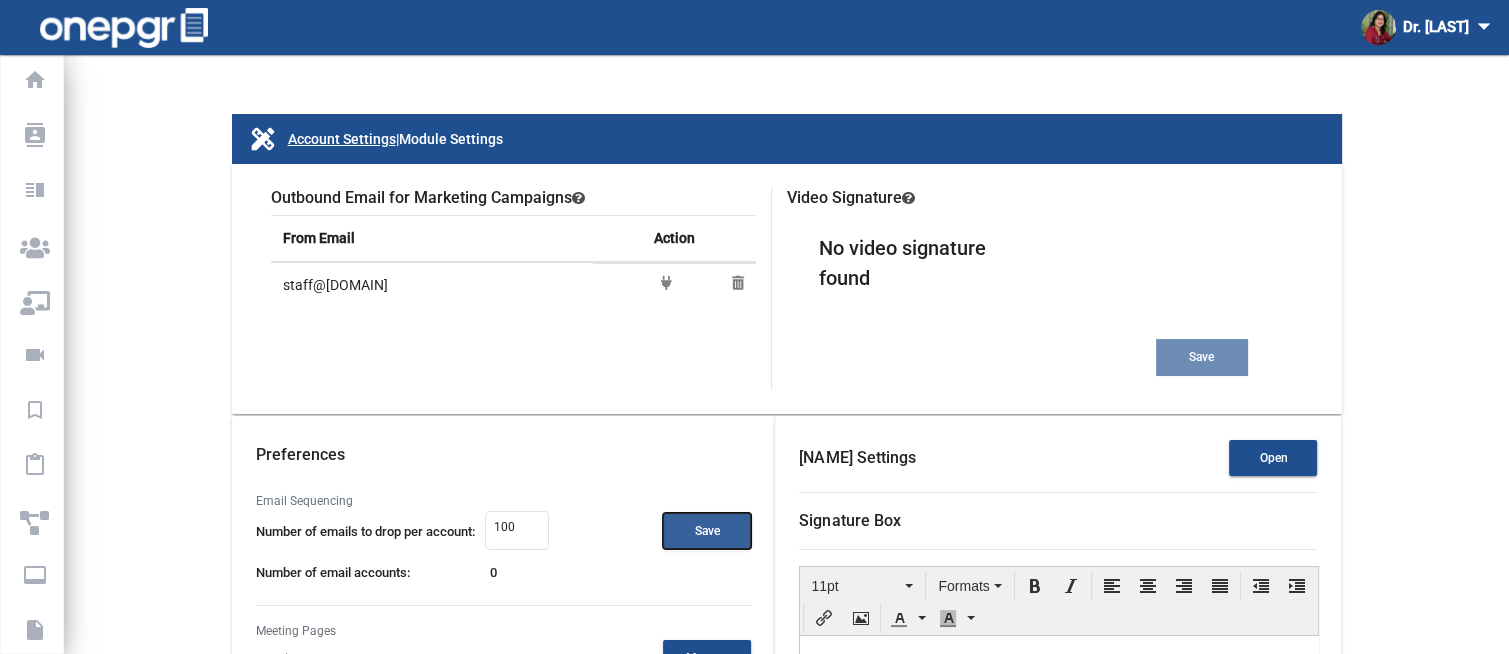 click on "Save" 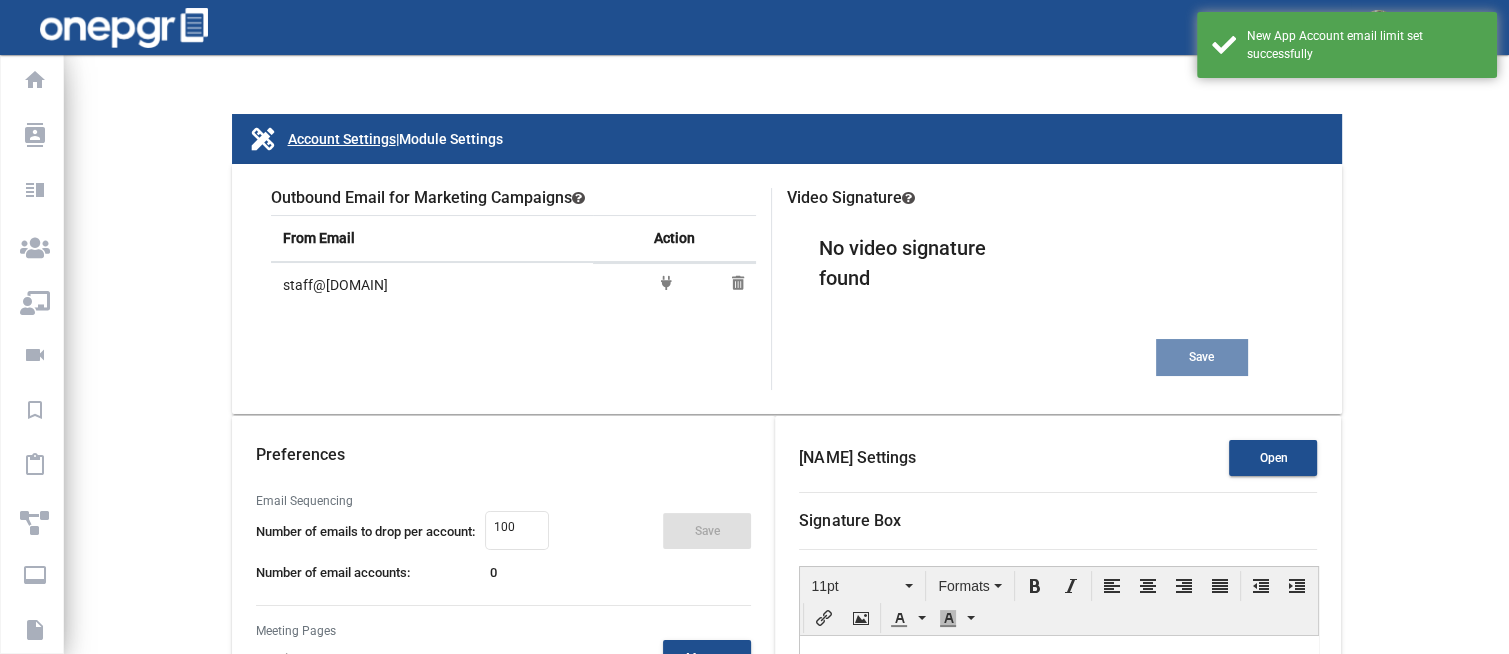 scroll, scrollTop: 344, scrollLeft: 0, axis: vertical 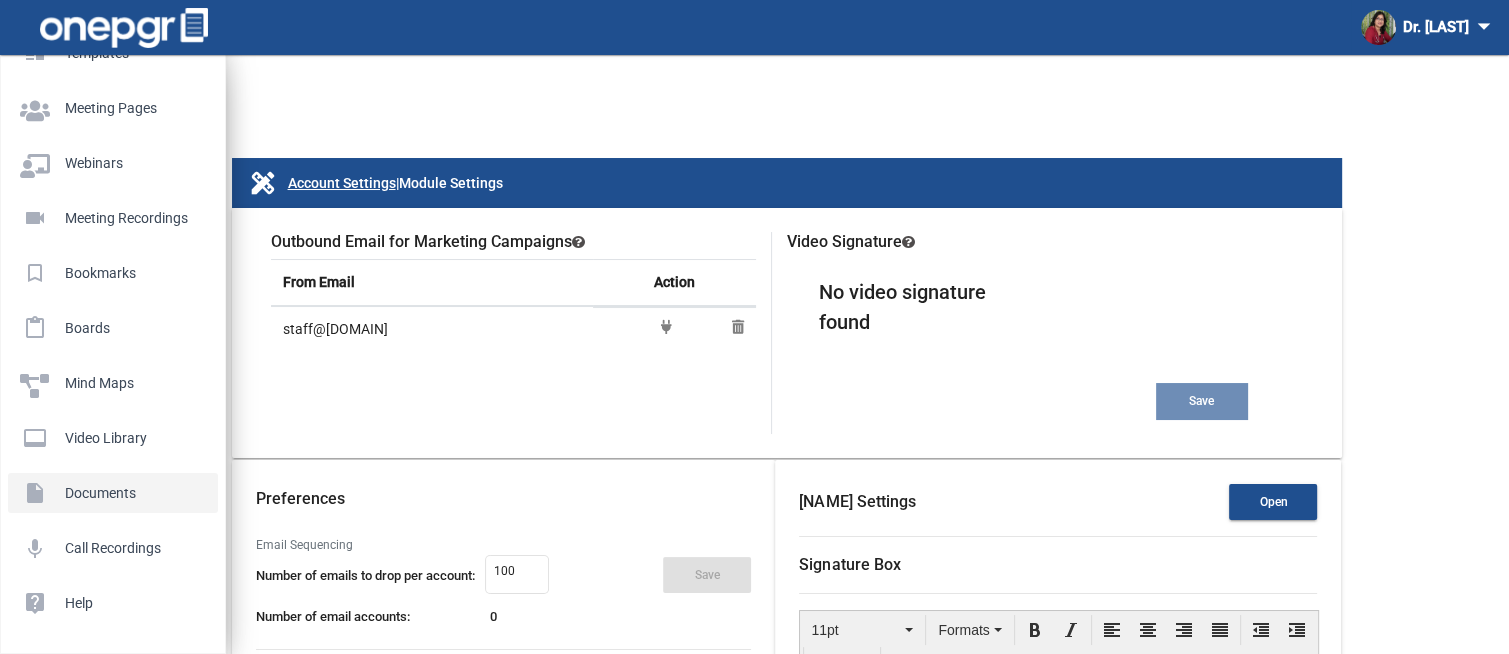 click on "Documents" 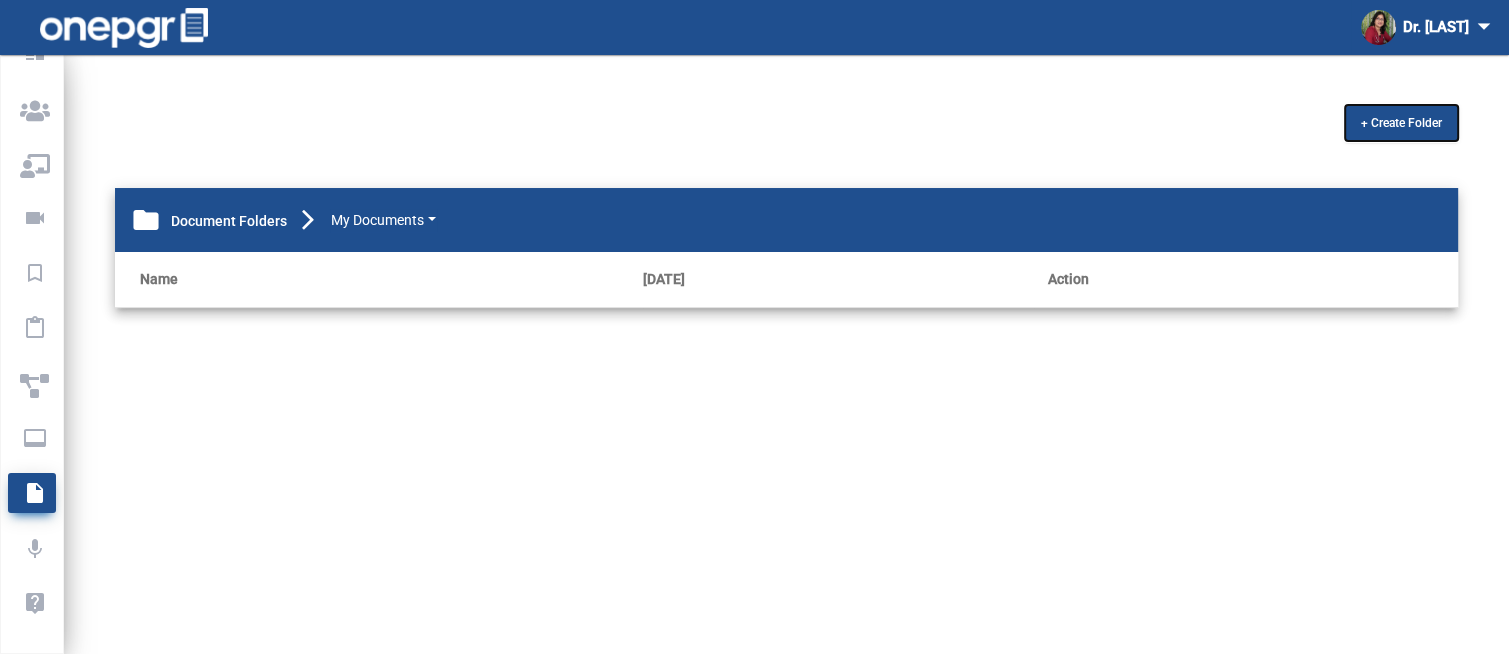 click on "+ Create Folder" 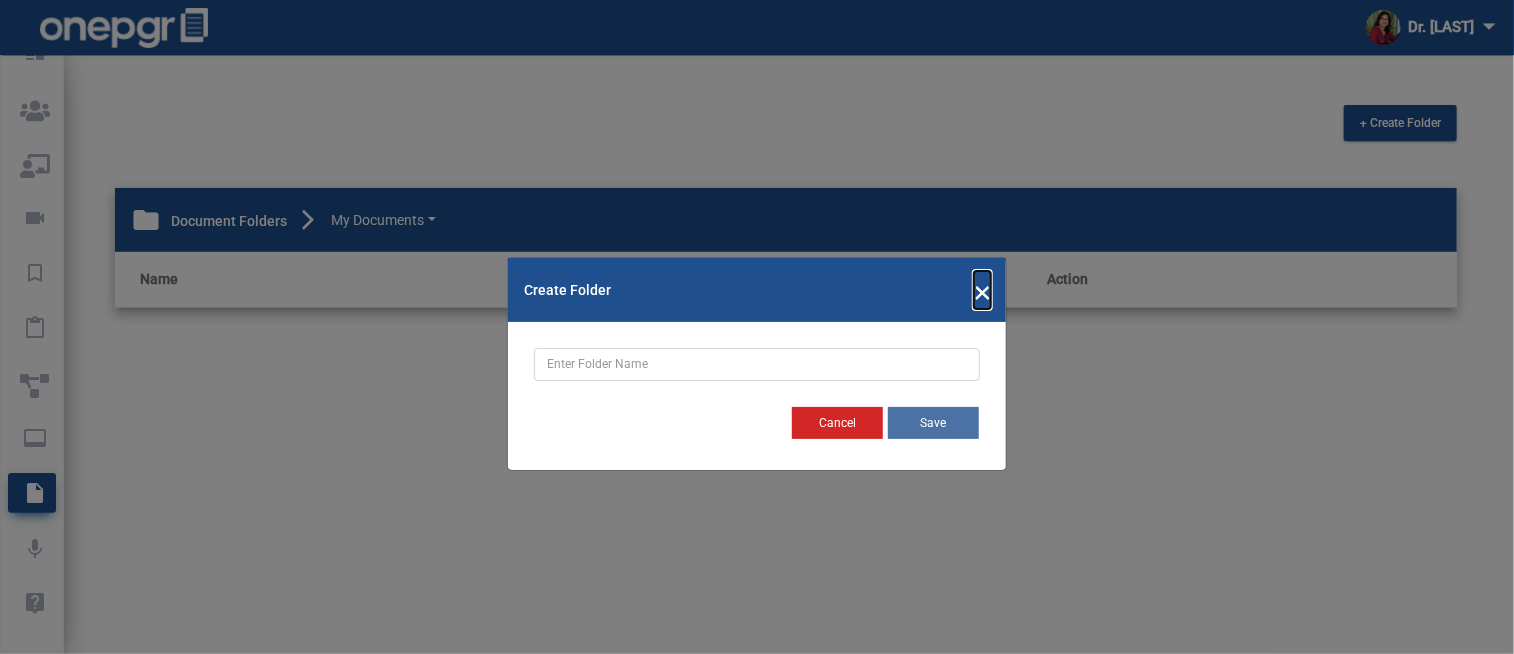 click on "×" 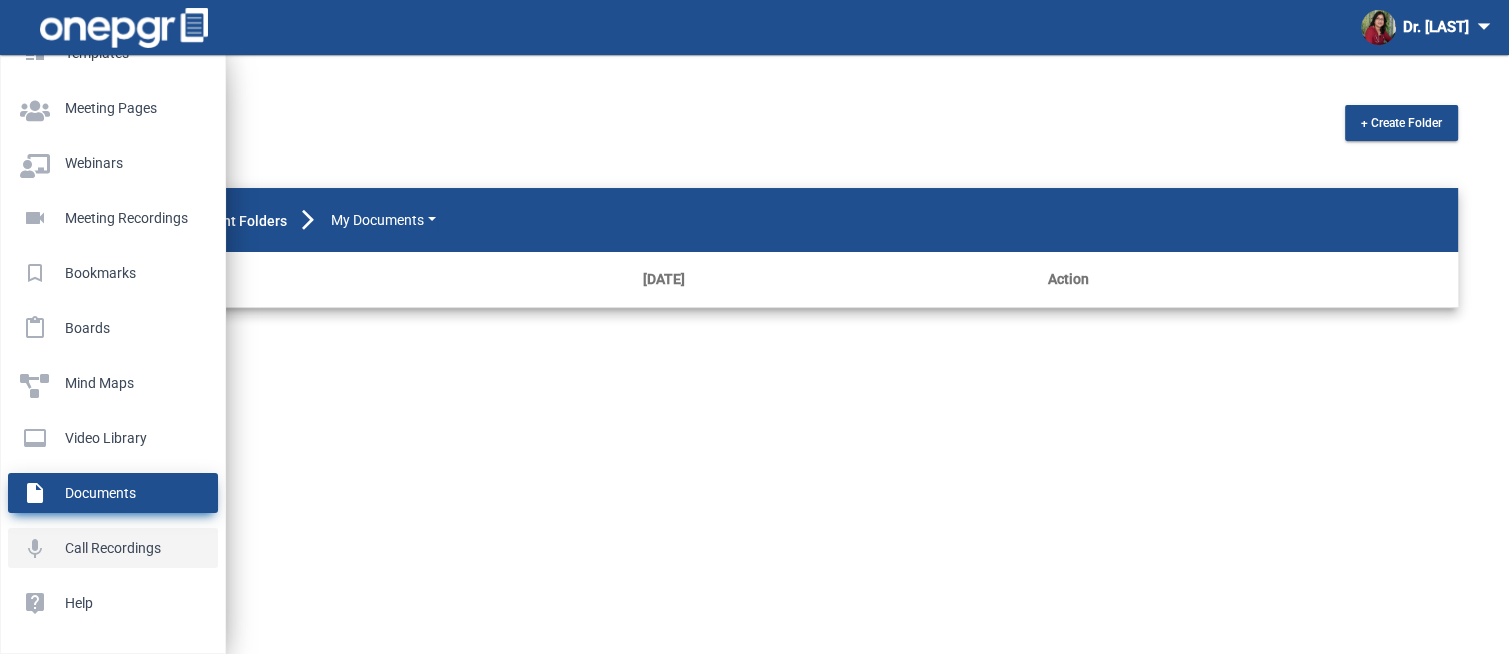 scroll, scrollTop: 55, scrollLeft: 0, axis: vertical 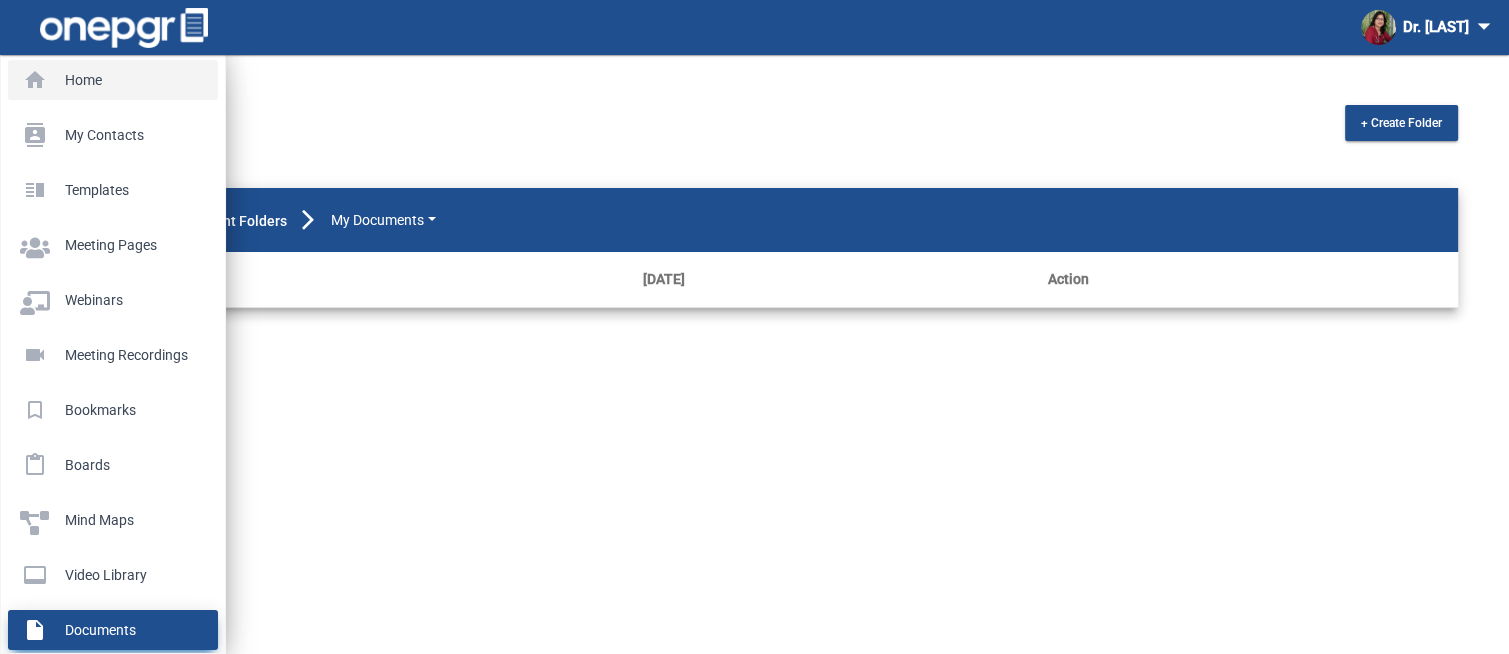 click on "Home" 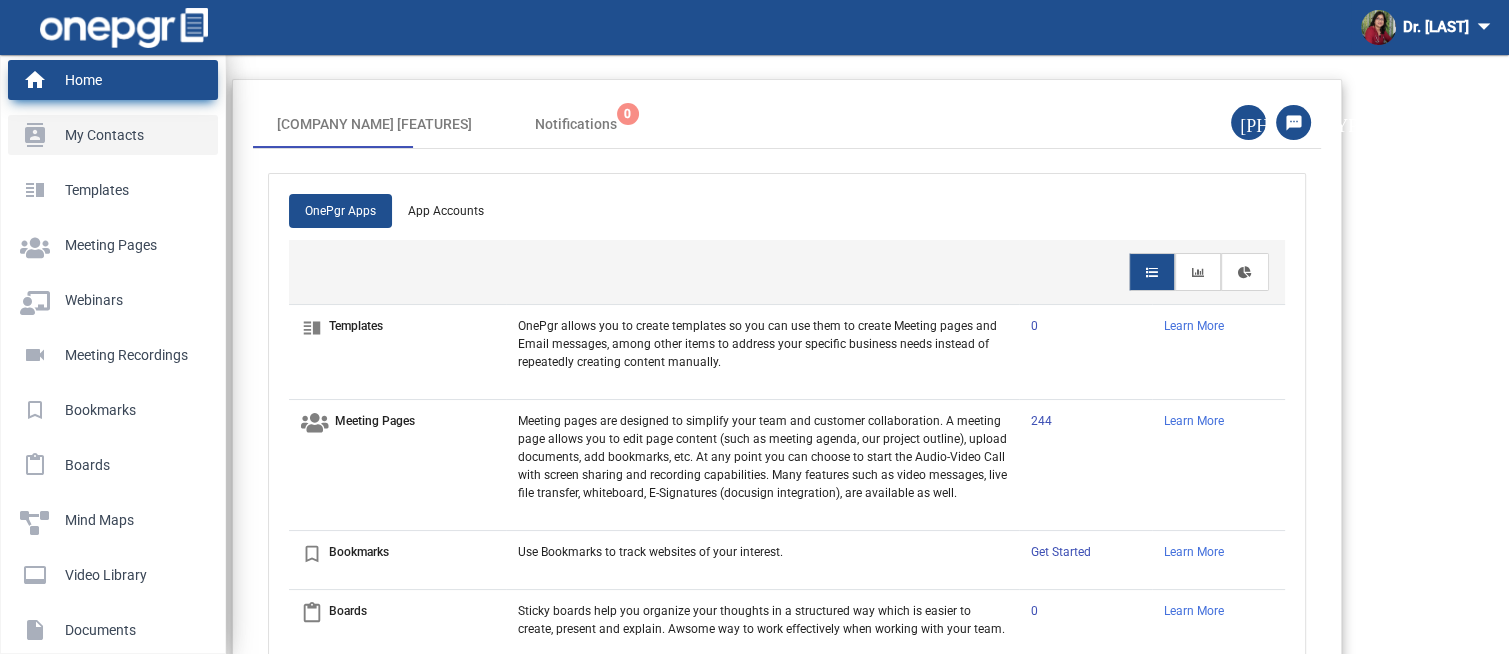 click on "My Contacts" 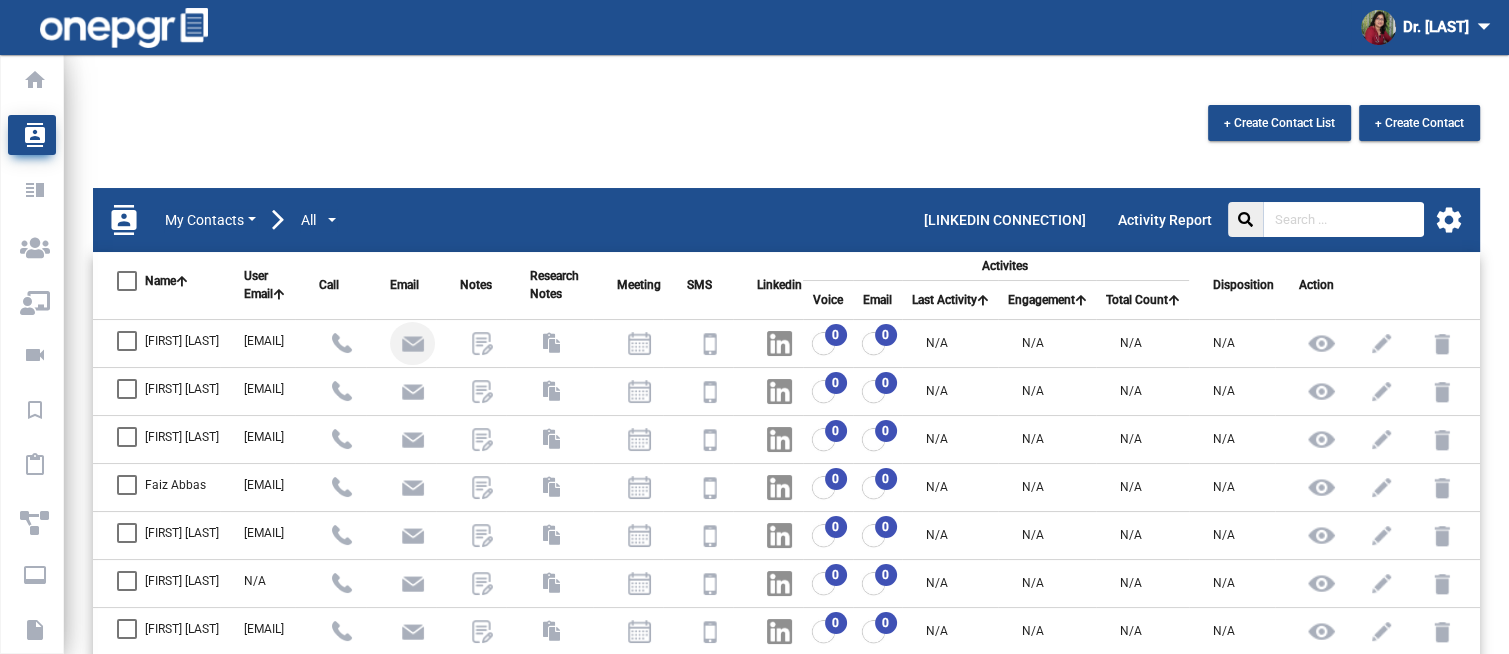 click 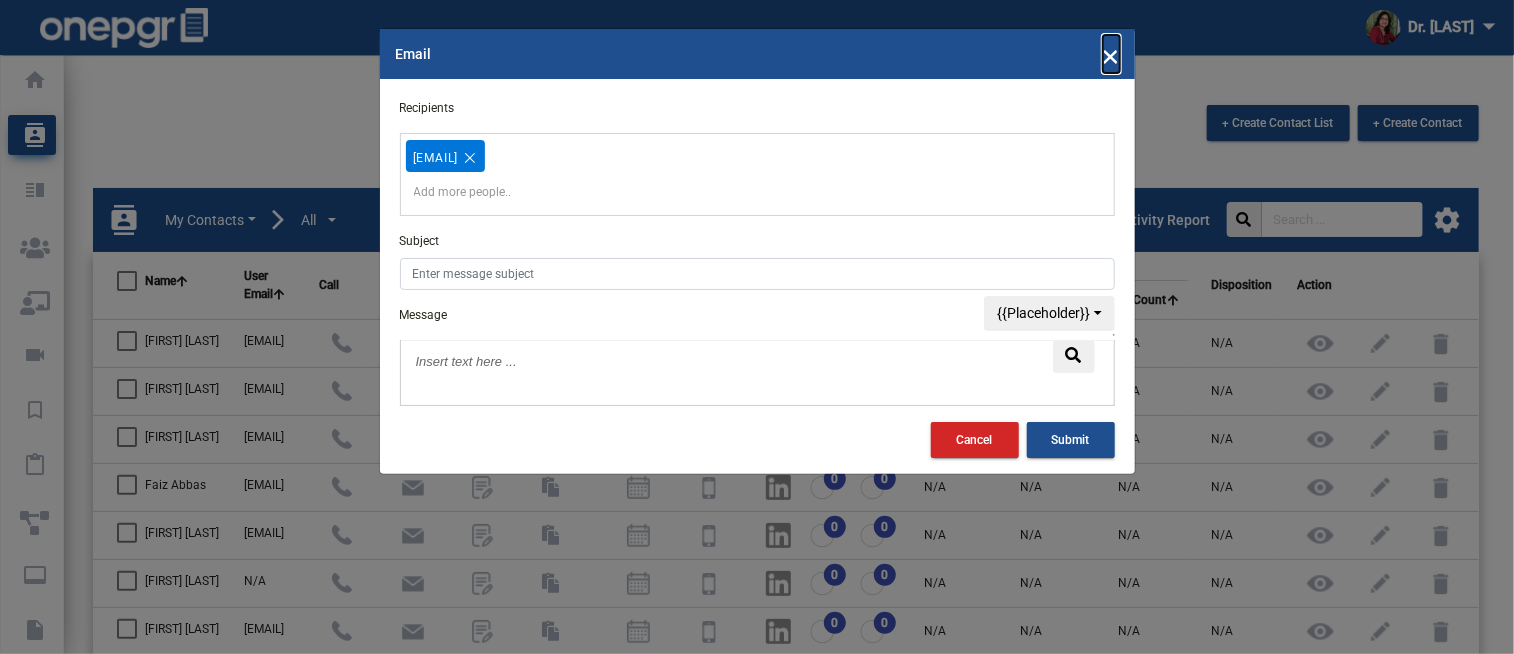click on "×" 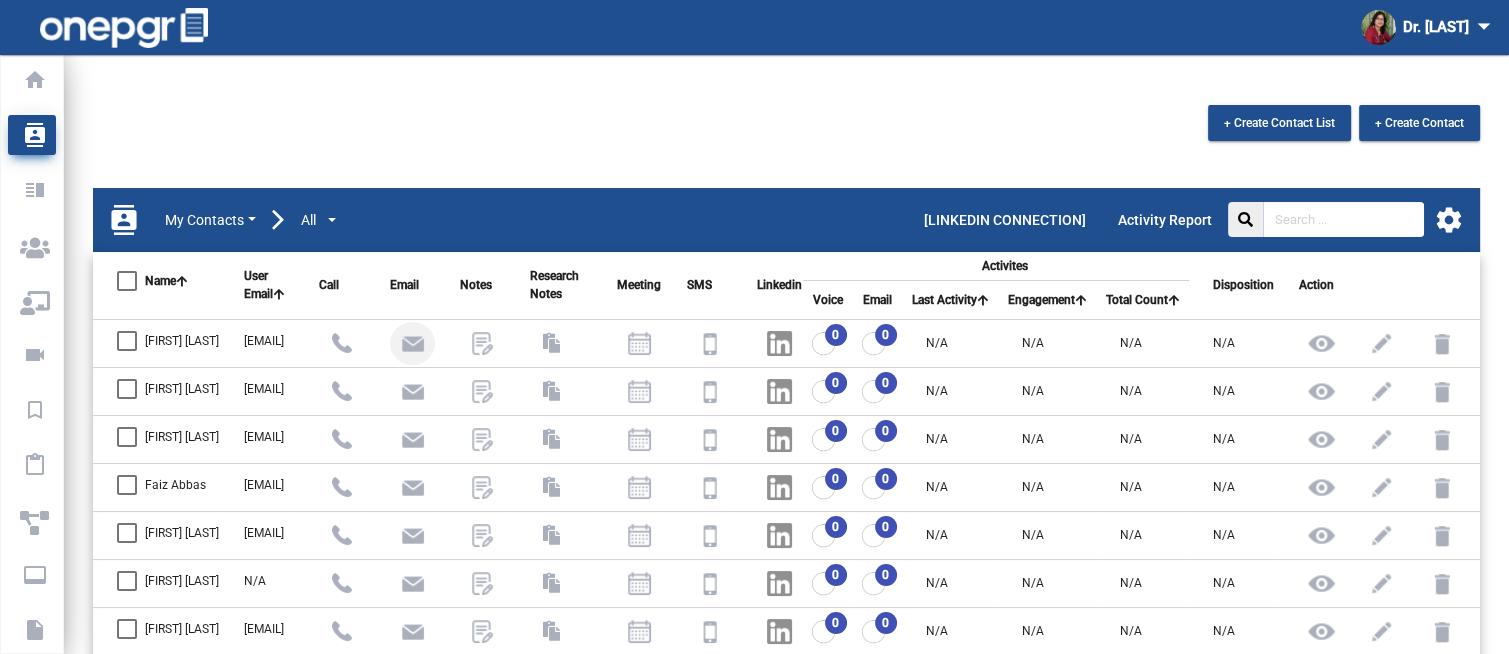click 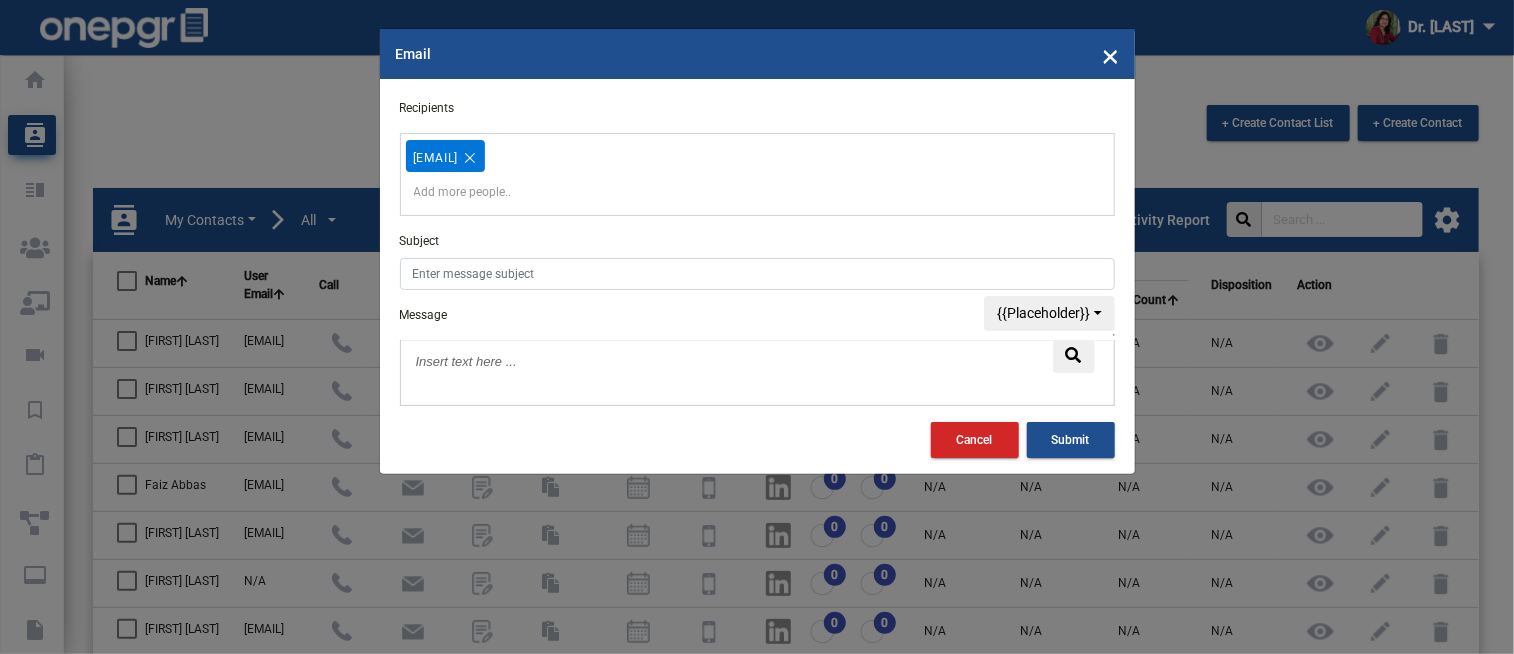 click on "[EMAIL]" at bounding box center (757, 174) 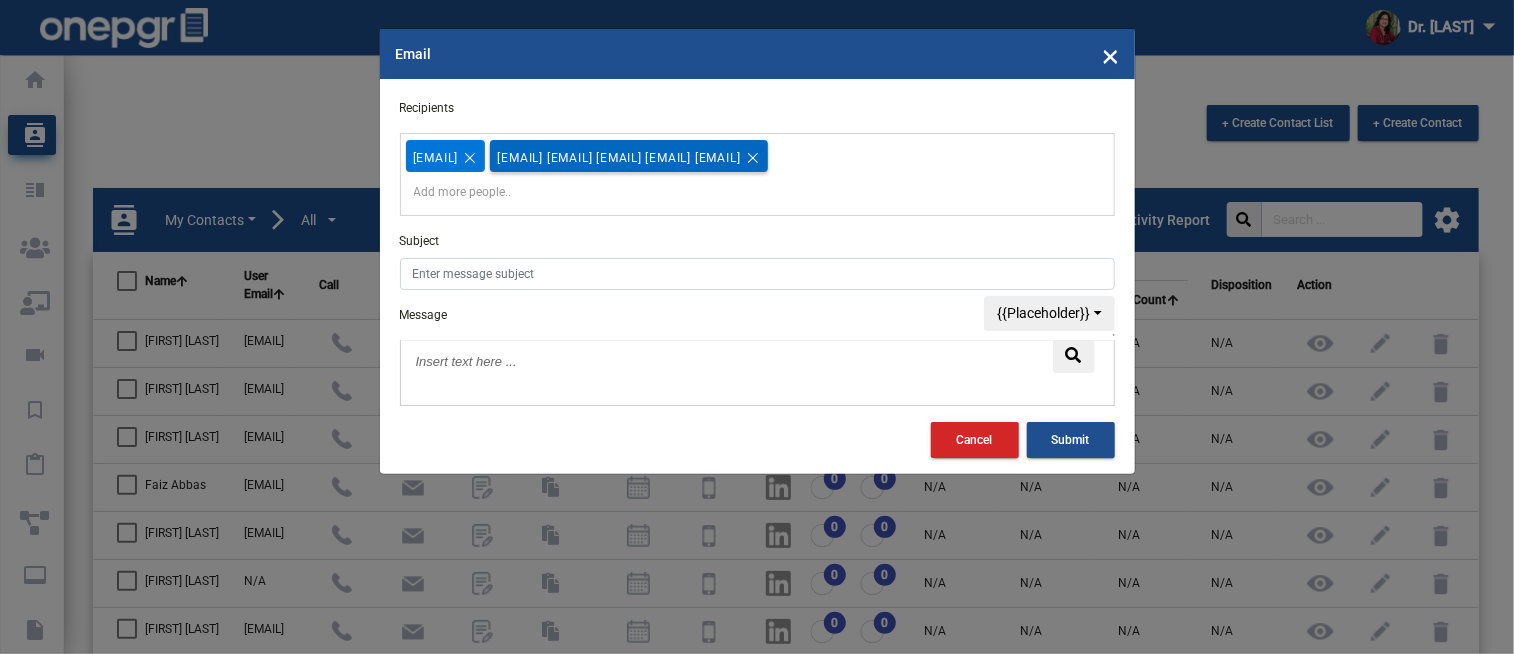 click on "[EMAIL]
[EMAIL]
[EMAIL]
[EMAIL]
[EMAIL]" at bounding box center (618, 158) 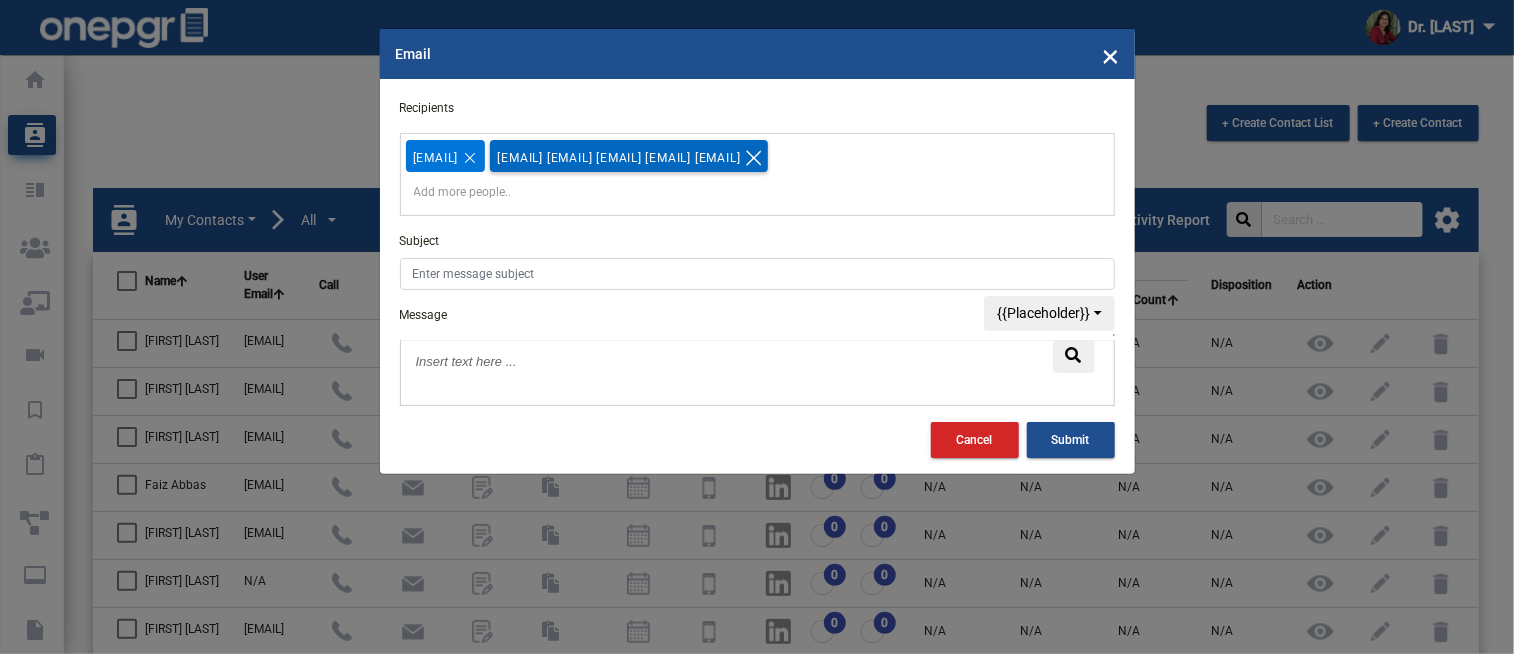 click 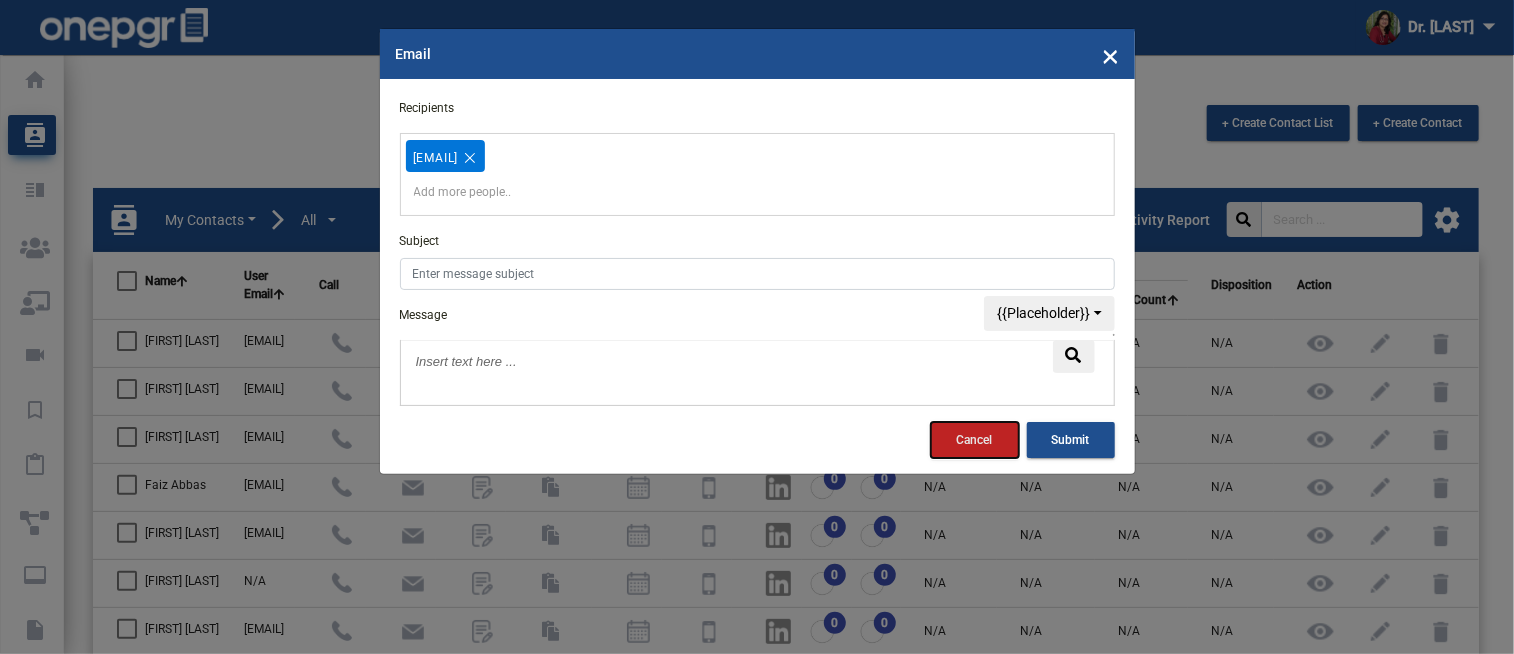 click on "Cancel" 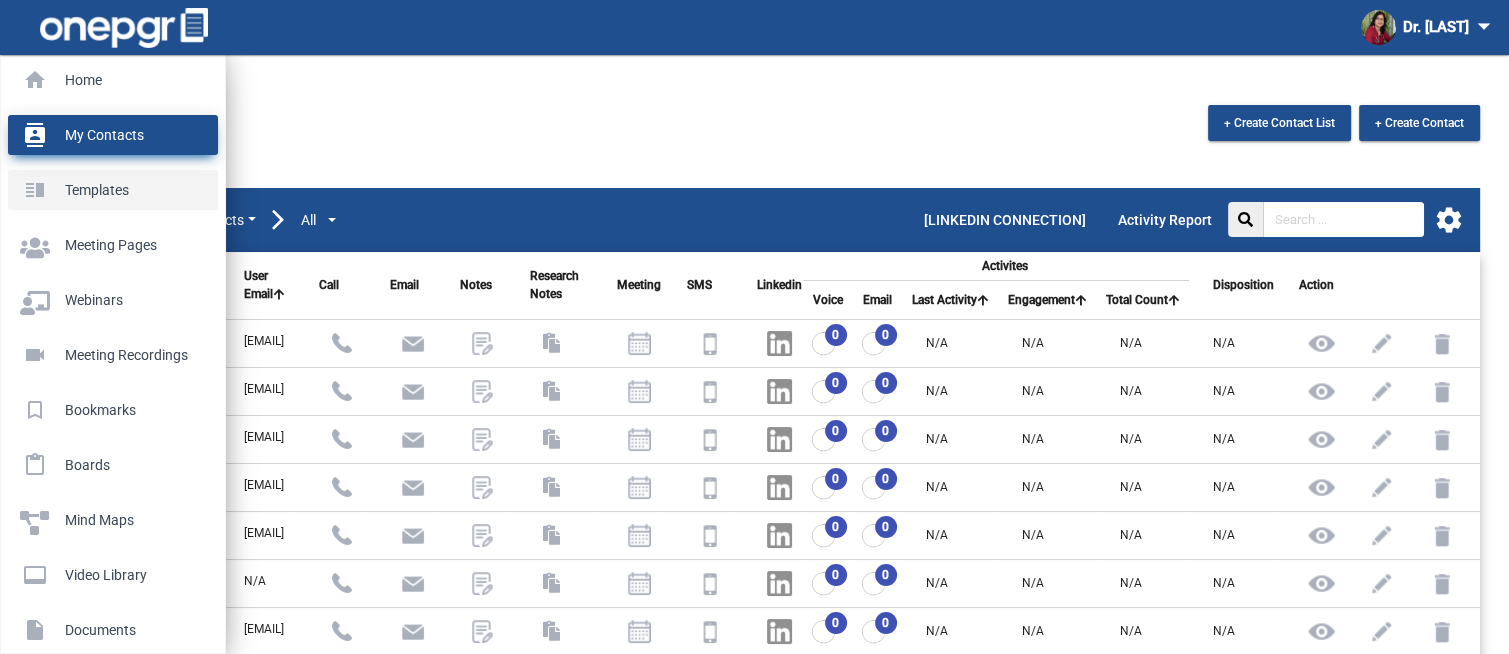 click on "Templates" 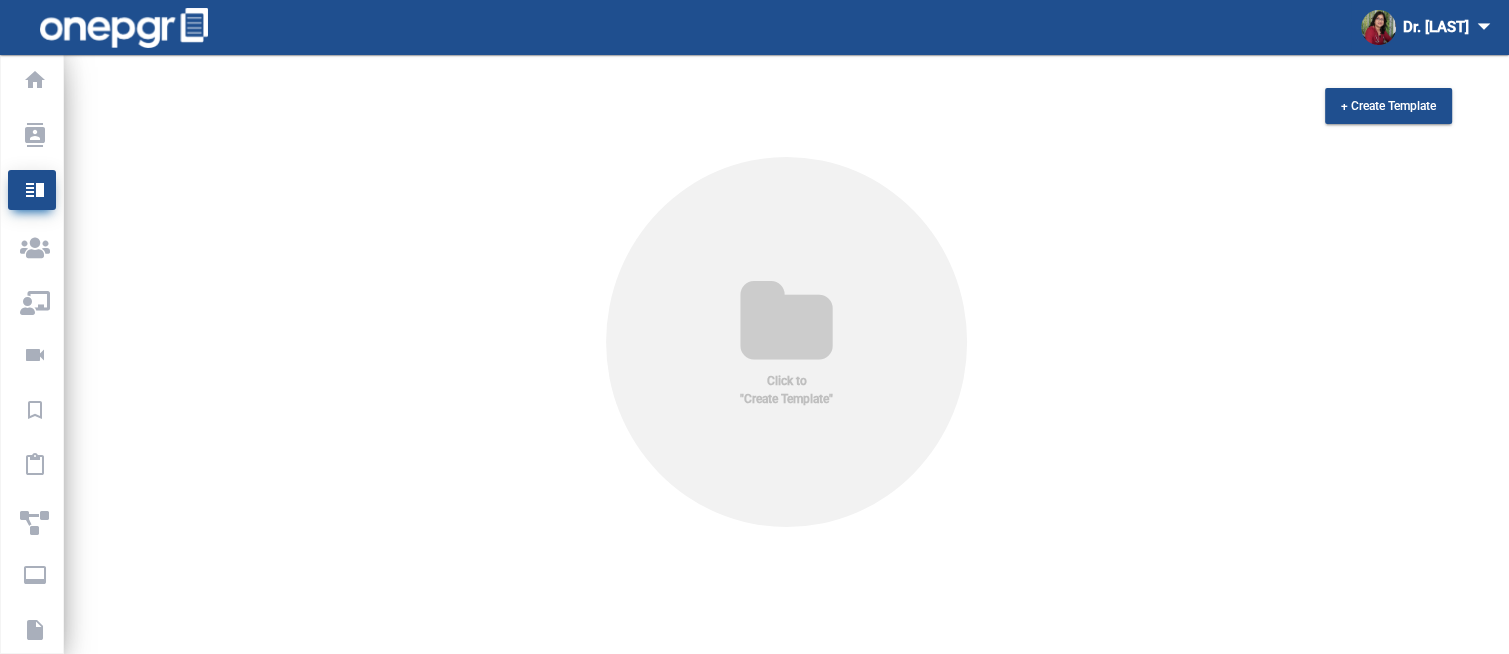 click on "Click to "Create Template"" 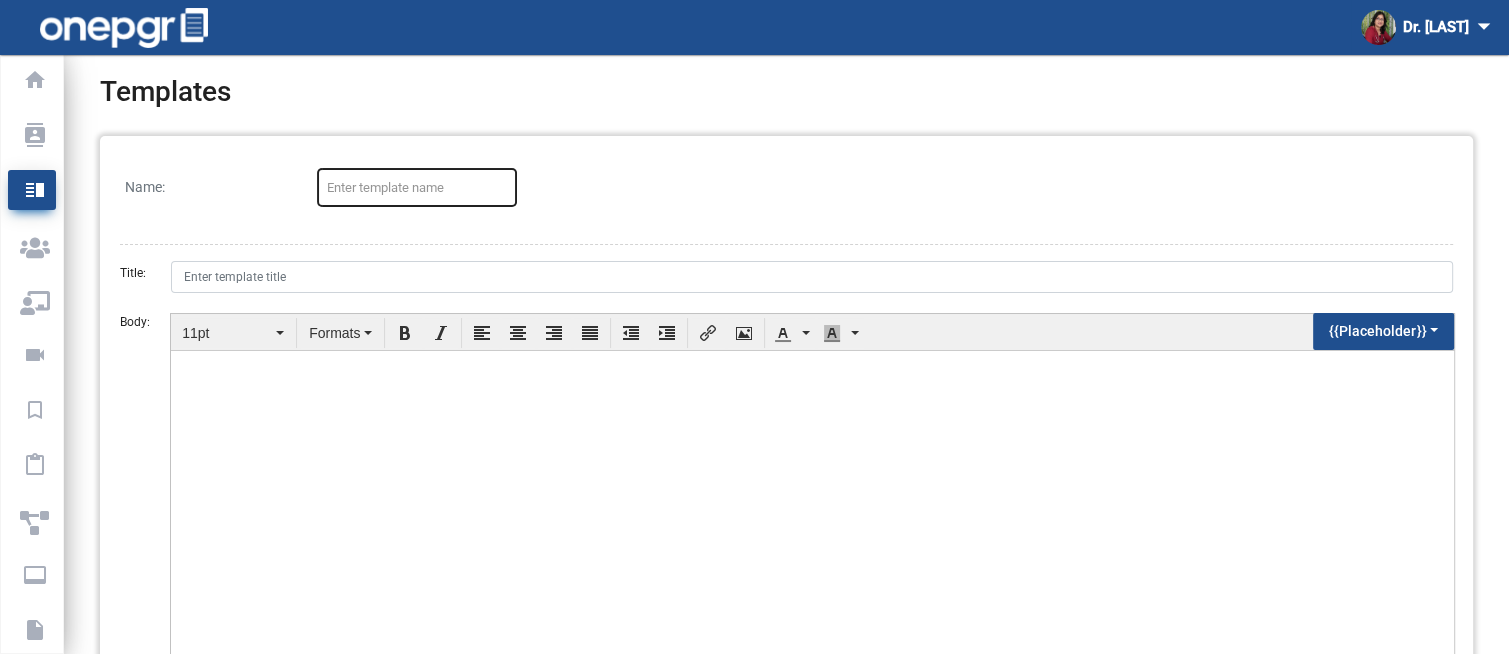 click at bounding box center [417, 188] 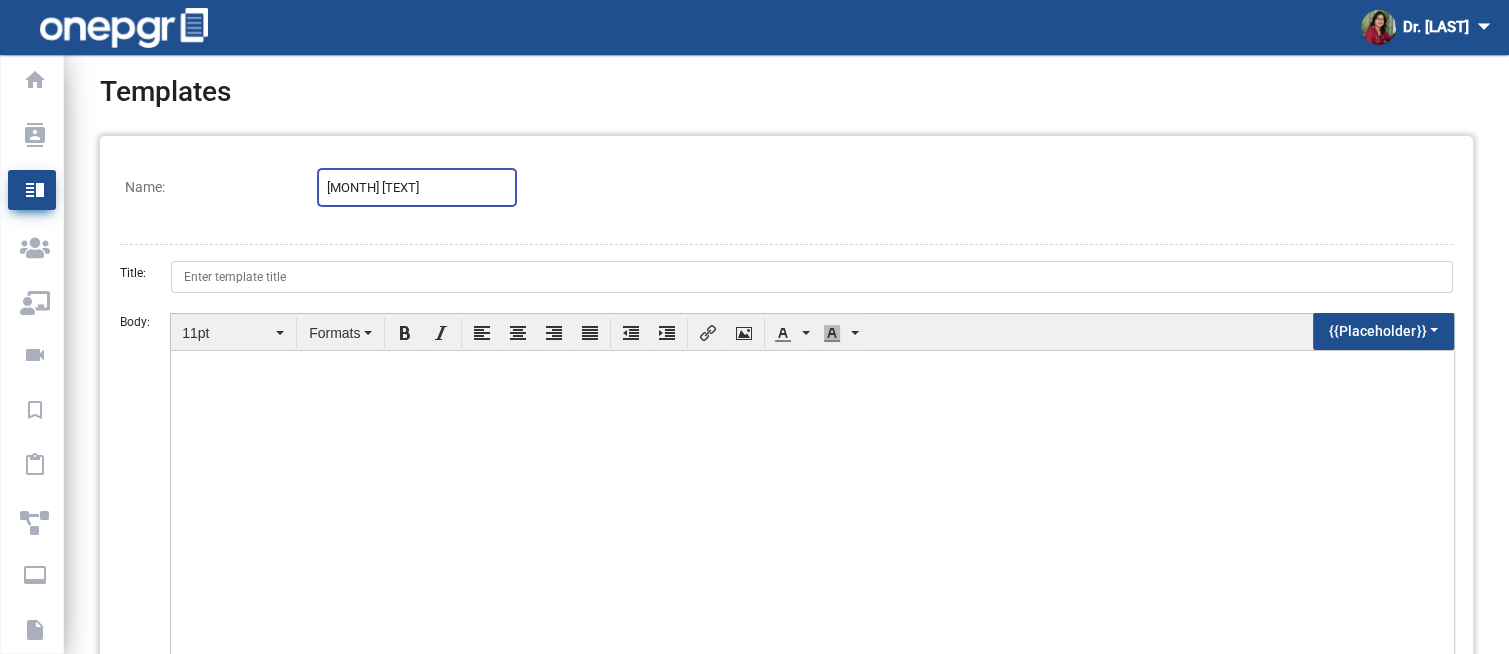 type on "[MONTH] [TEXT]" 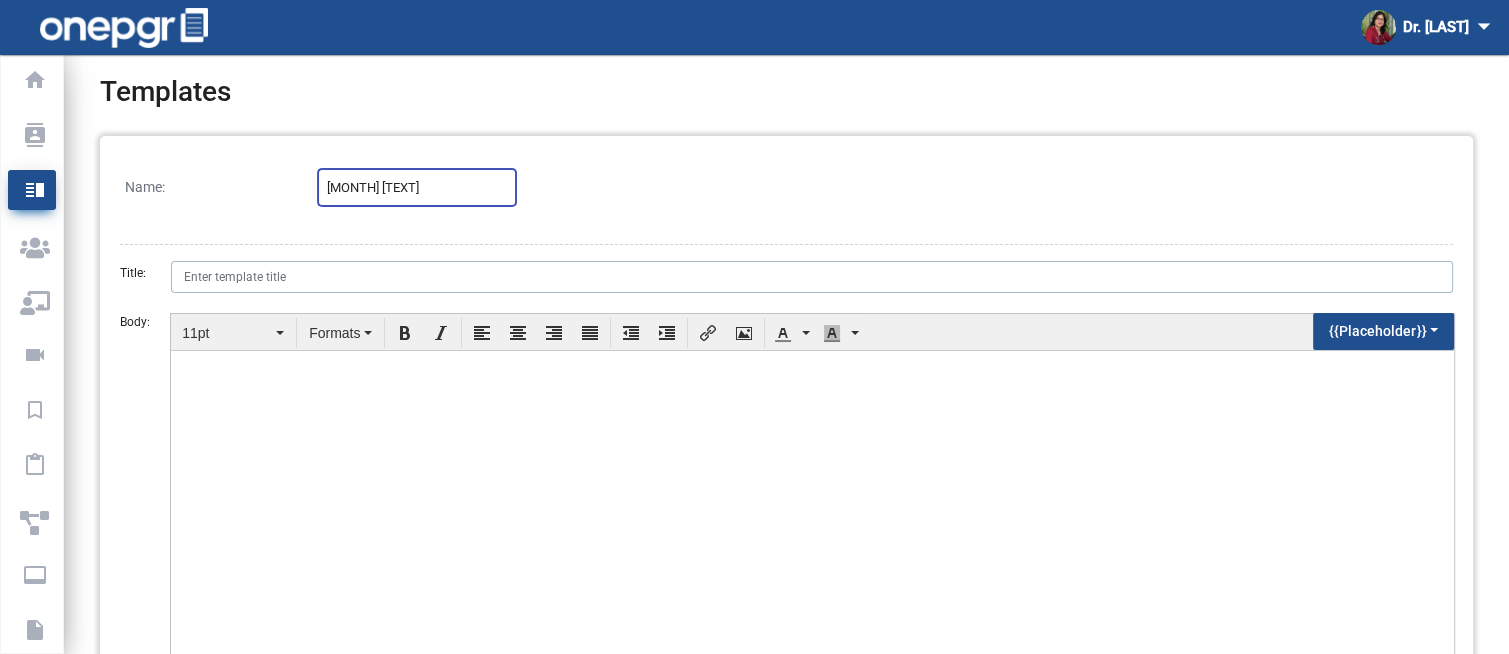 click on "Title:" at bounding box center (812, 277) 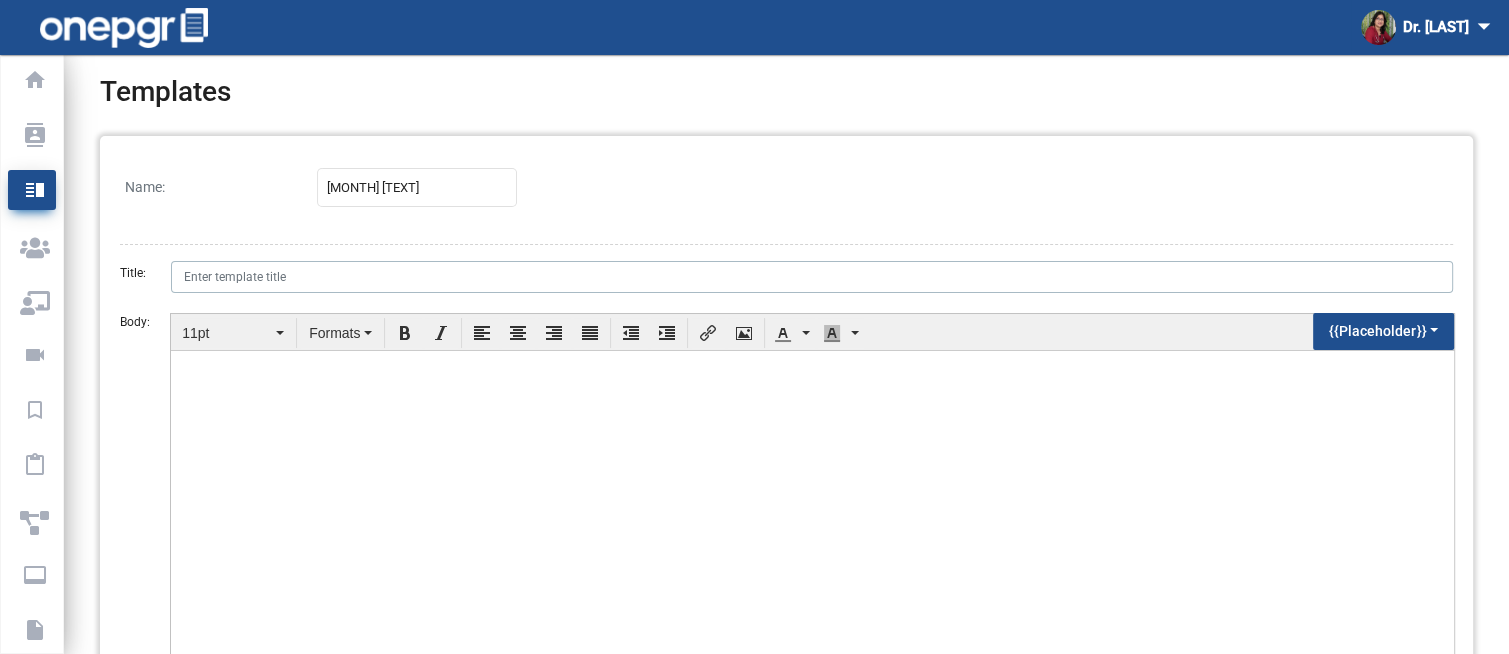 scroll, scrollTop: 148, scrollLeft: 0, axis: vertical 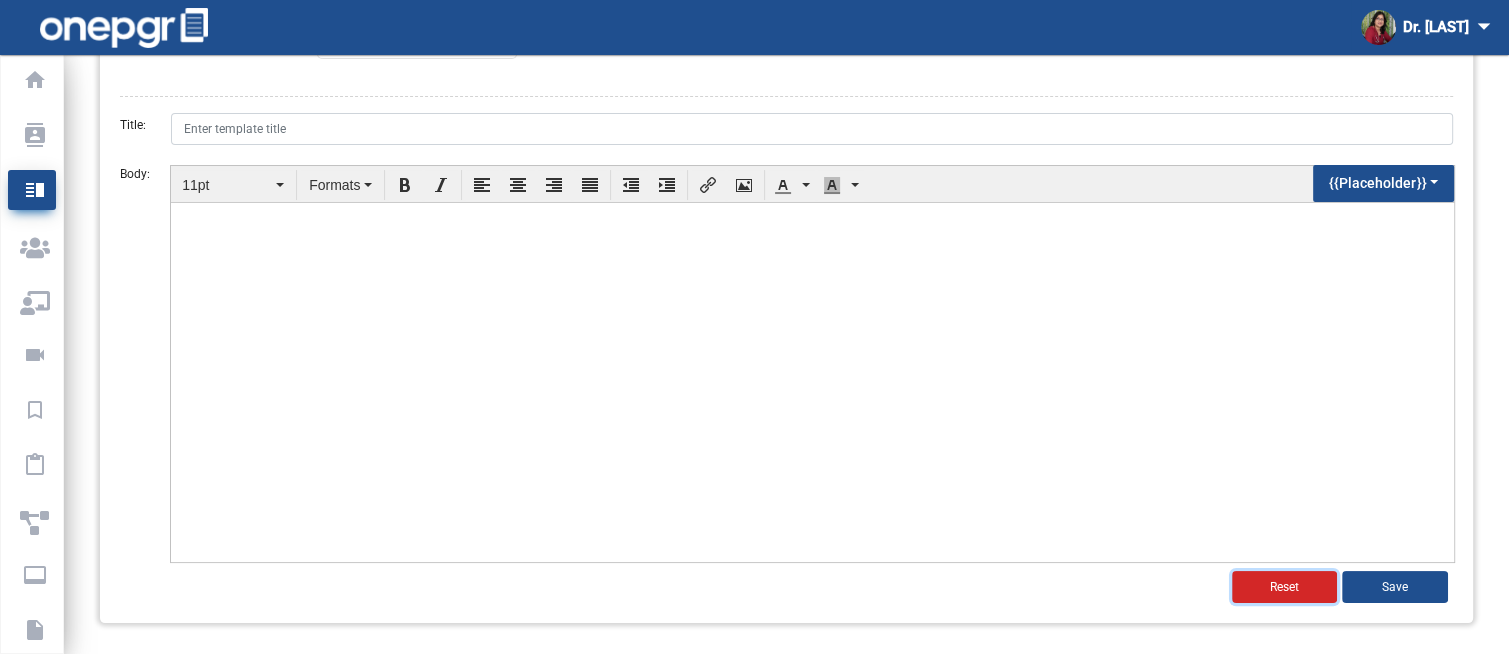 click on "Reset" 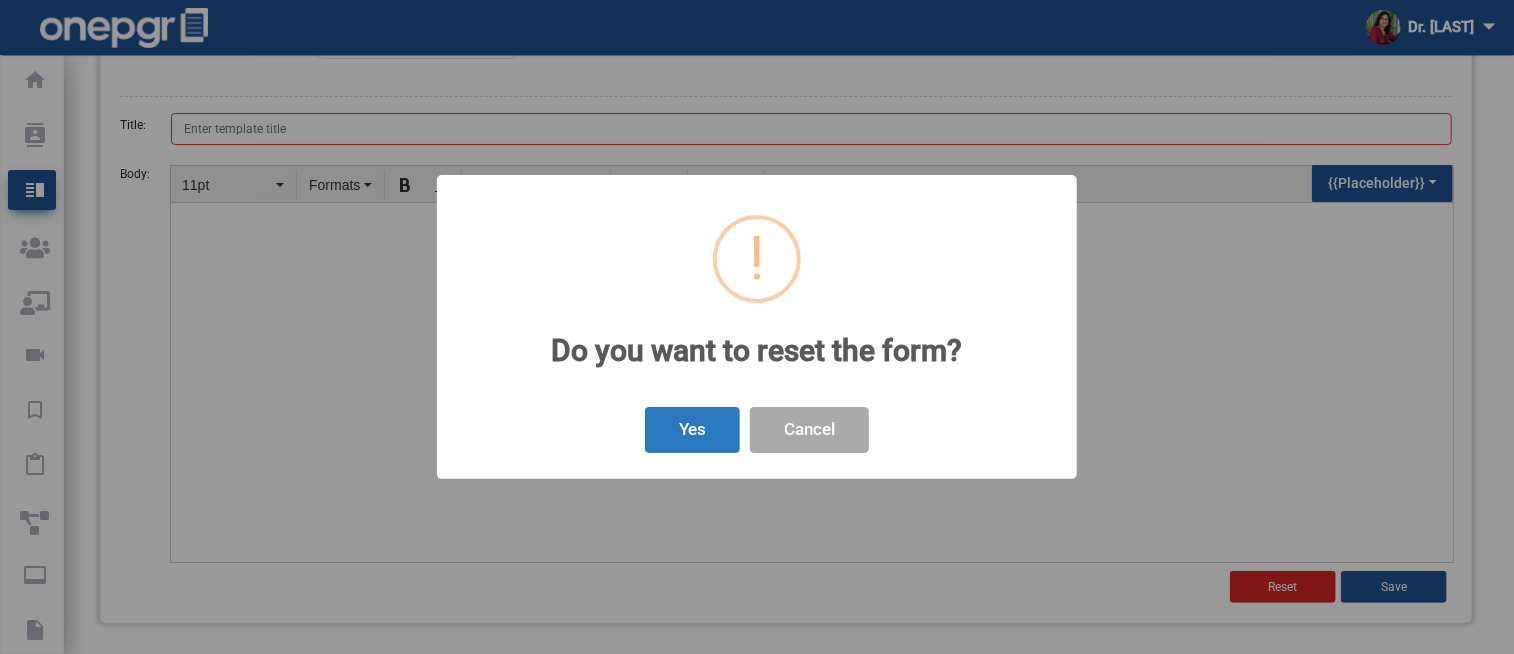 click on "Yes" at bounding box center [692, 430] 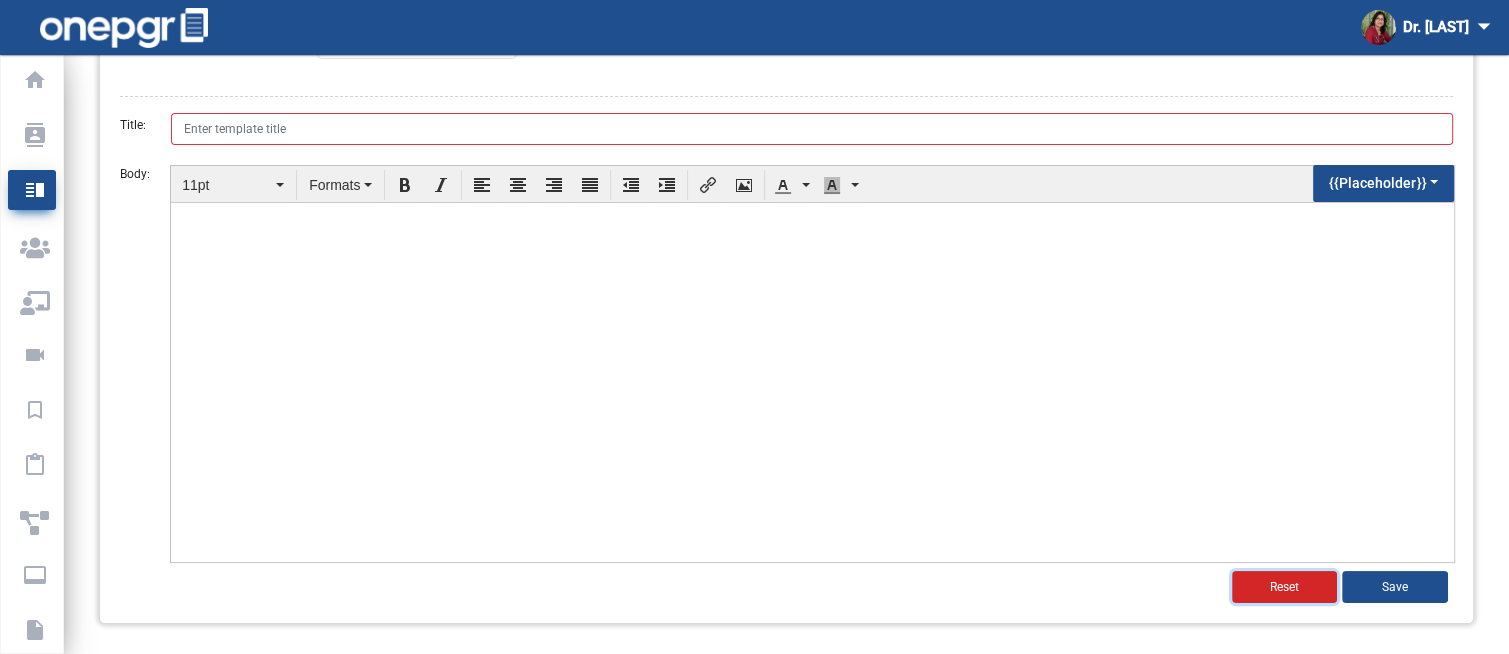 scroll, scrollTop: 0, scrollLeft: 0, axis: both 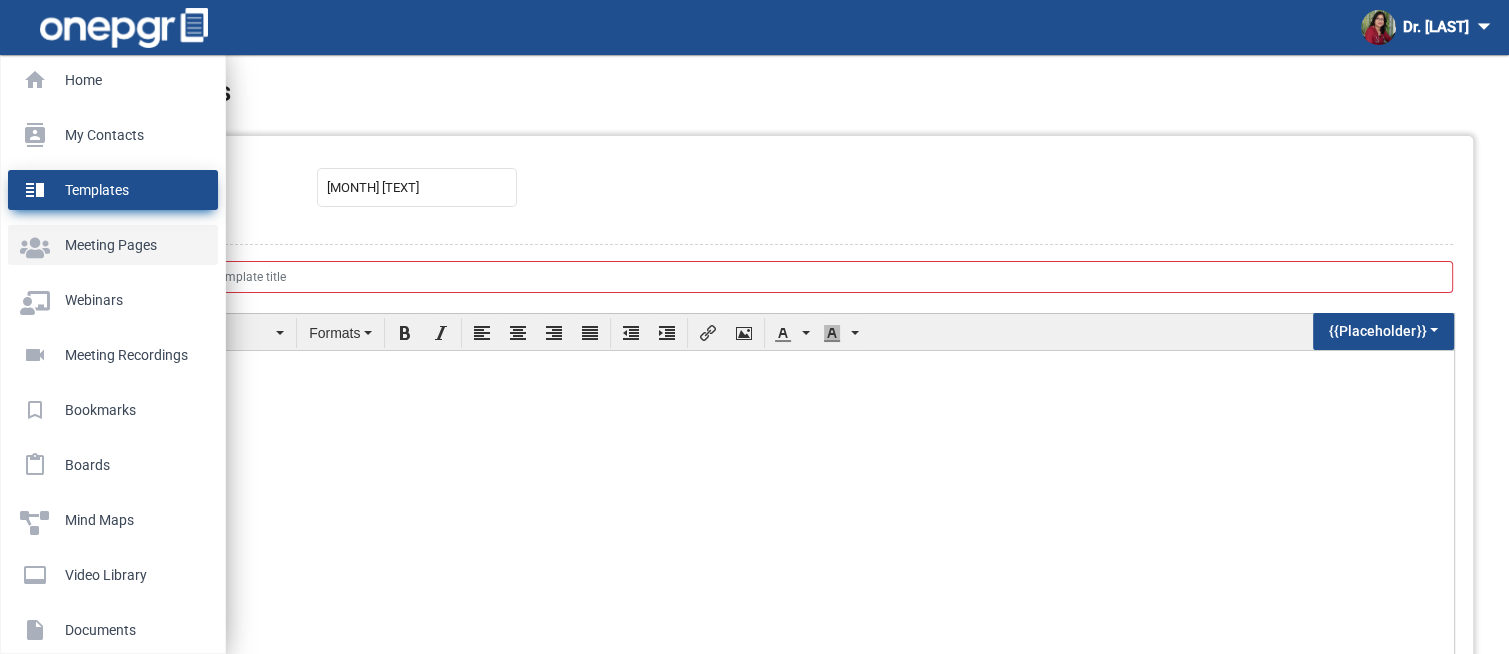 click on "Meeting Pages" 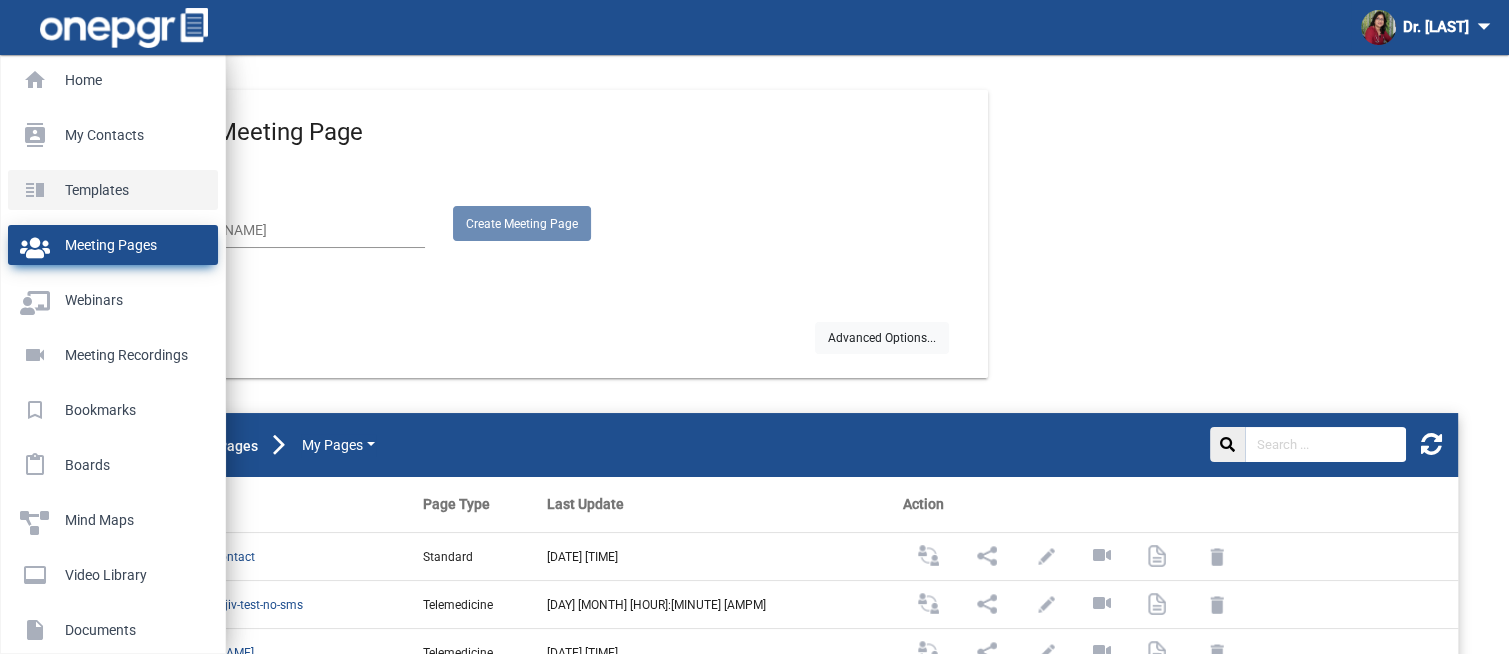 click on "Templates" 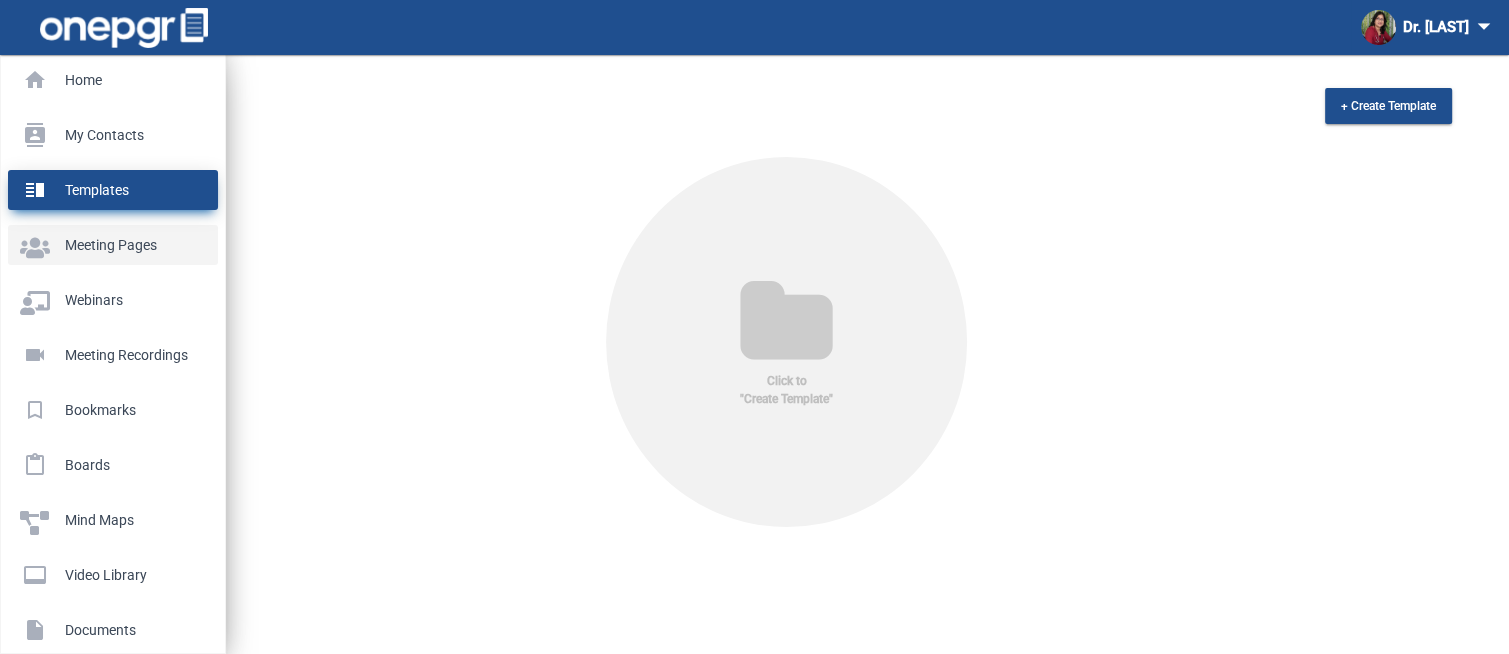 click on "Meeting Pages" 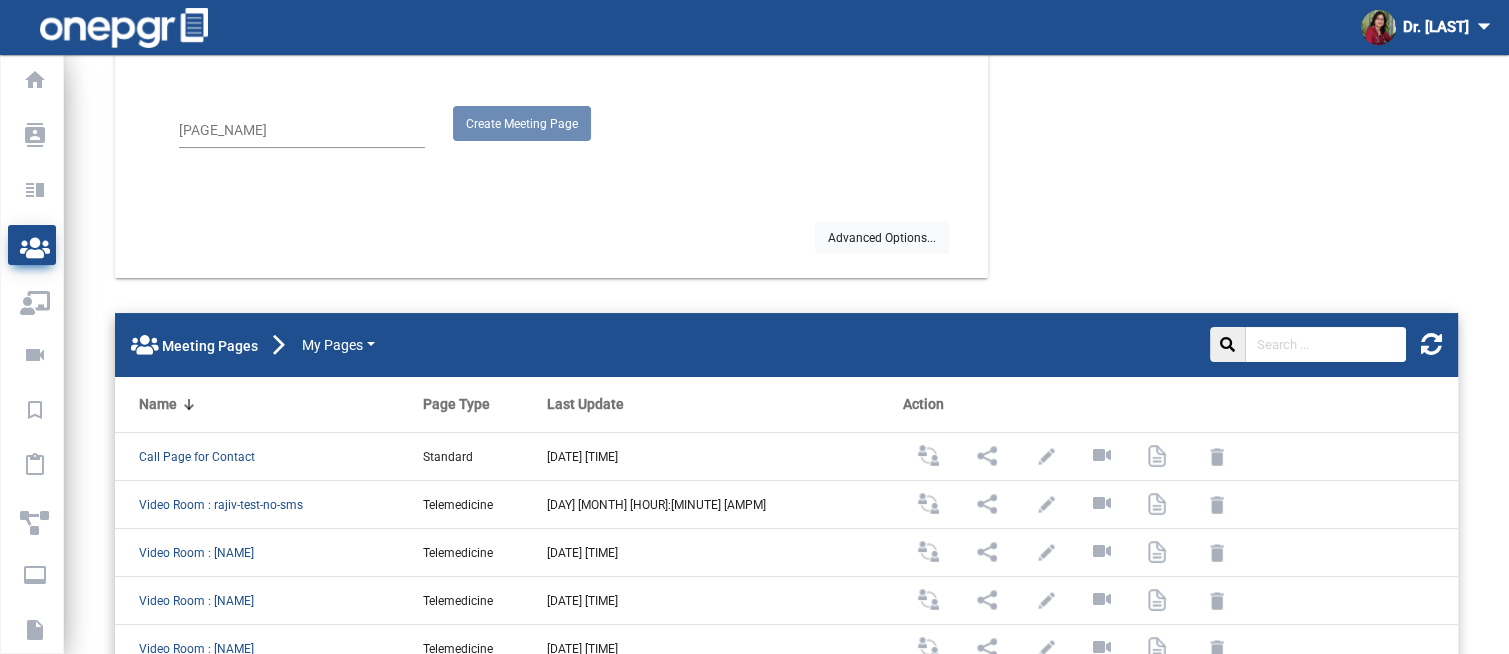 scroll, scrollTop: 300, scrollLeft: 0, axis: vertical 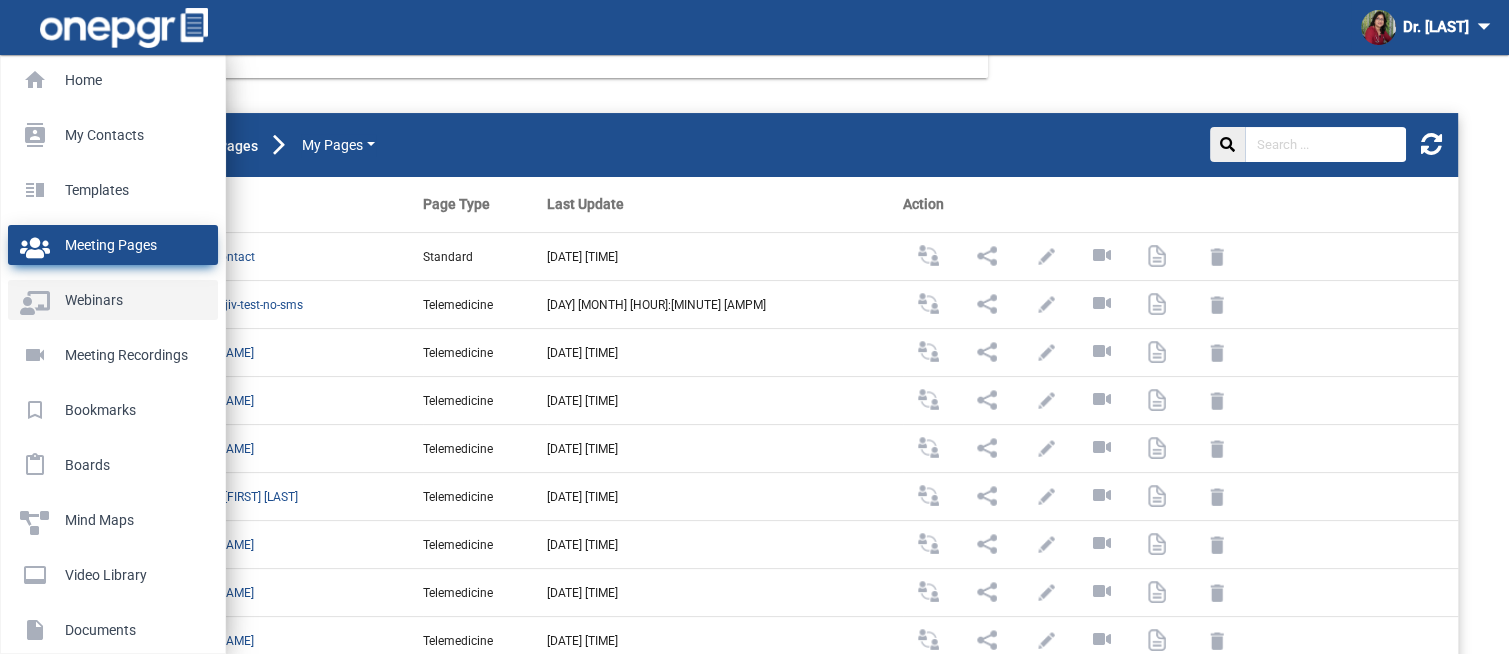 click on "Webinars" 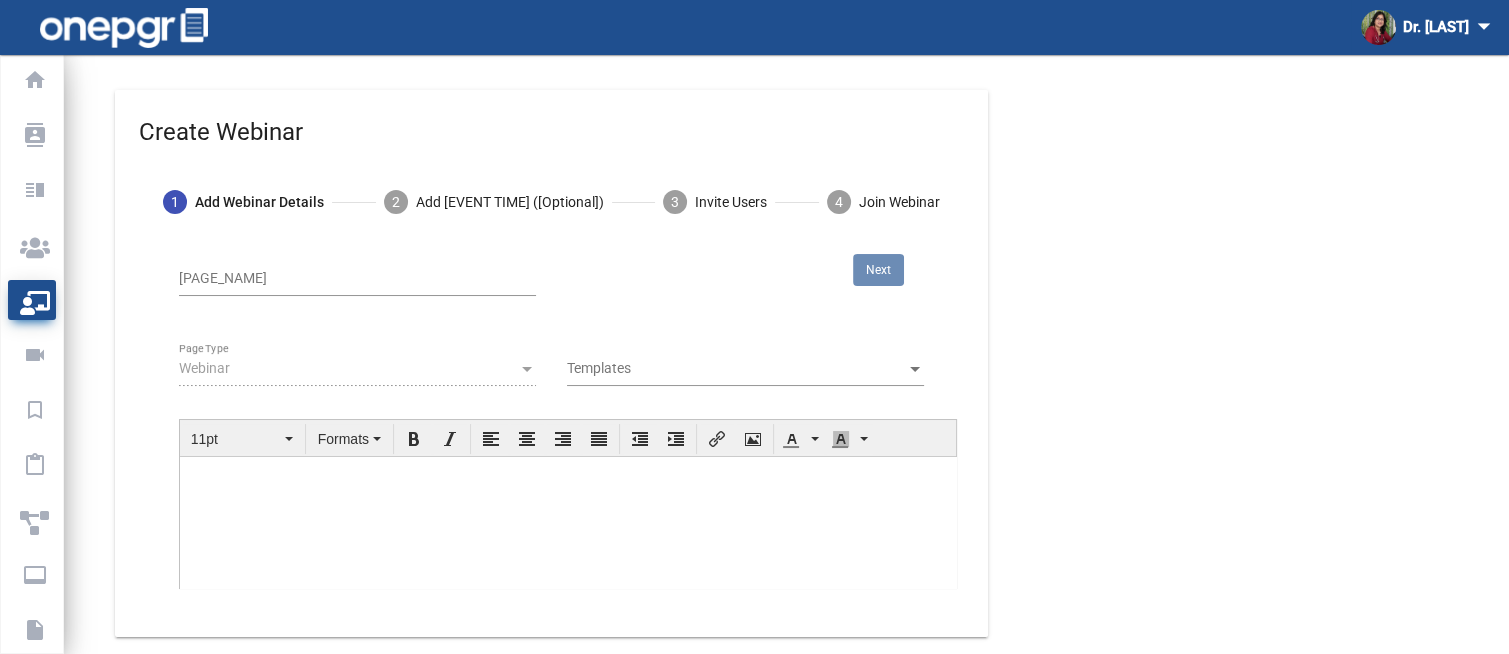 scroll, scrollTop: 193, scrollLeft: 0, axis: vertical 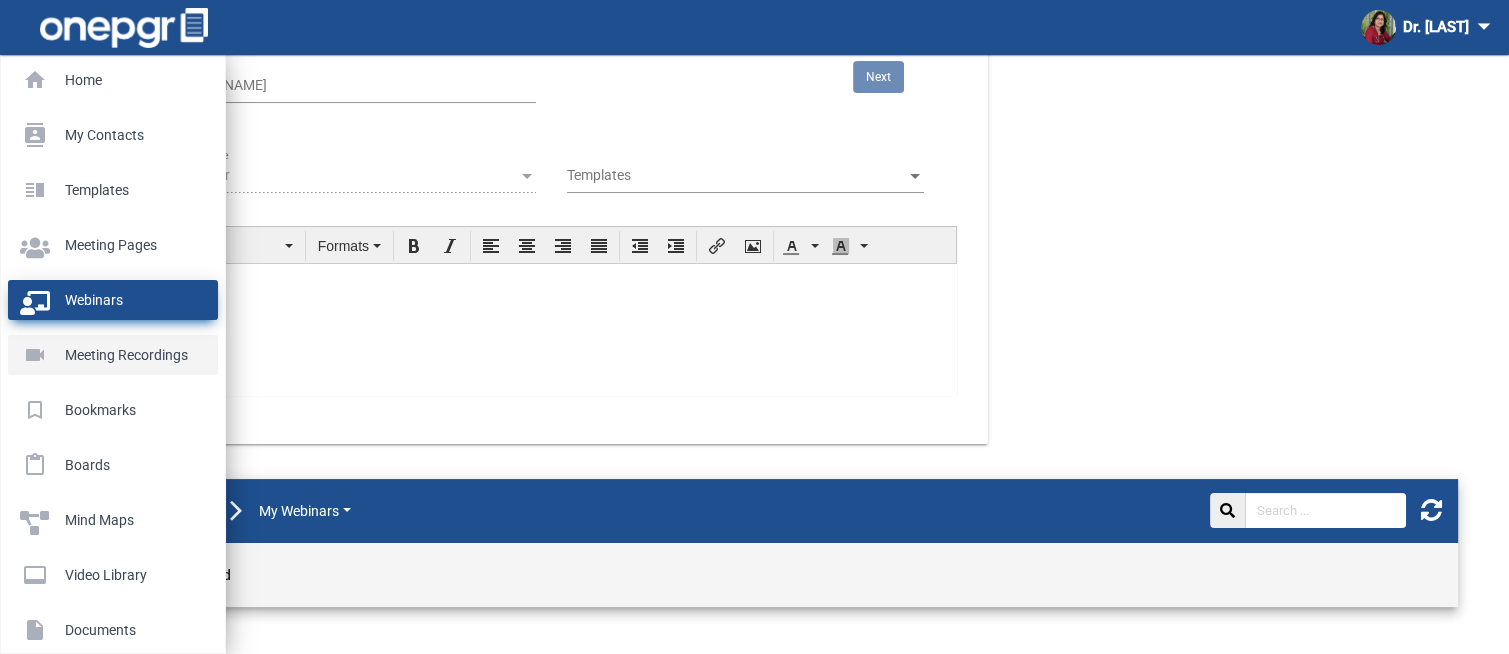 click on "Meeting Recordings" 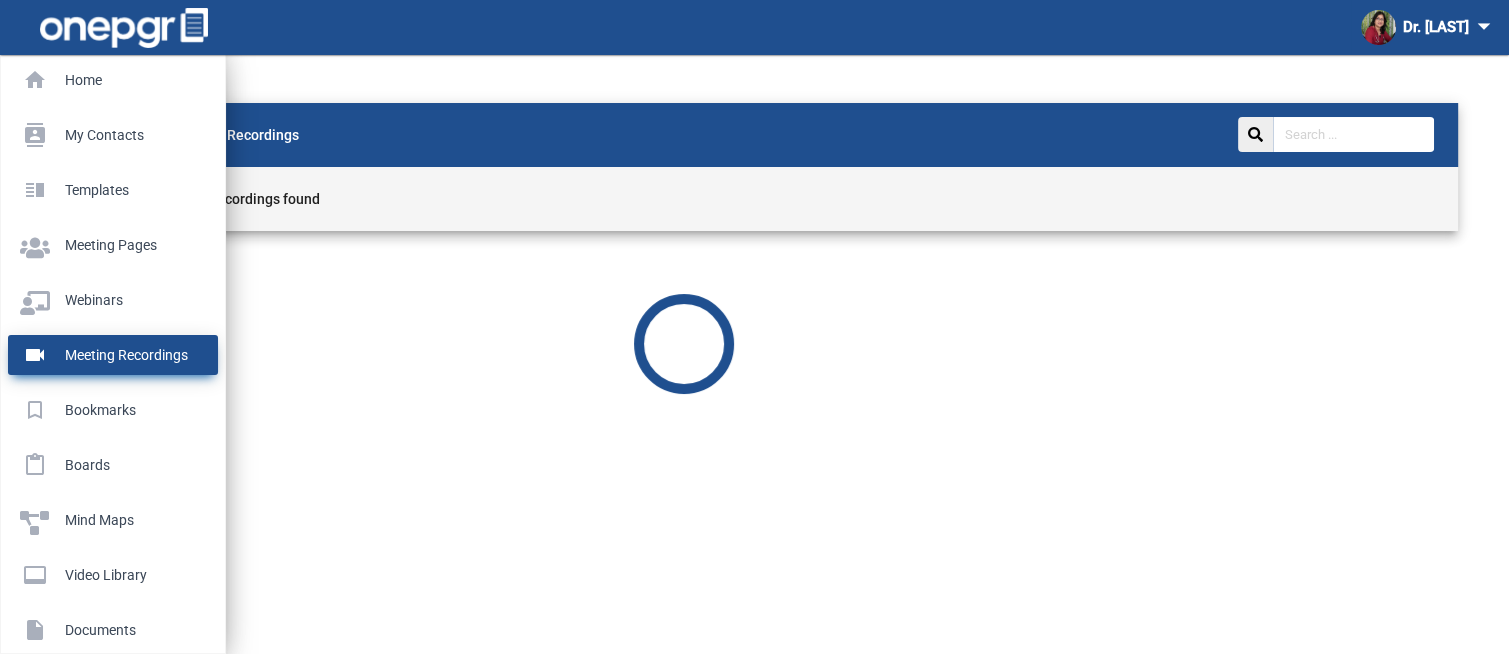 scroll, scrollTop: 55, scrollLeft: 0, axis: vertical 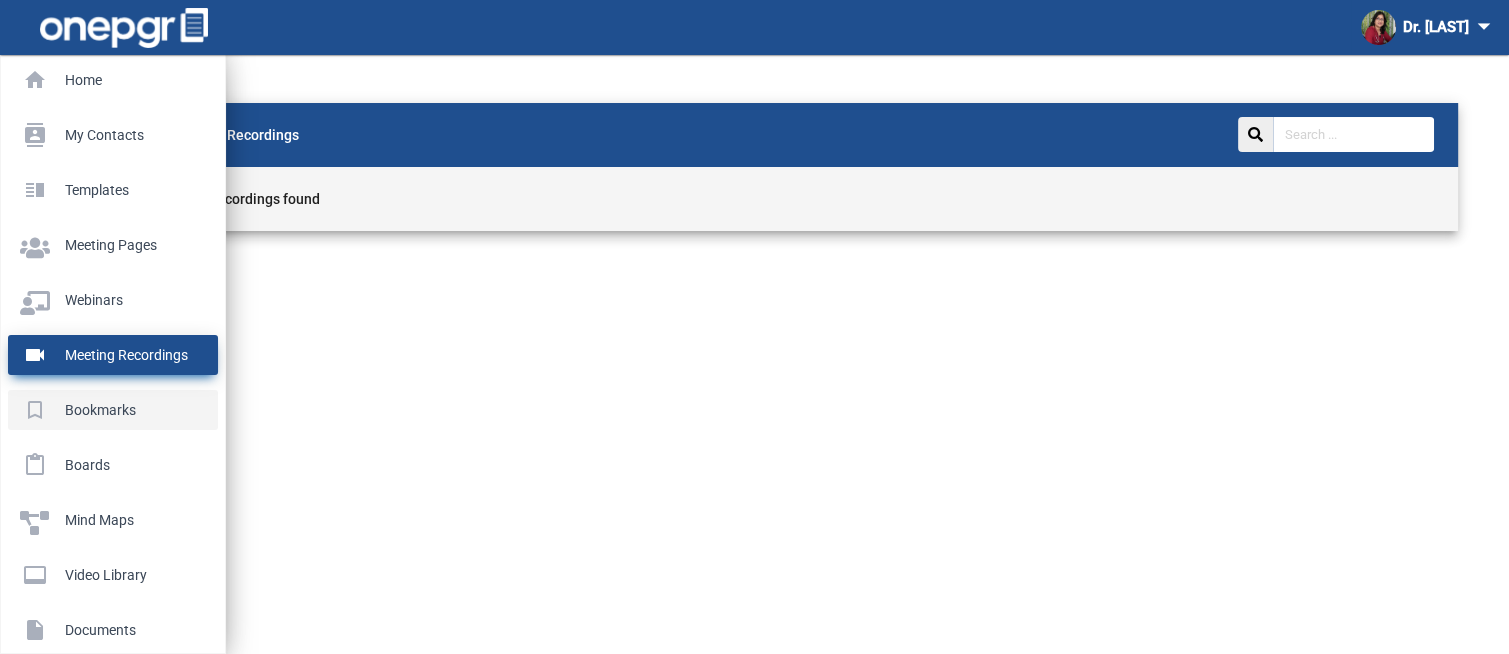 click on "Bookmarks" 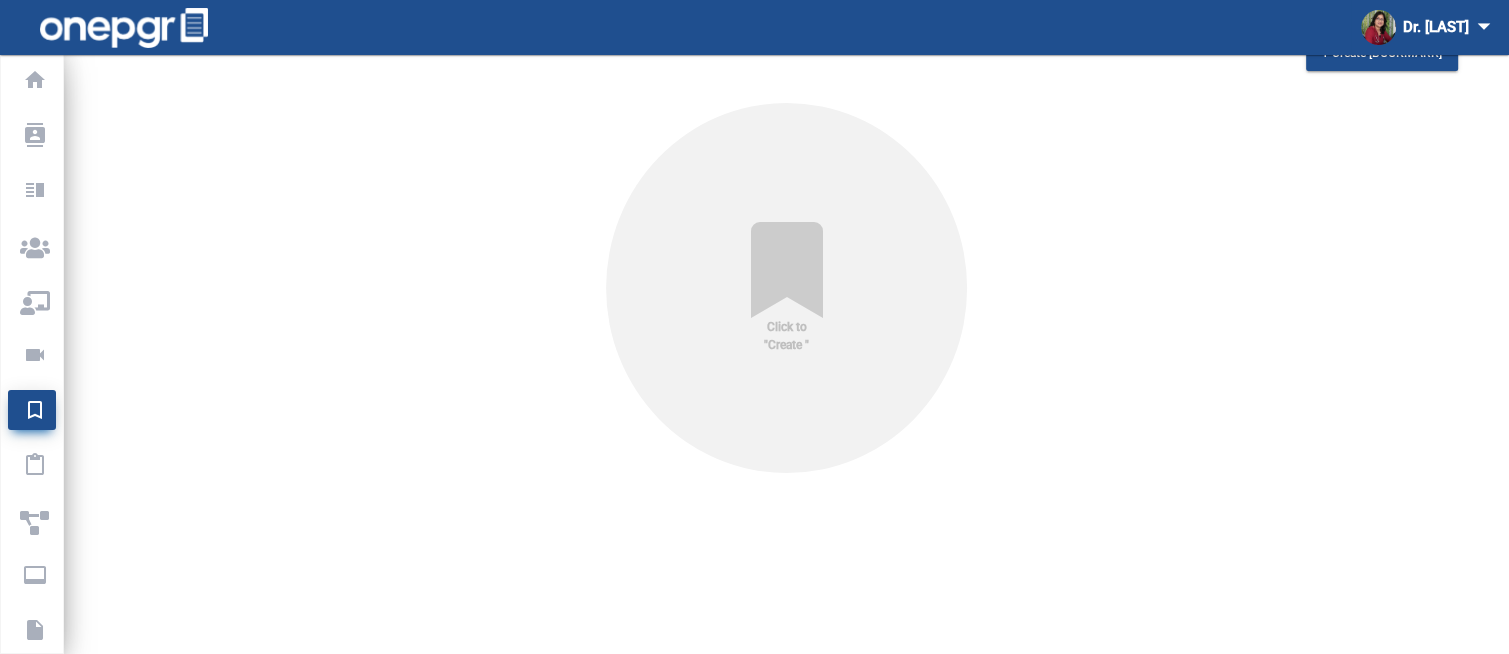 scroll, scrollTop: 0, scrollLeft: 0, axis: both 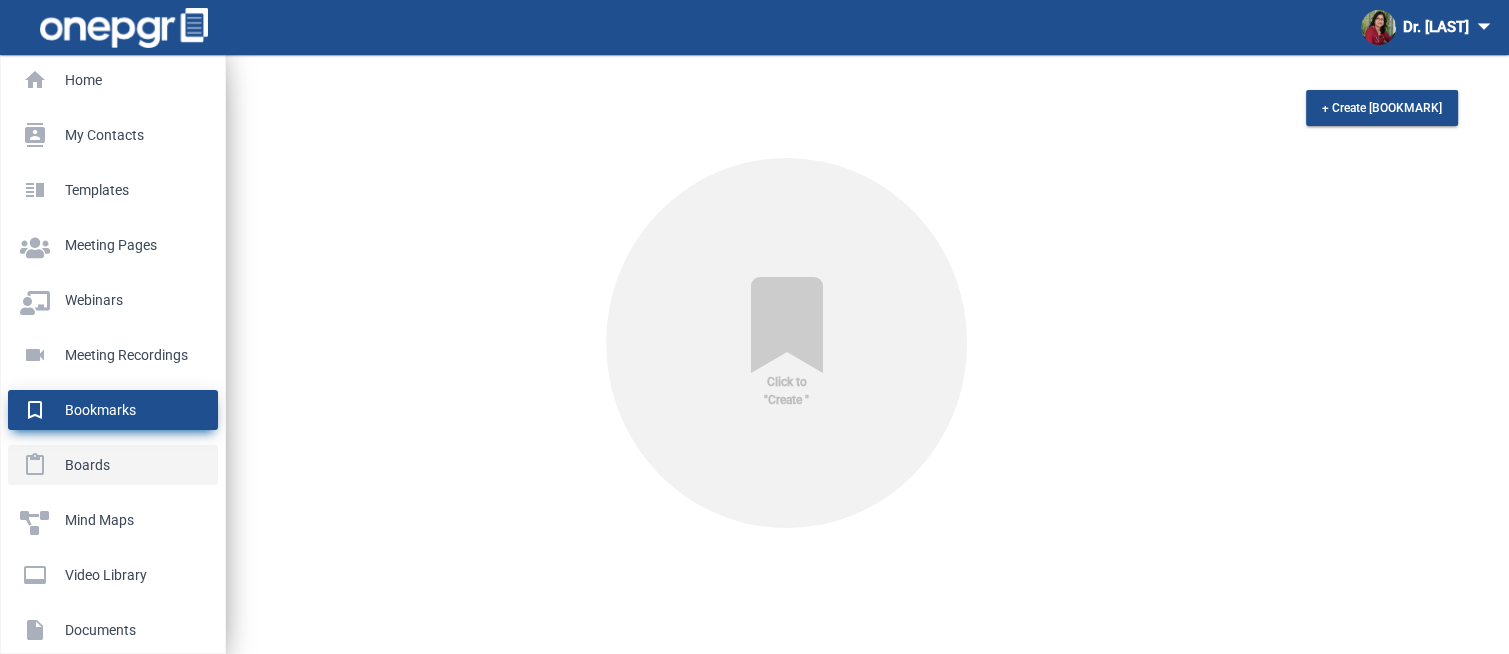 click on "Boards" 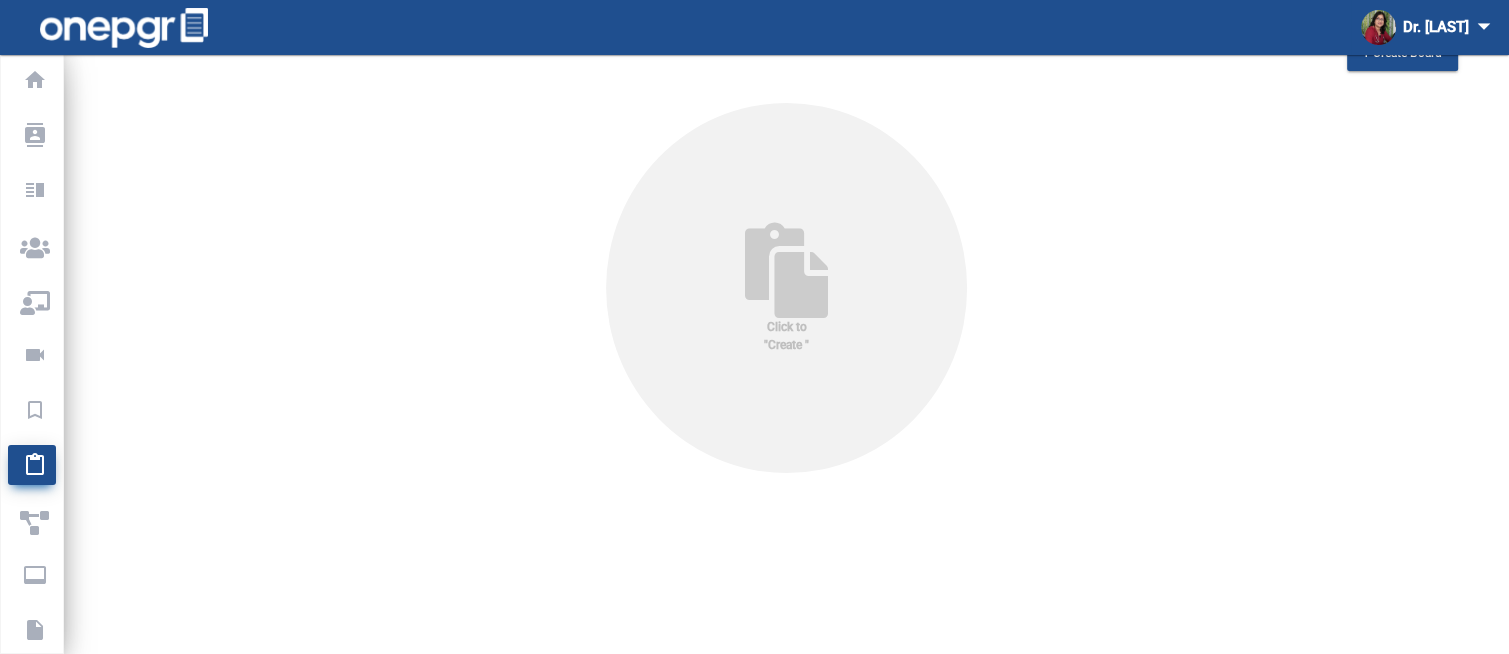 scroll, scrollTop: 0, scrollLeft: 0, axis: both 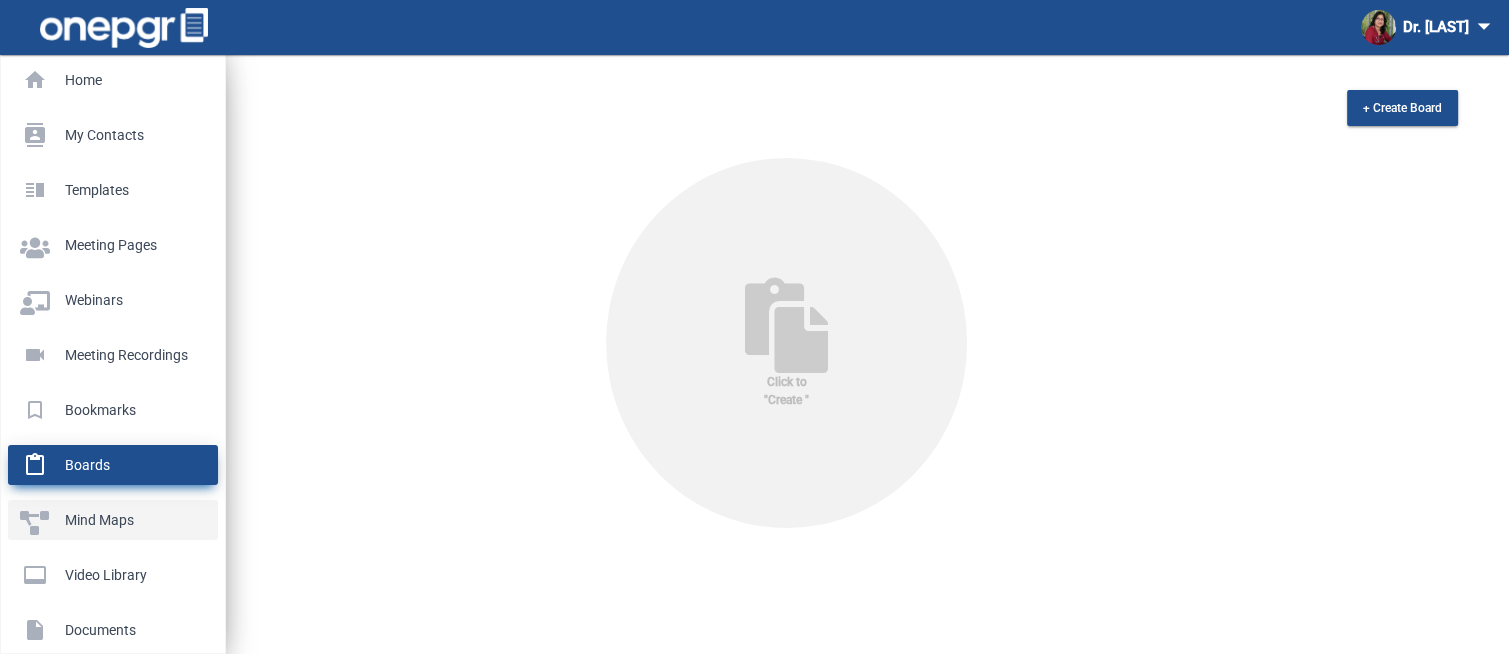 click on "Mind Maps" 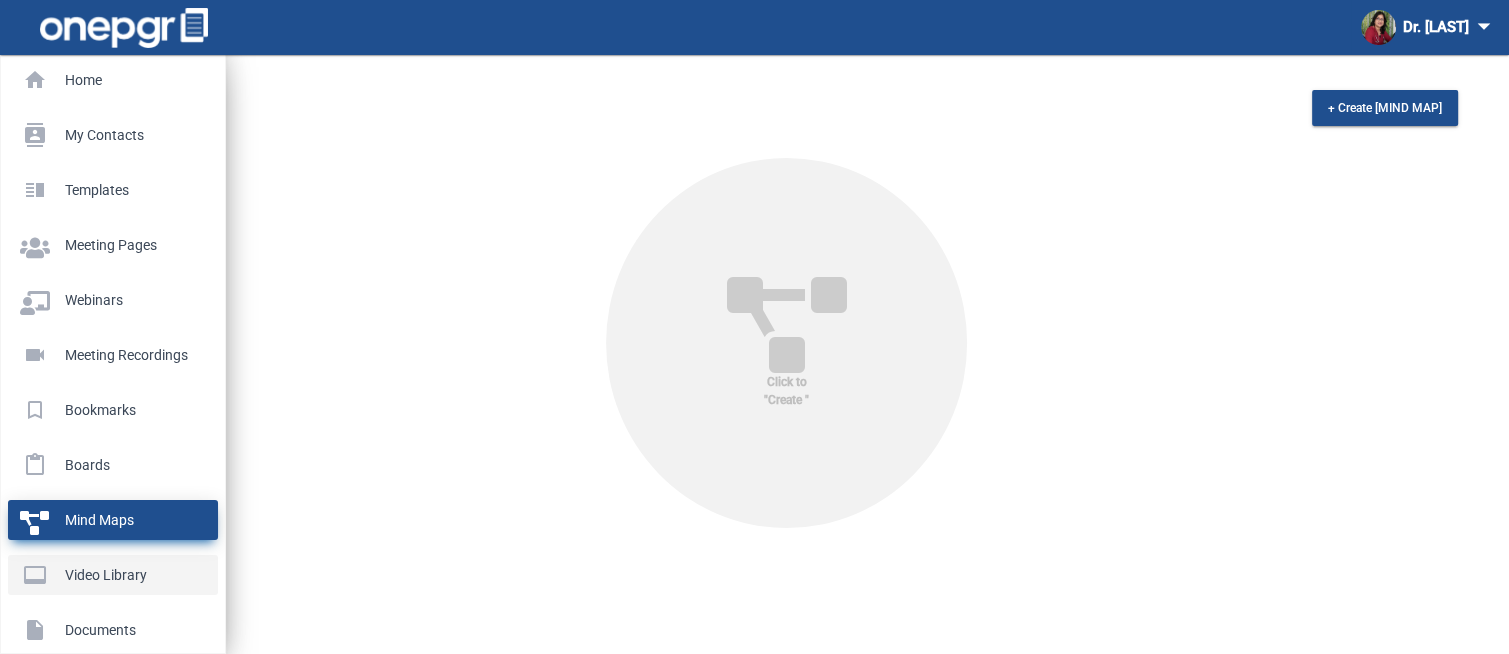 click on "Video Library" 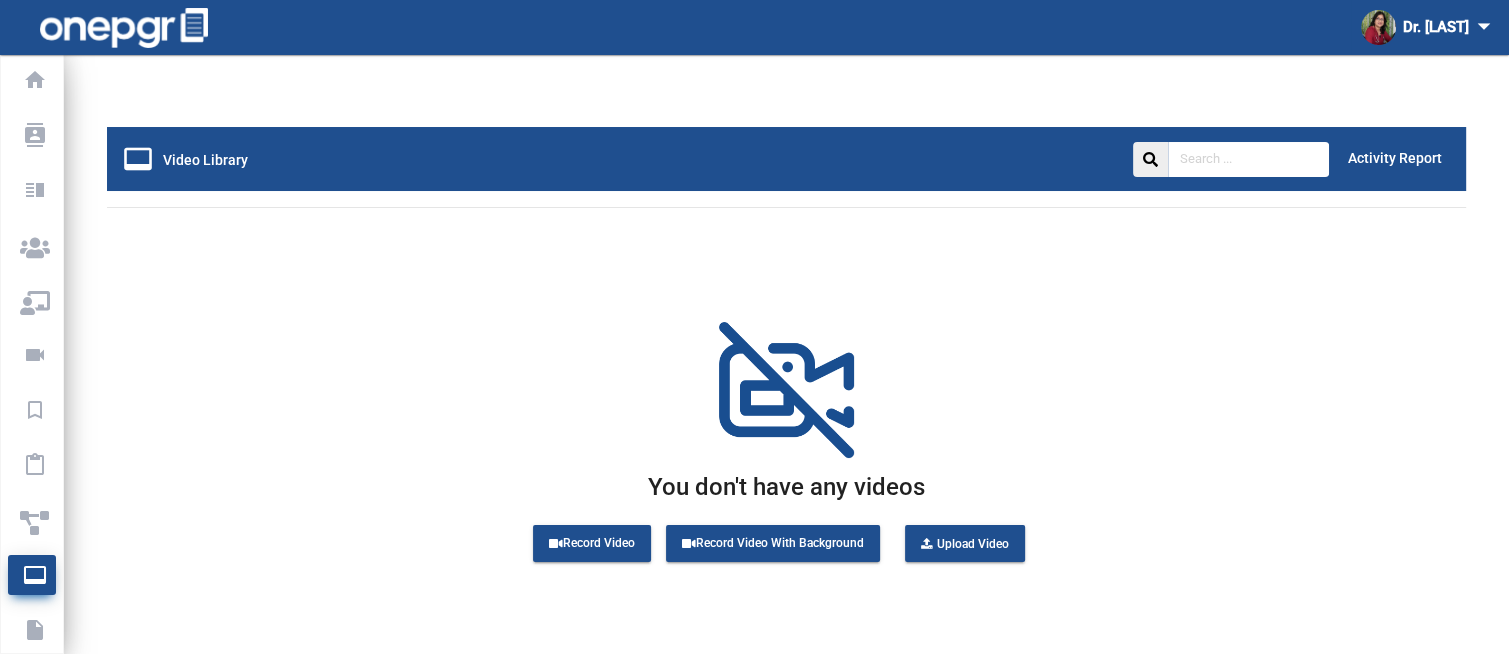 scroll, scrollTop: 55, scrollLeft: 0, axis: vertical 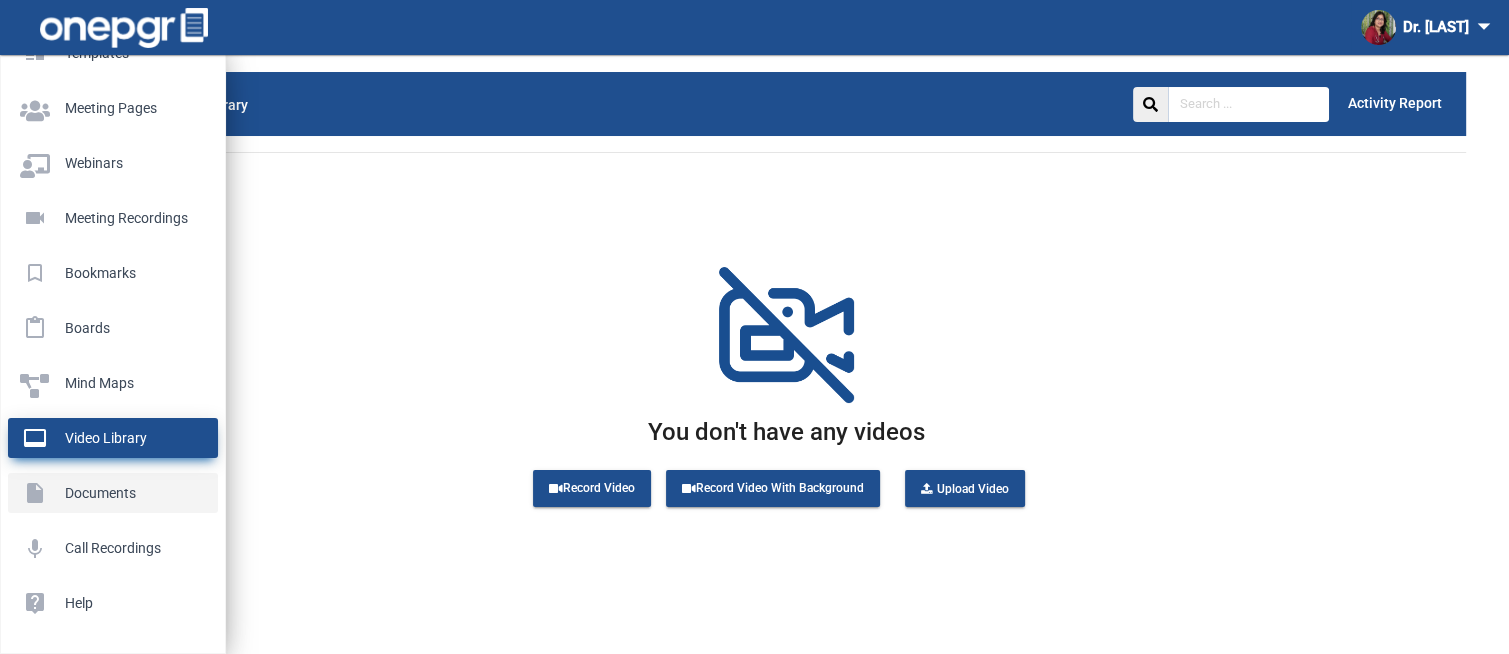 click on "insert_drive_file Documents" 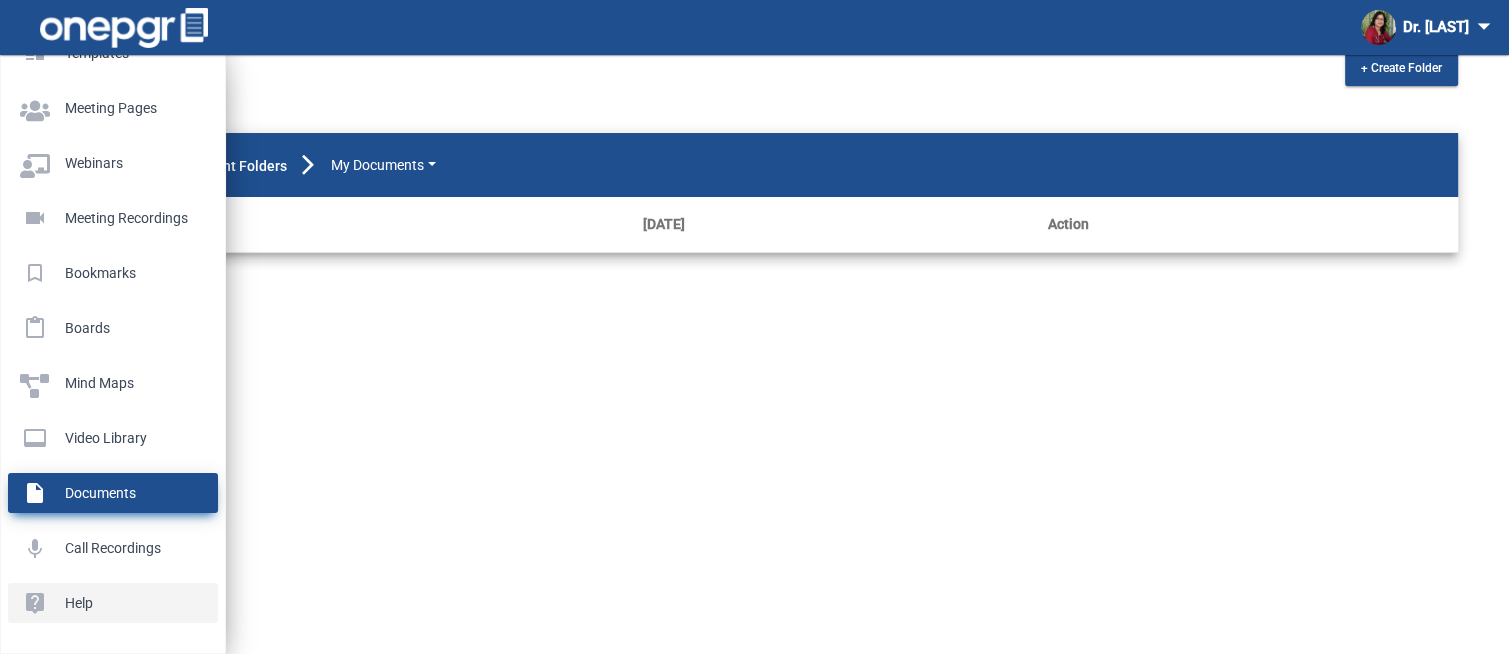 scroll, scrollTop: 0, scrollLeft: 0, axis: both 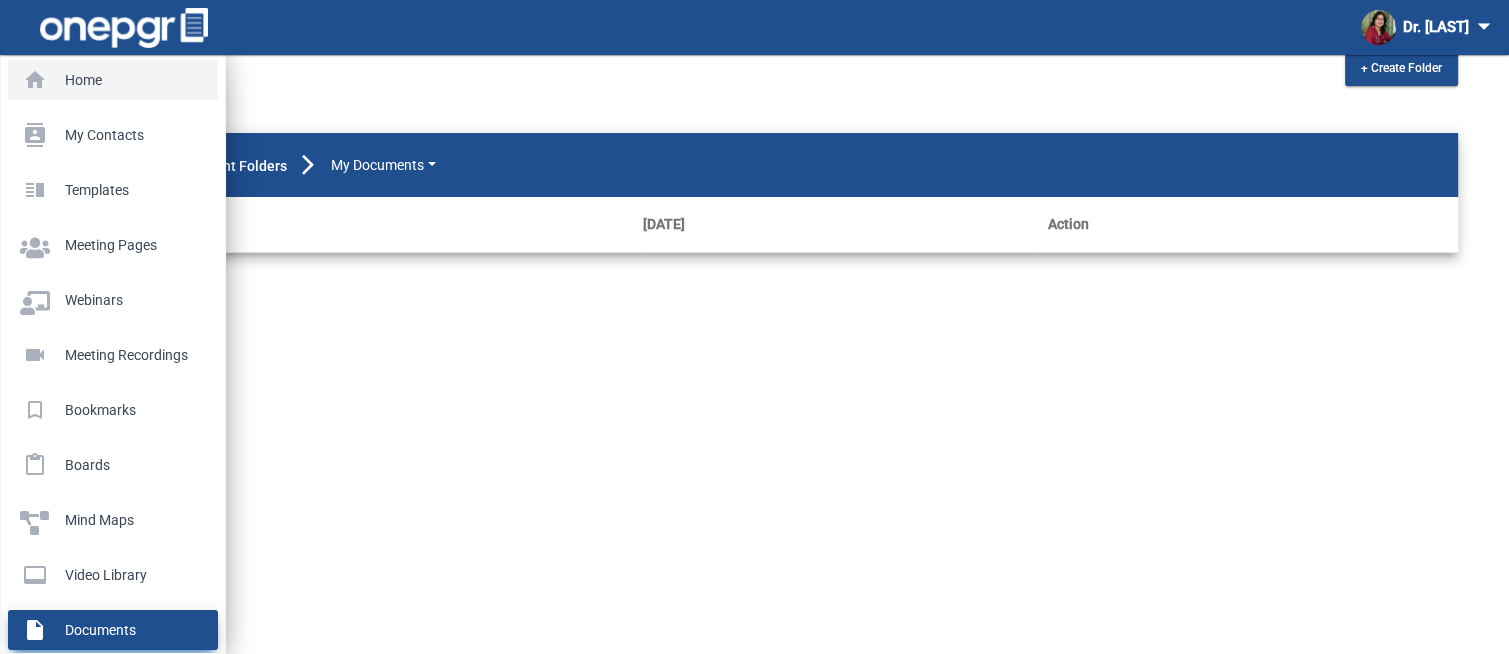 click on "Home" 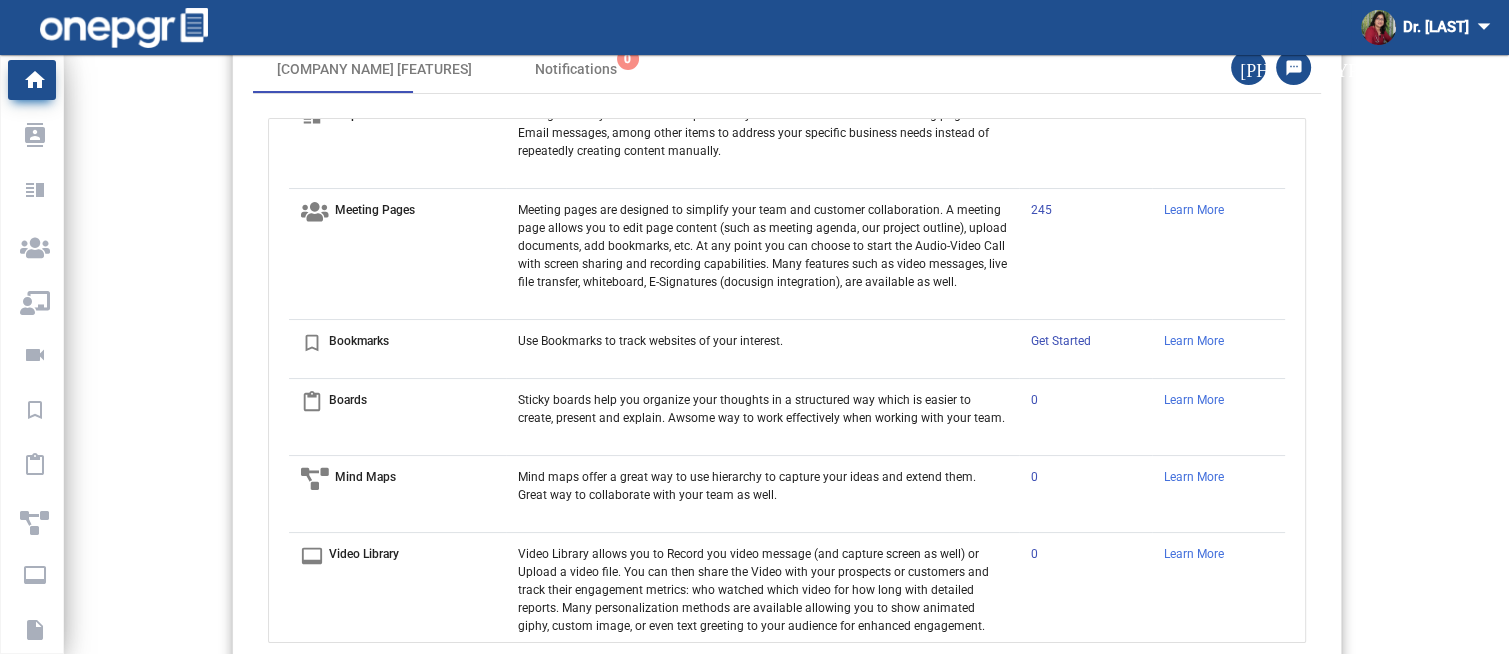 scroll, scrollTop: 0, scrollLeft: 0, axis: both 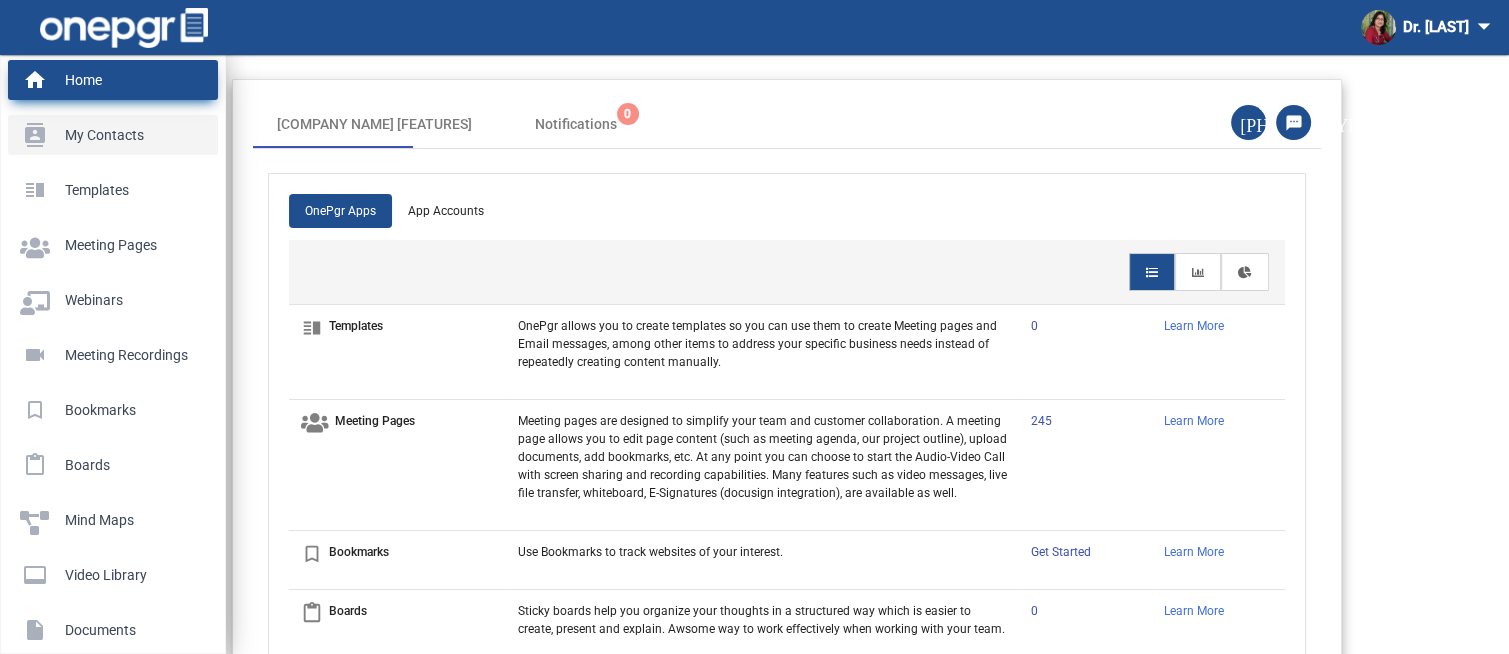 click on "My Contacts" 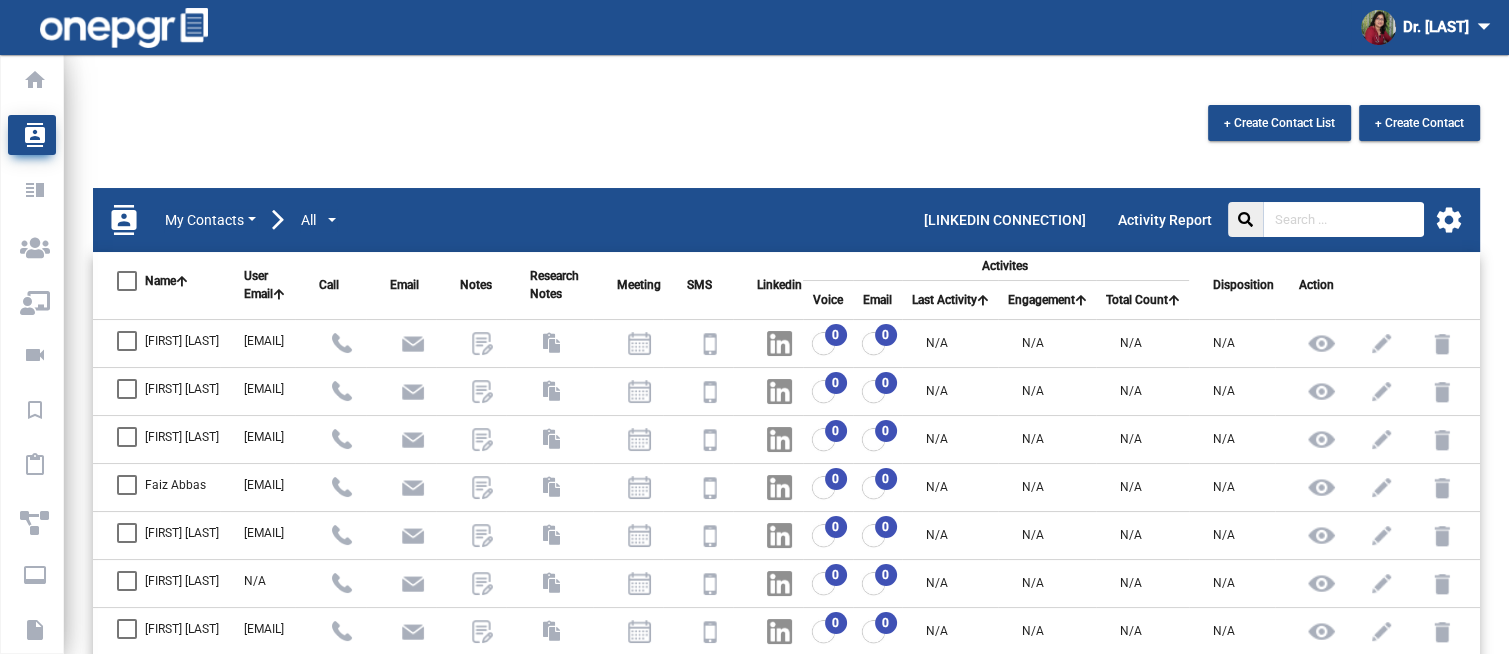 click on "settings" 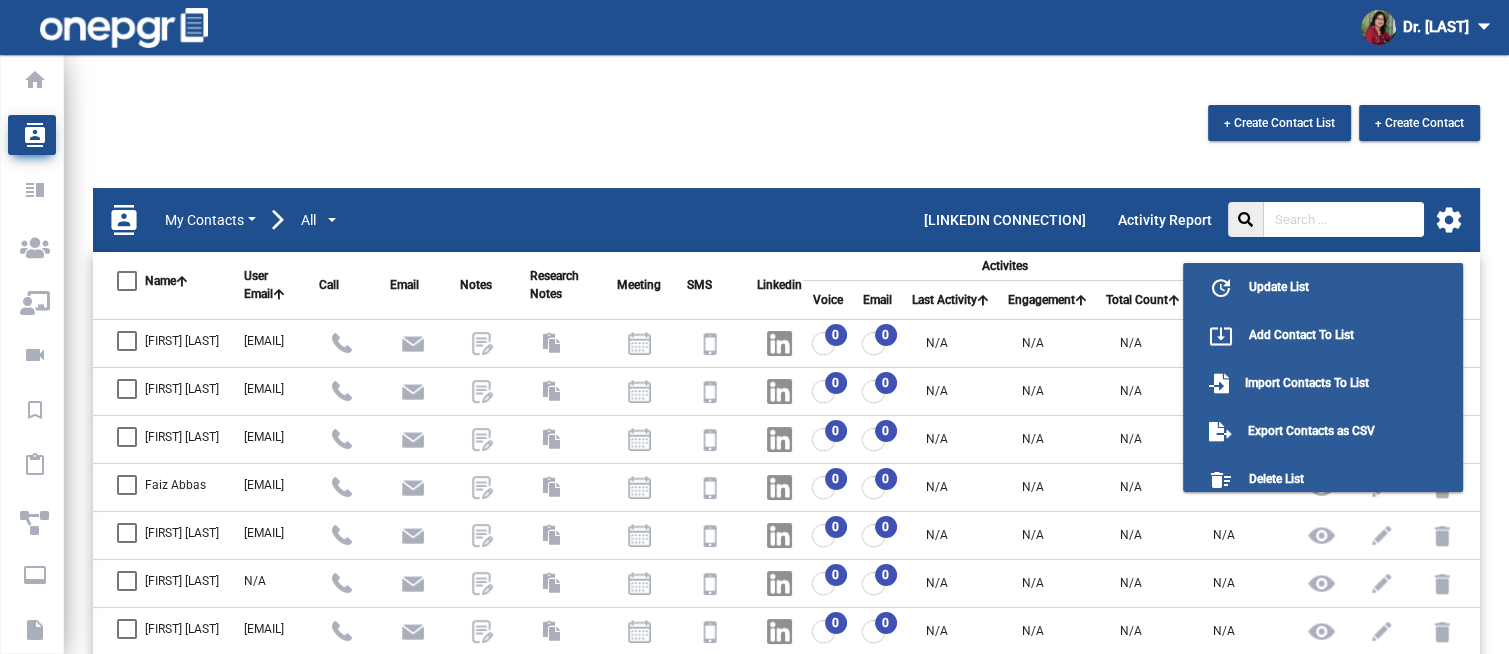 click at bounding box center [754, 327] 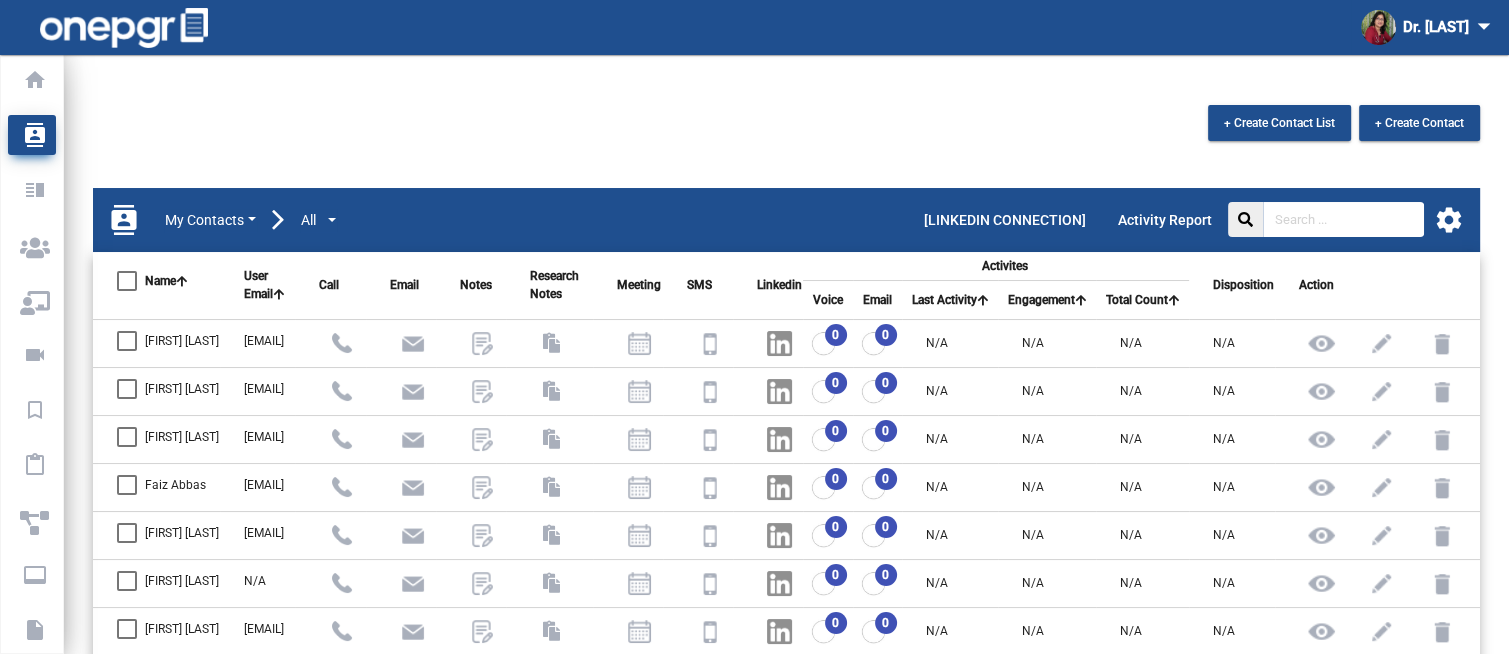 click on "All" 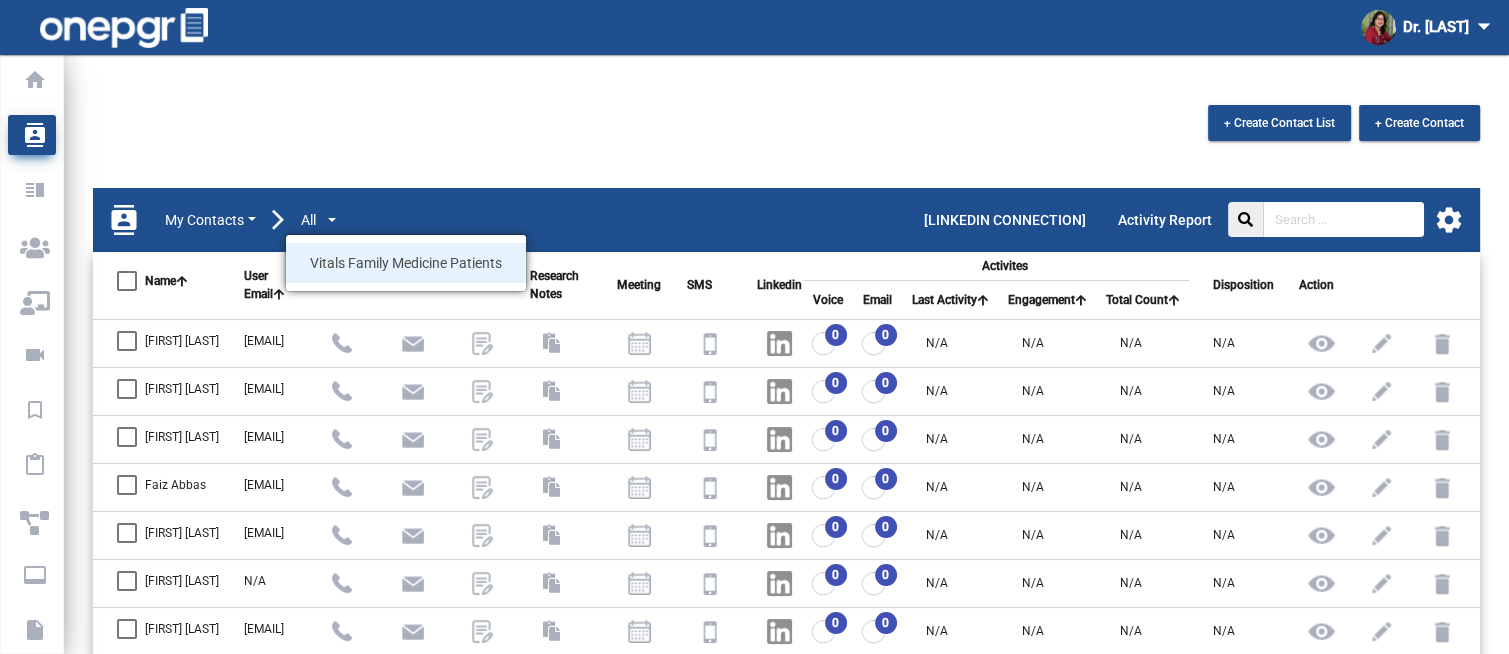 click on "Vitals Family Medicine Patients" at bounding box center (406, 263) 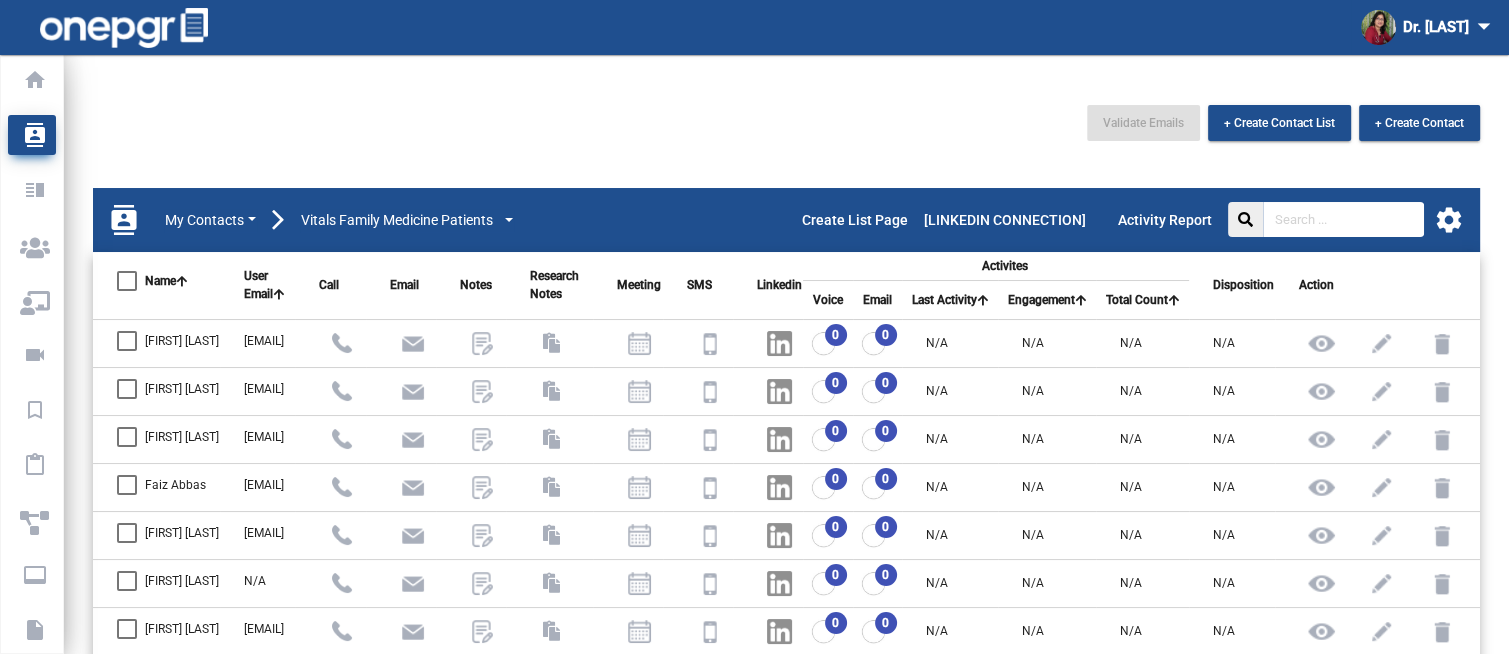 click at bounding box center [127, 281] 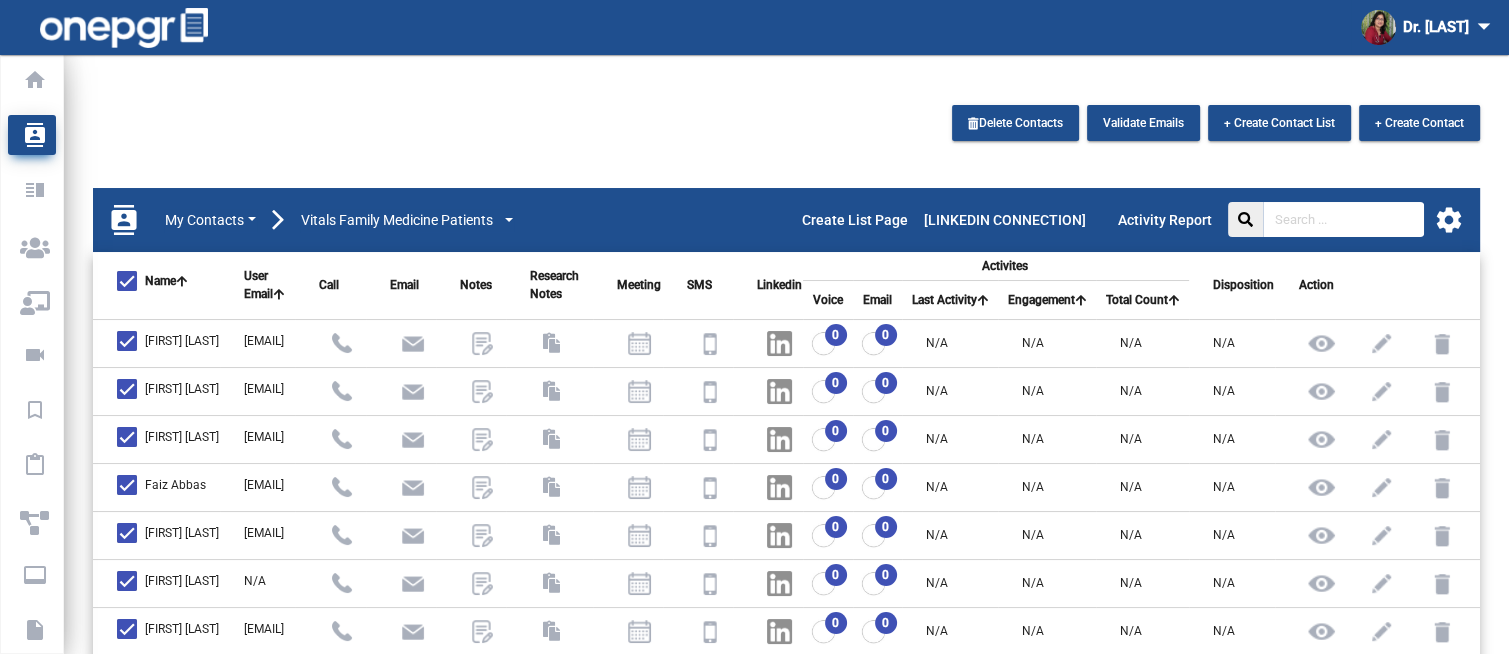click on "settings" 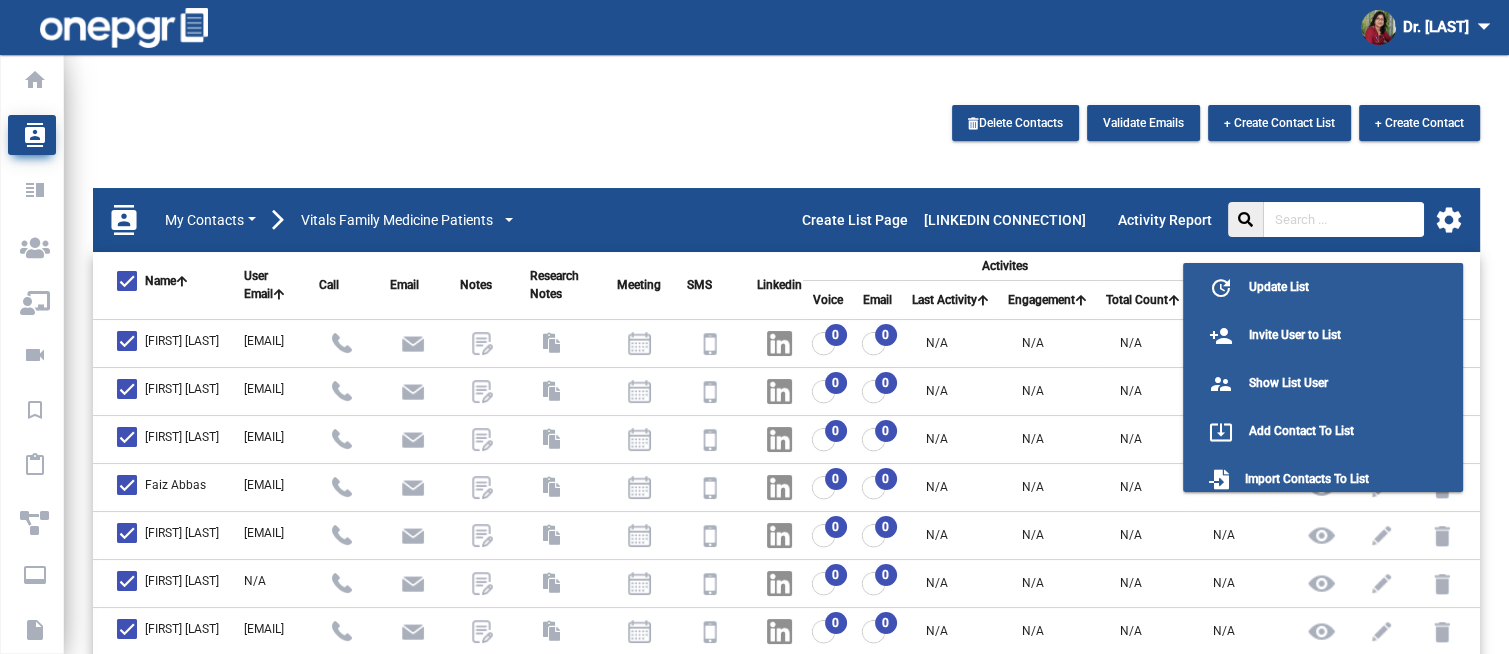 click at bounding box center (754, 327) 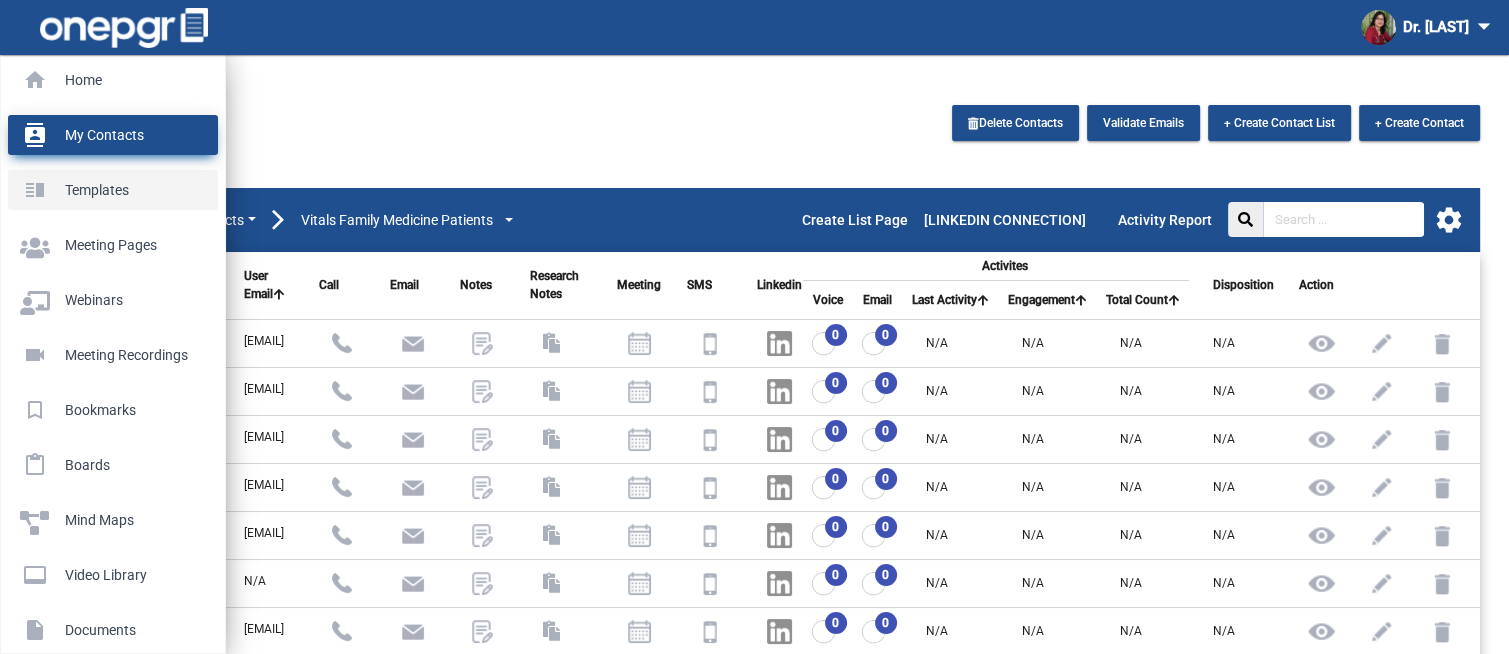 click on "Templates" 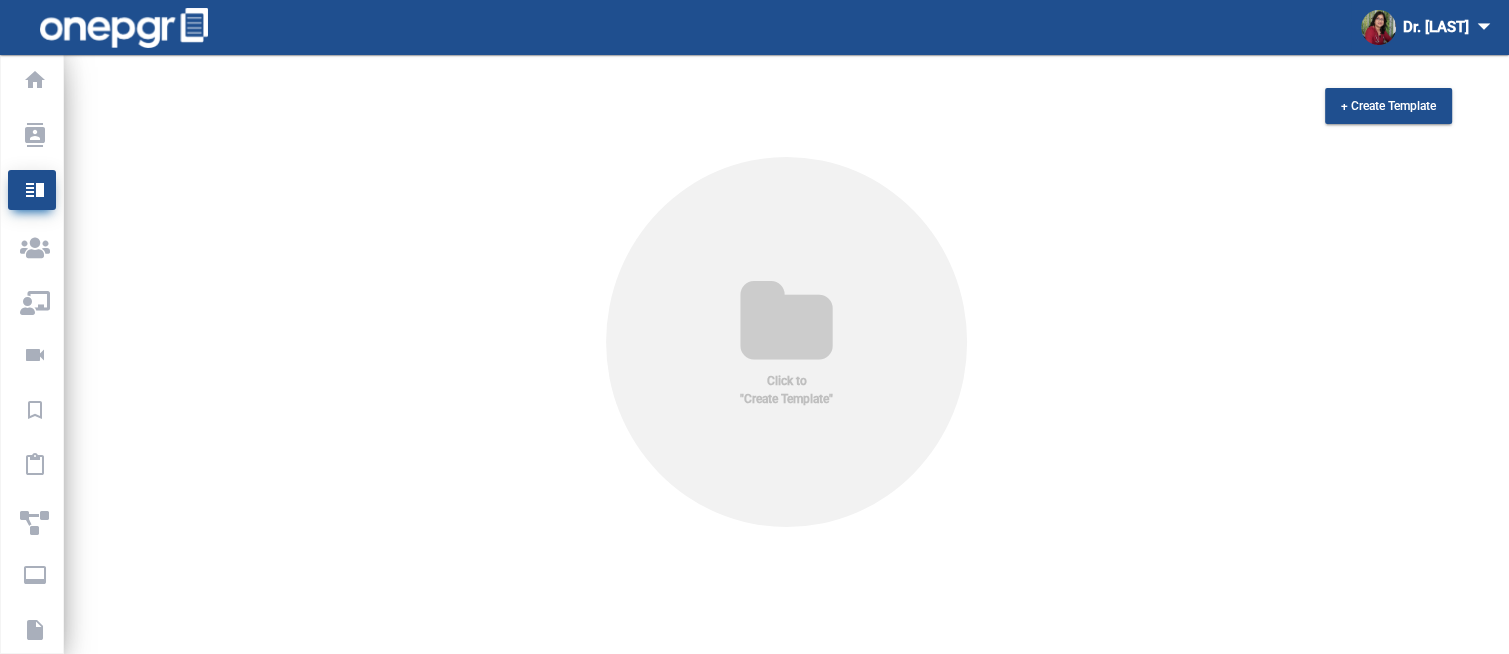 click on "Click to "Create Template"" 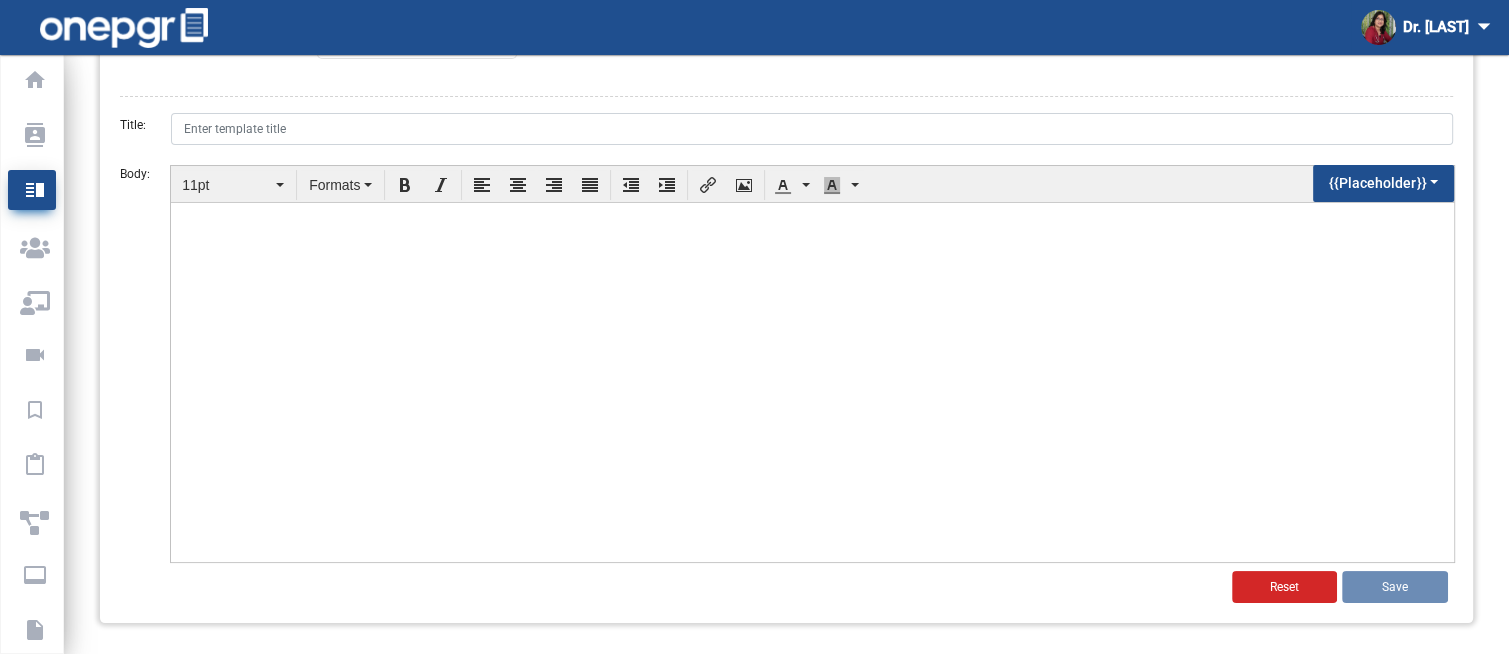 scroll, scrollTop: 0, scrollLeft: 0, axis: both 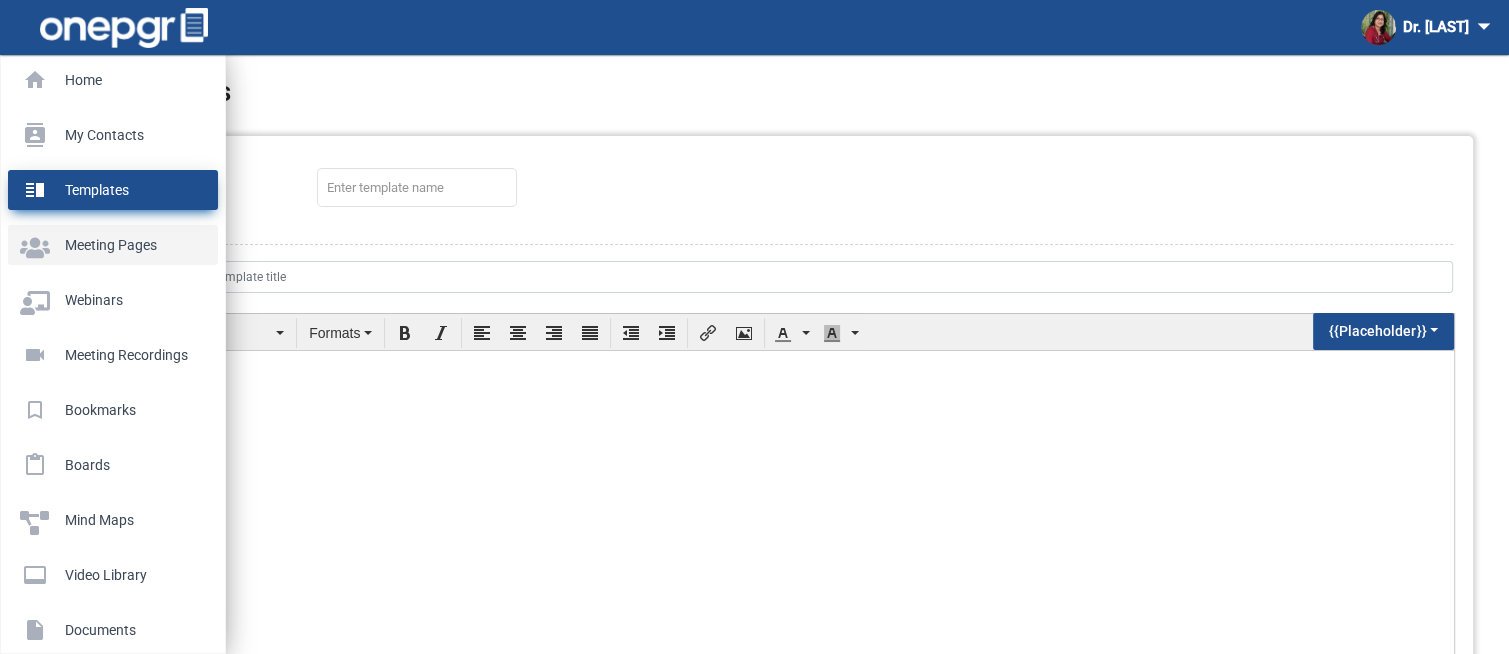click on "Meeting Pages" 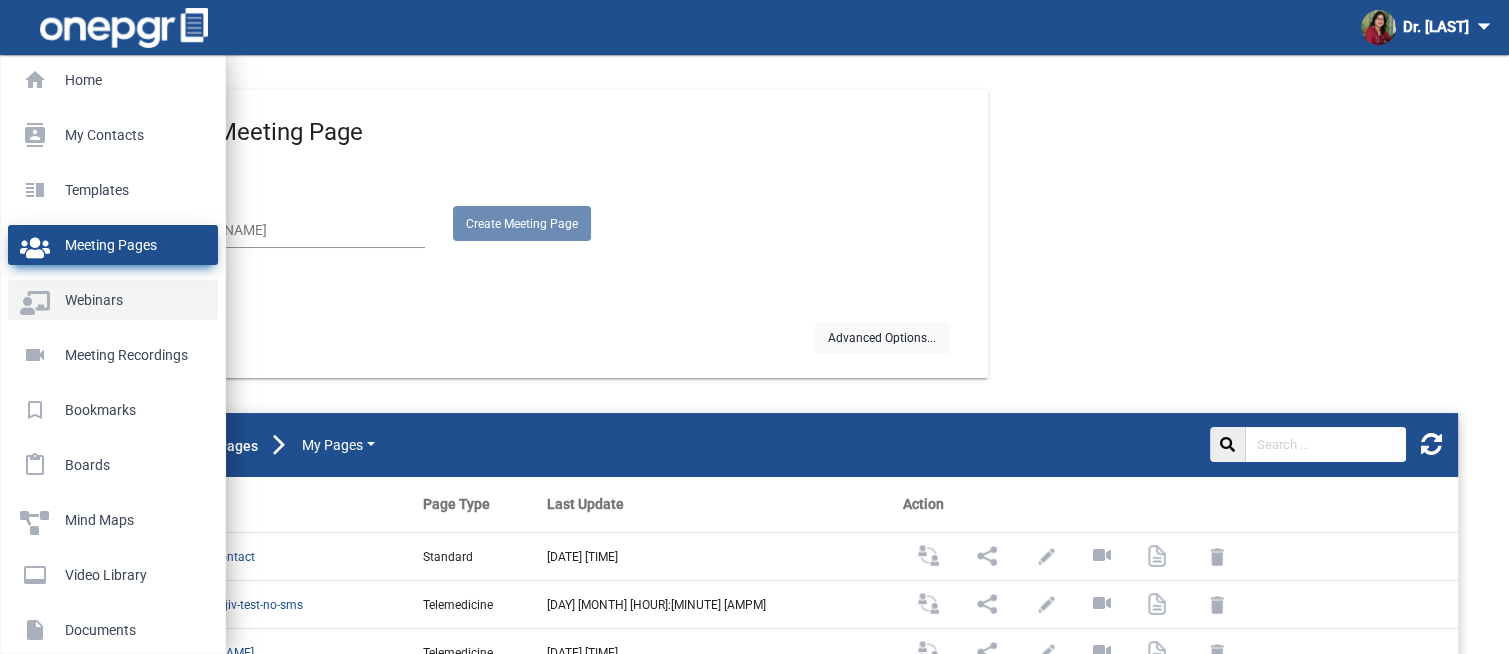 click on "Webinars" 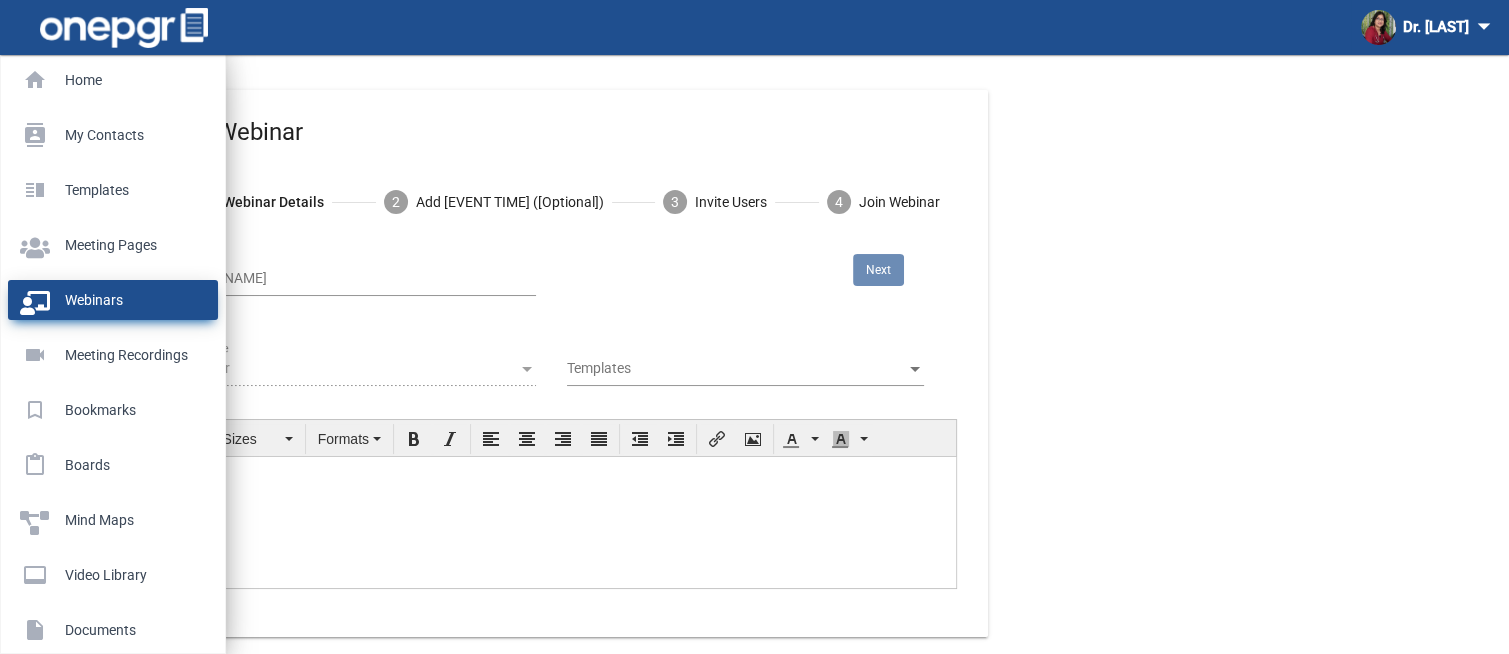 scroll, scrollTop: 0, scrollLeft: 0, axis: both 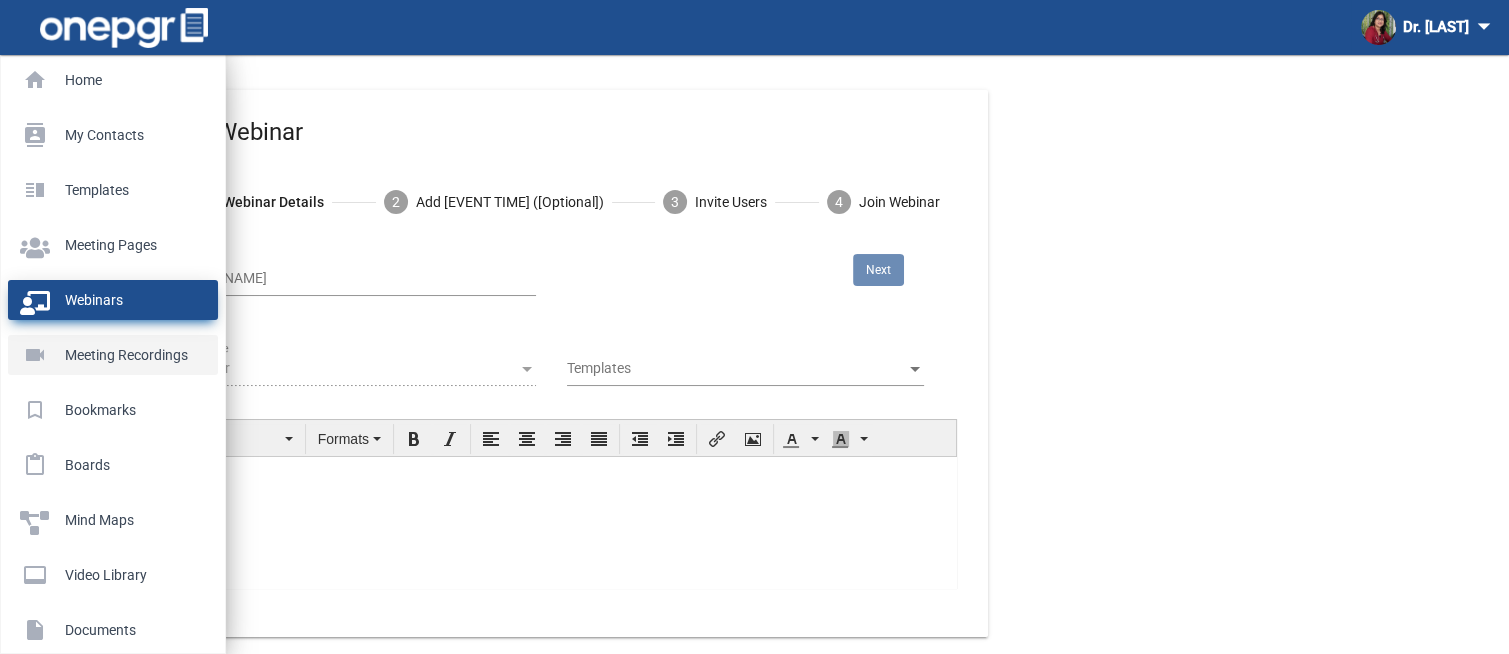 click on "Meeting Recordings" 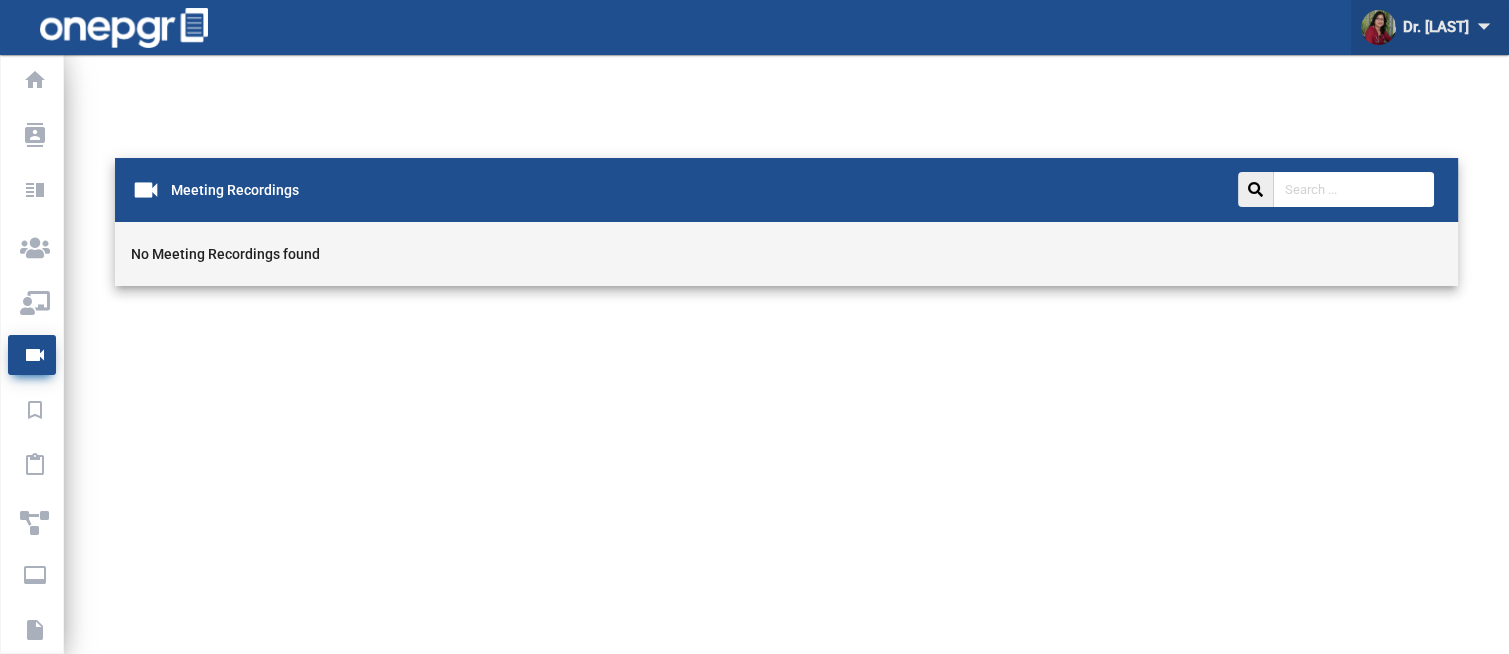 click on "Dr. [LAST] [LAST]  arrow_drop_down" at bounding box center (1430, 27) 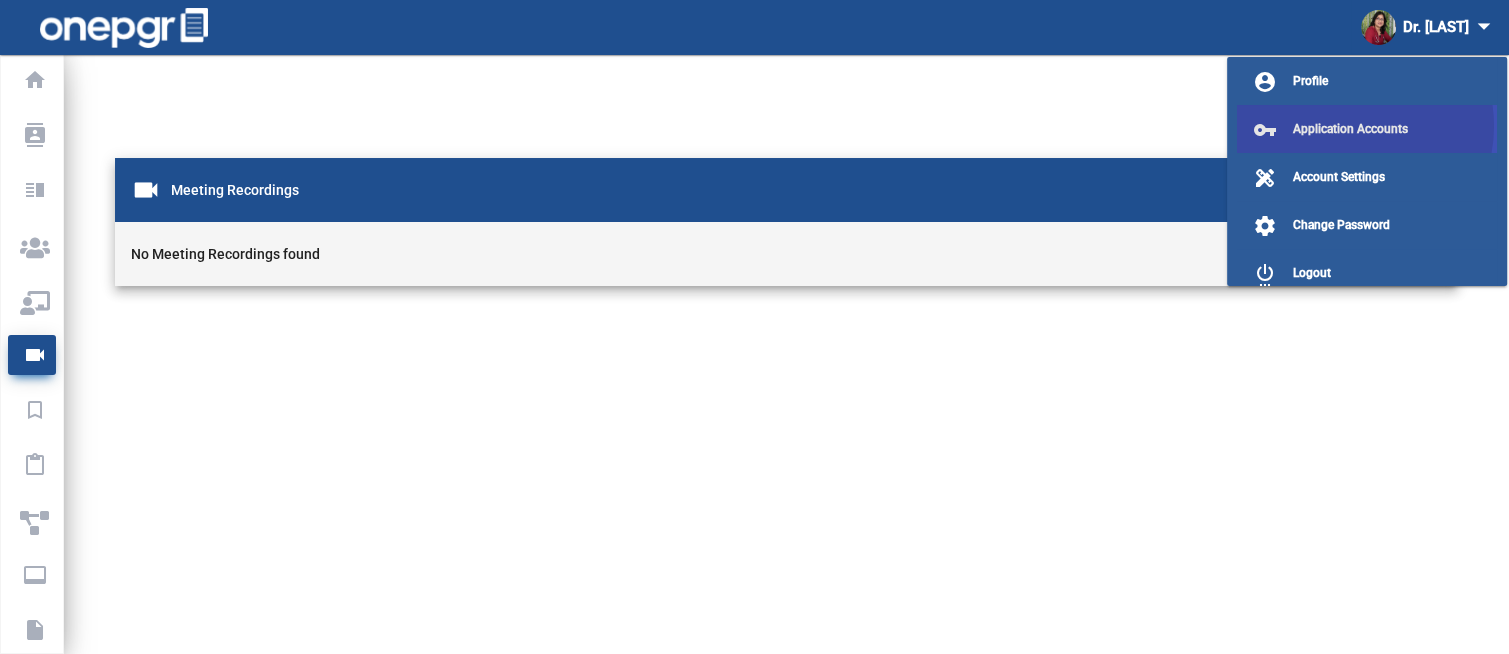click on "Application Accounts" at bounding box center [1350, 129] 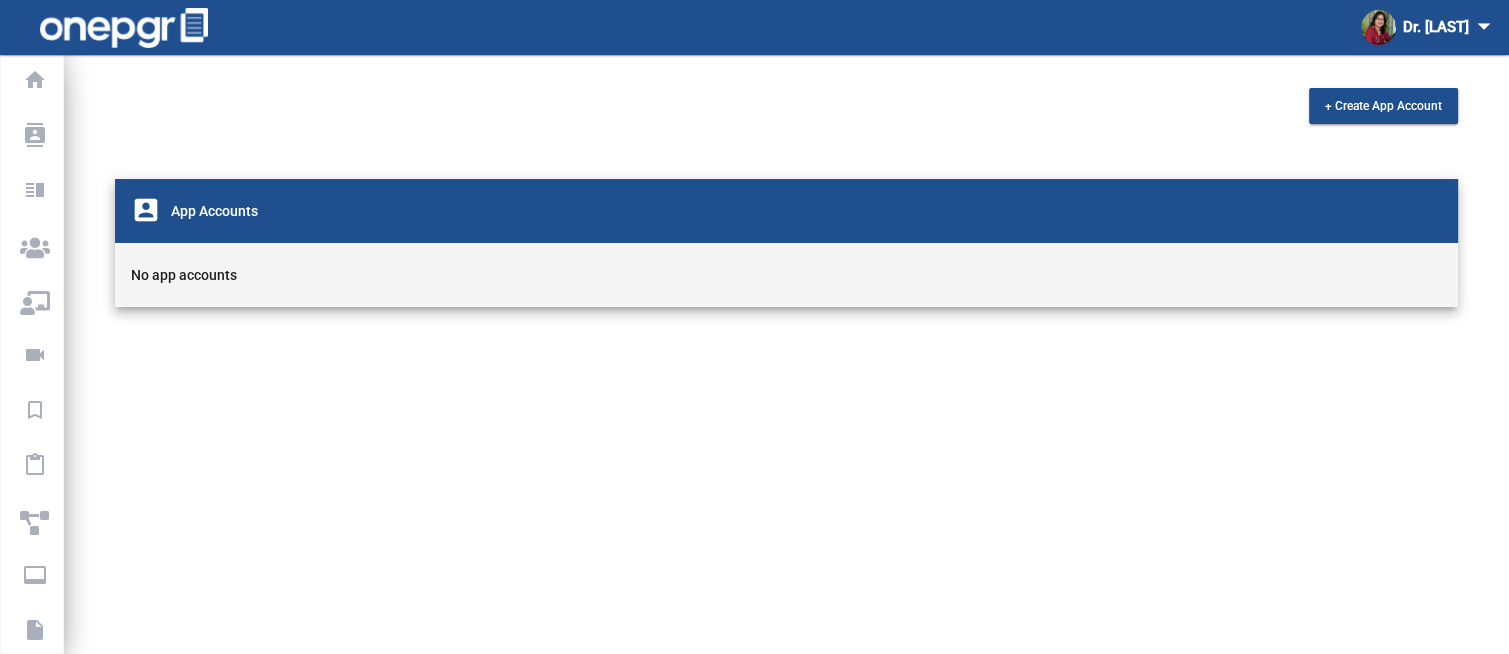 click on "Dr. [LAST] [LAST]  arrow_drop_down" at bounding box center (1430, 27) 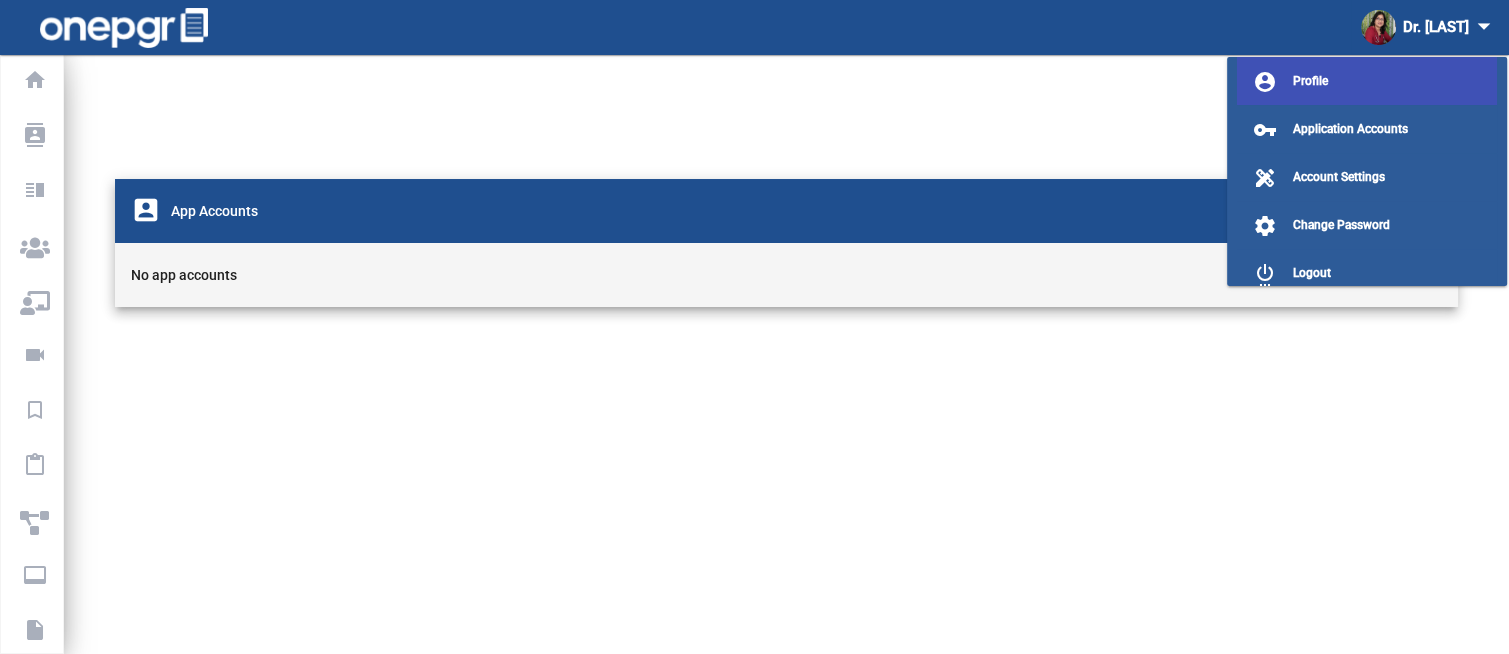click on "account_circle Profile" at bounding box center (1367, 81) 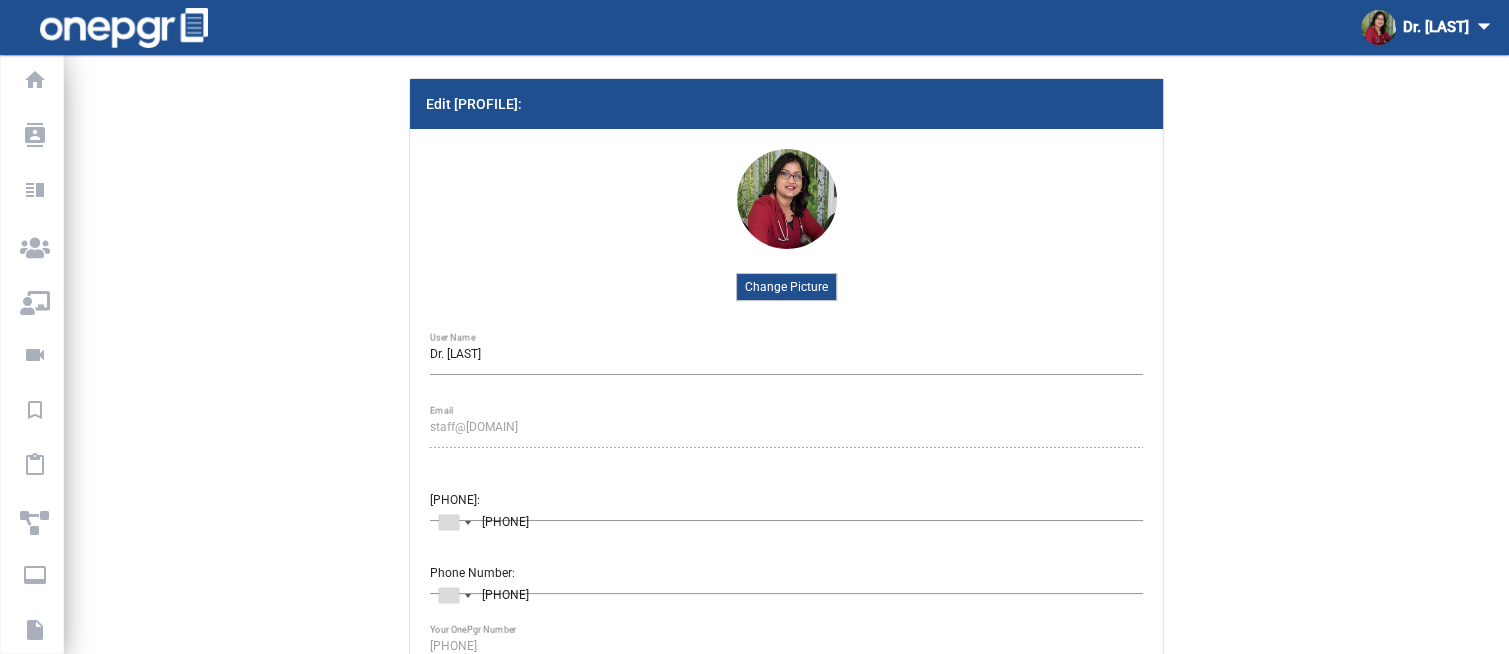 scroll, scrollTop: 0, scrollLeft: 0, axis: both 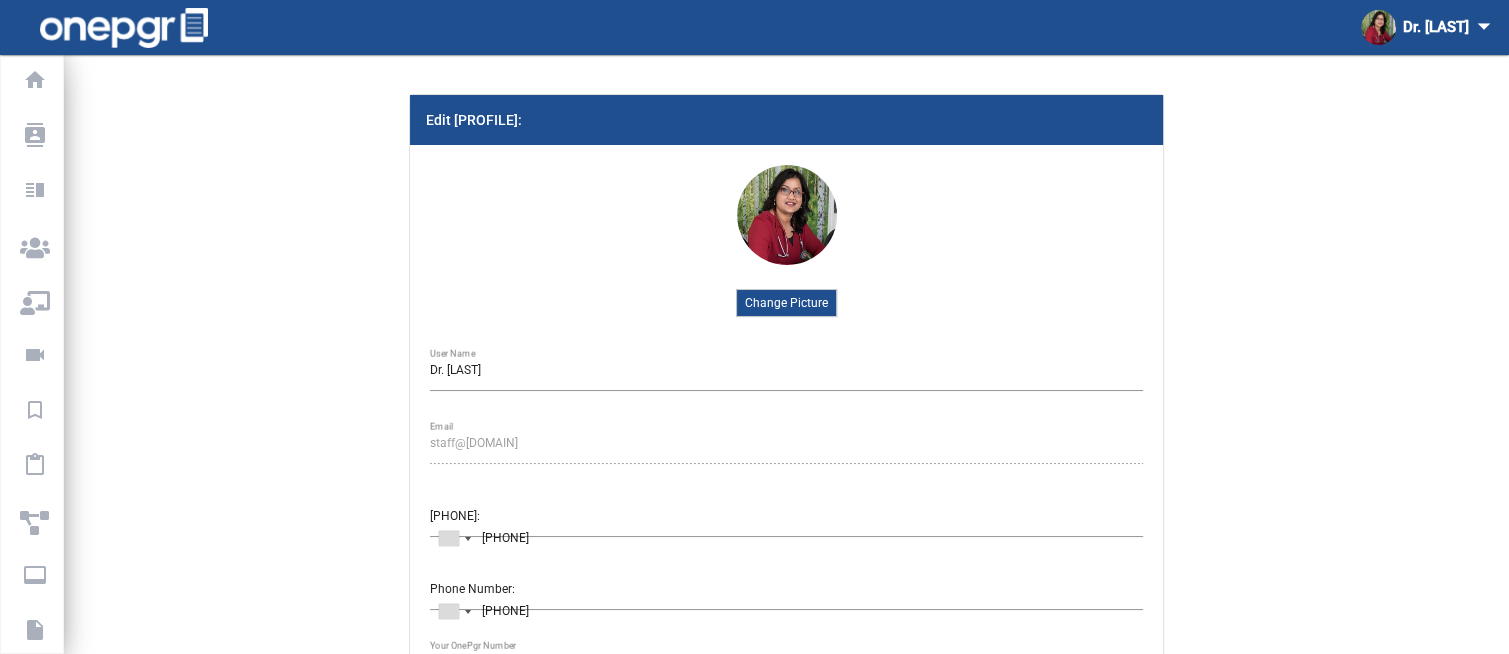 click 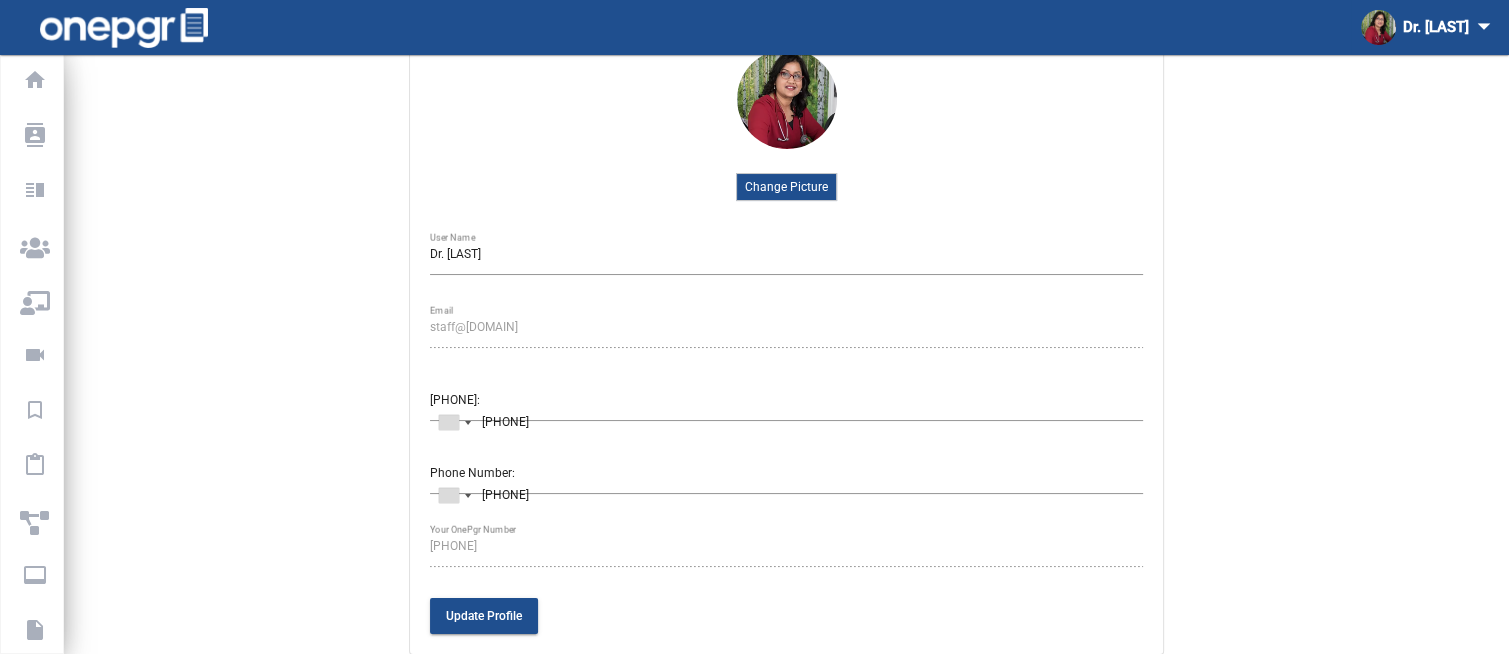 scroll, scrollTop: 0, scrollLeft: 0, axis: both 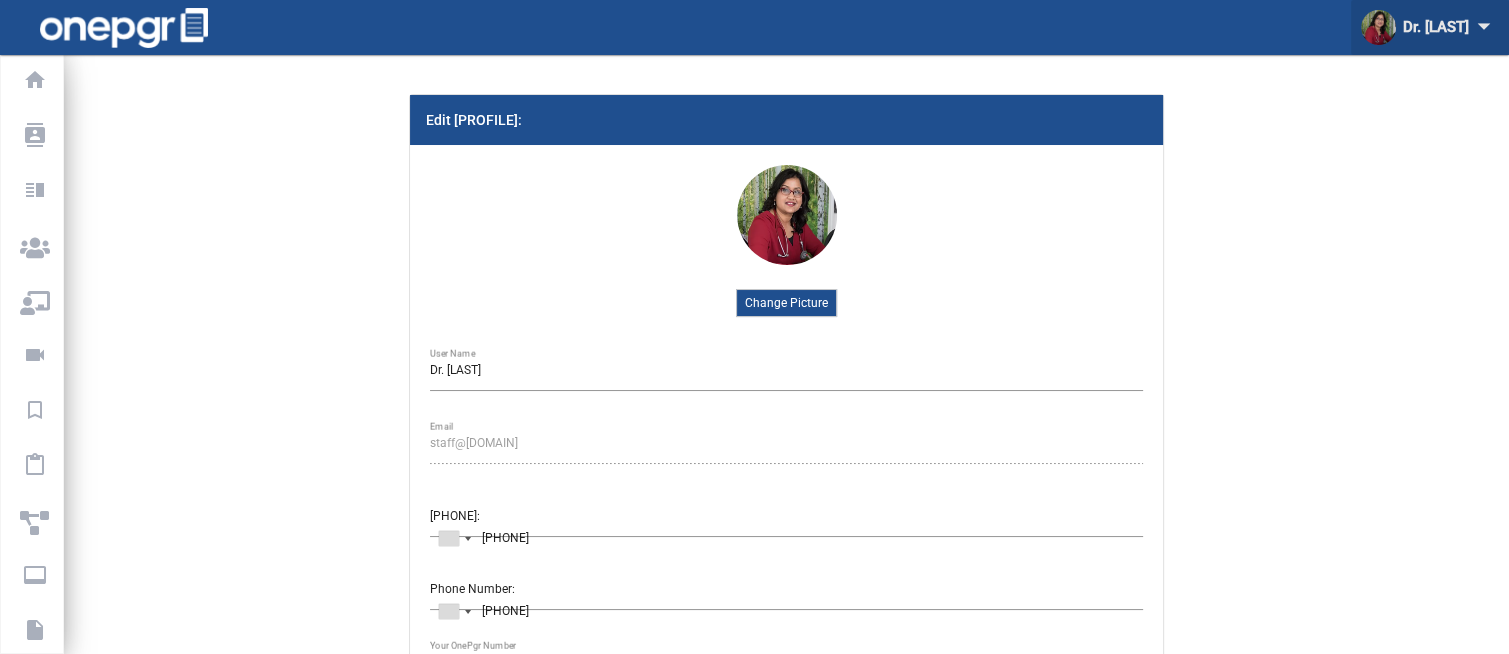 click on "Dr. [LAST] [LAST]  arrow_drop_down" at bounding box center [1430, 27] 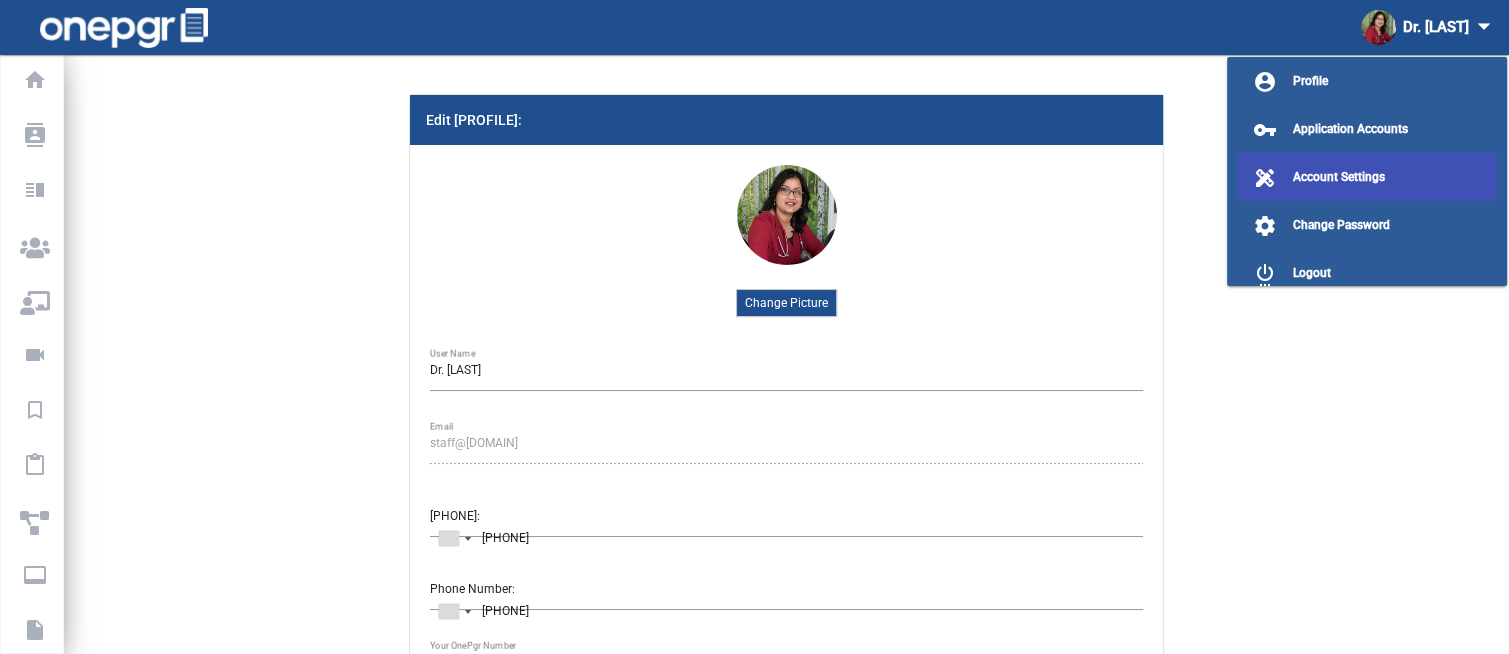 click on "Account Settings" at bounding box center (1339, 177) 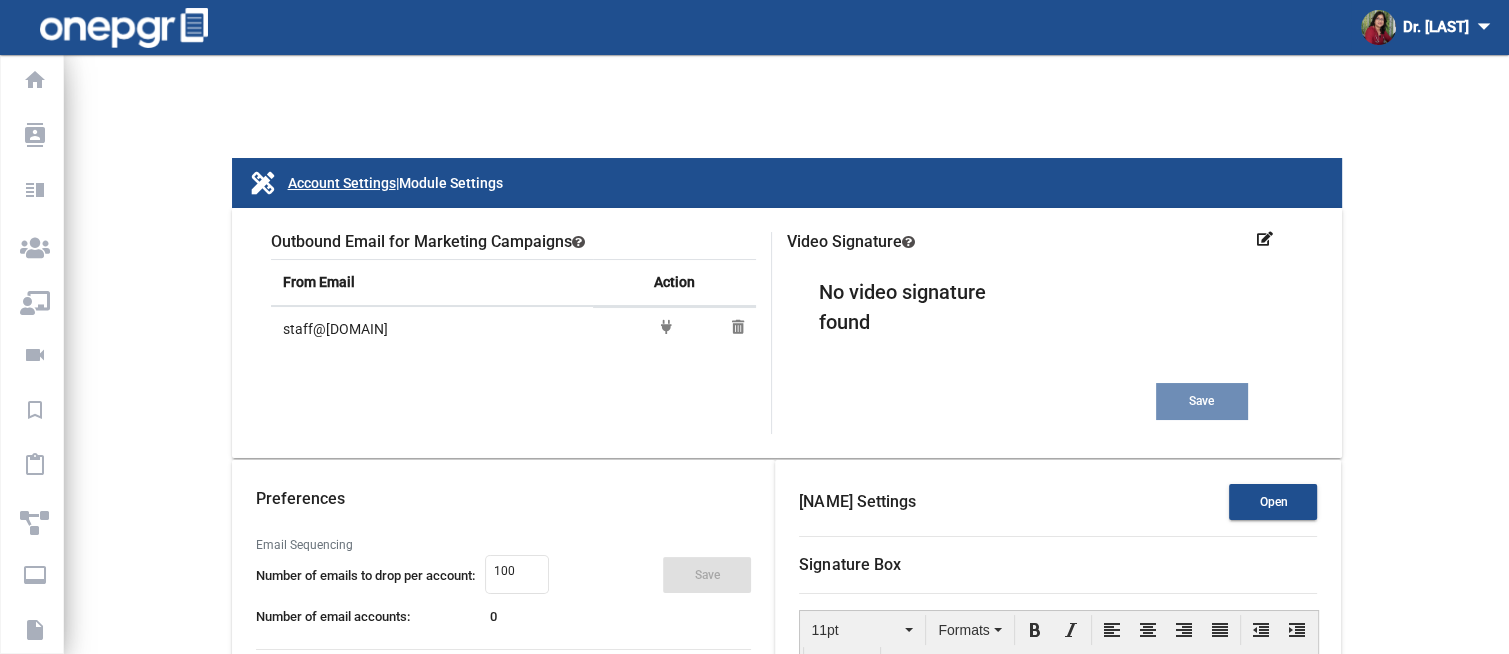 scroll, scrollTop: 200, scrollLeft: 0, axis: vertical 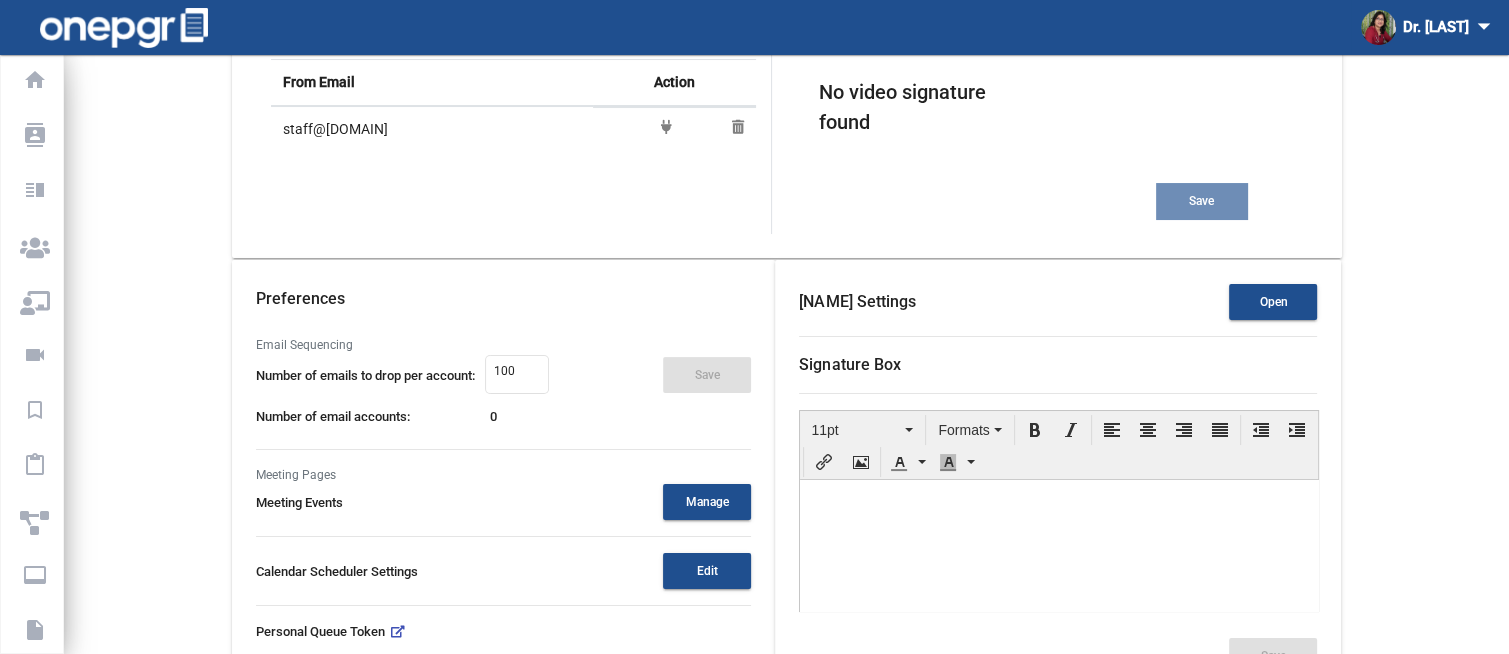 click on "Number of email accounts:" 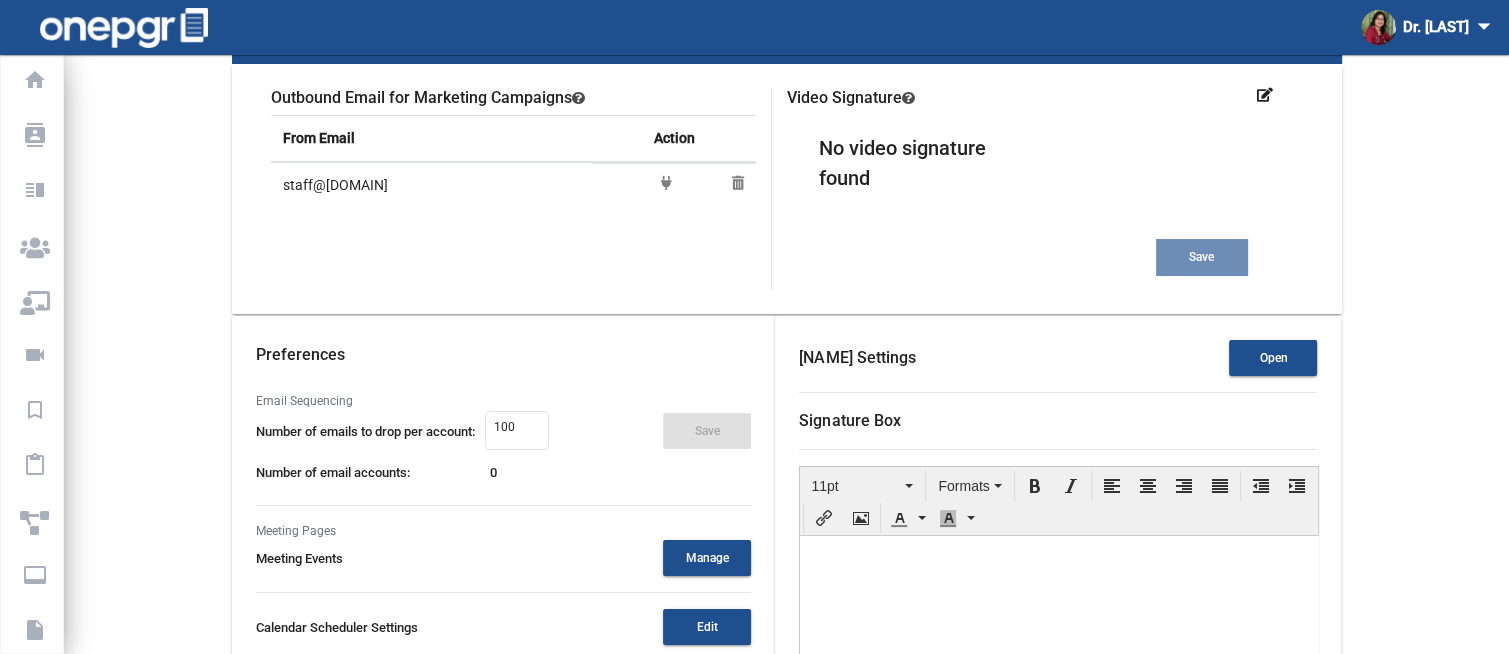 scroll, scrollTop: 0, scrollLeft: 0, axis: both 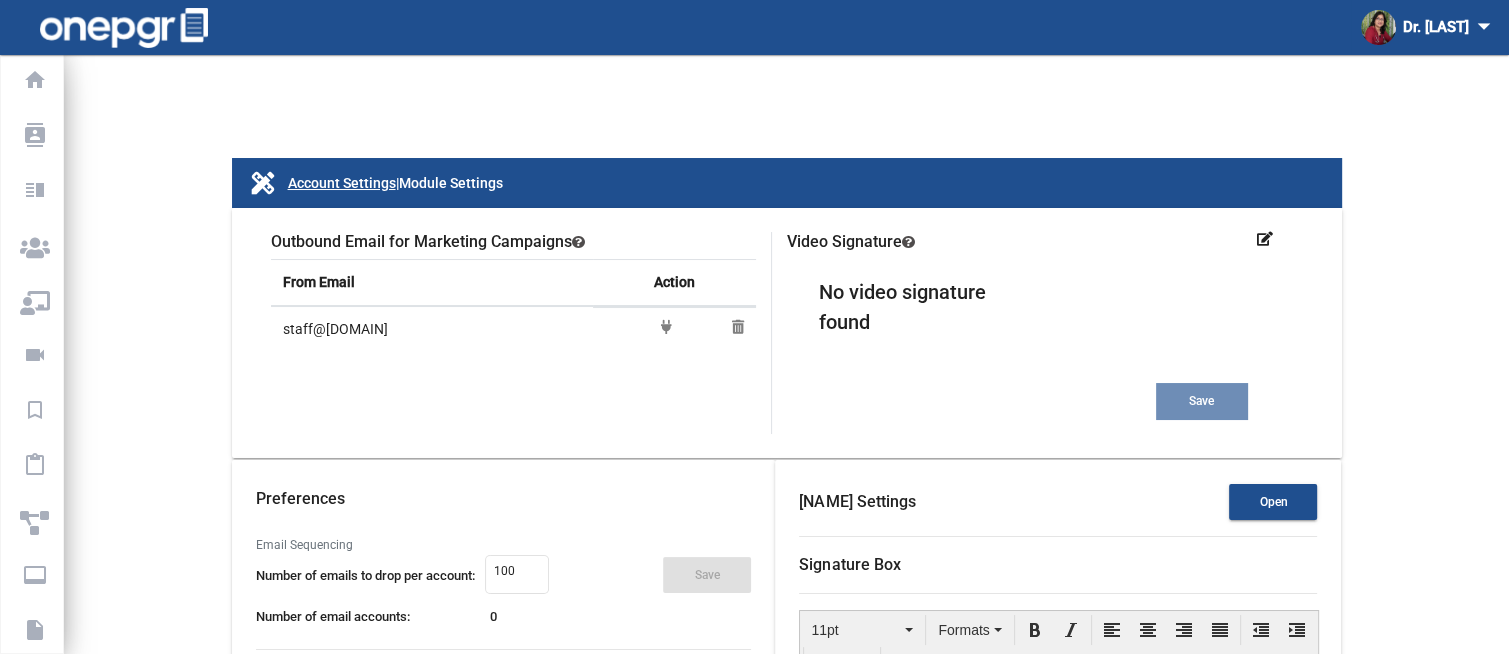 click on "Module Settings" 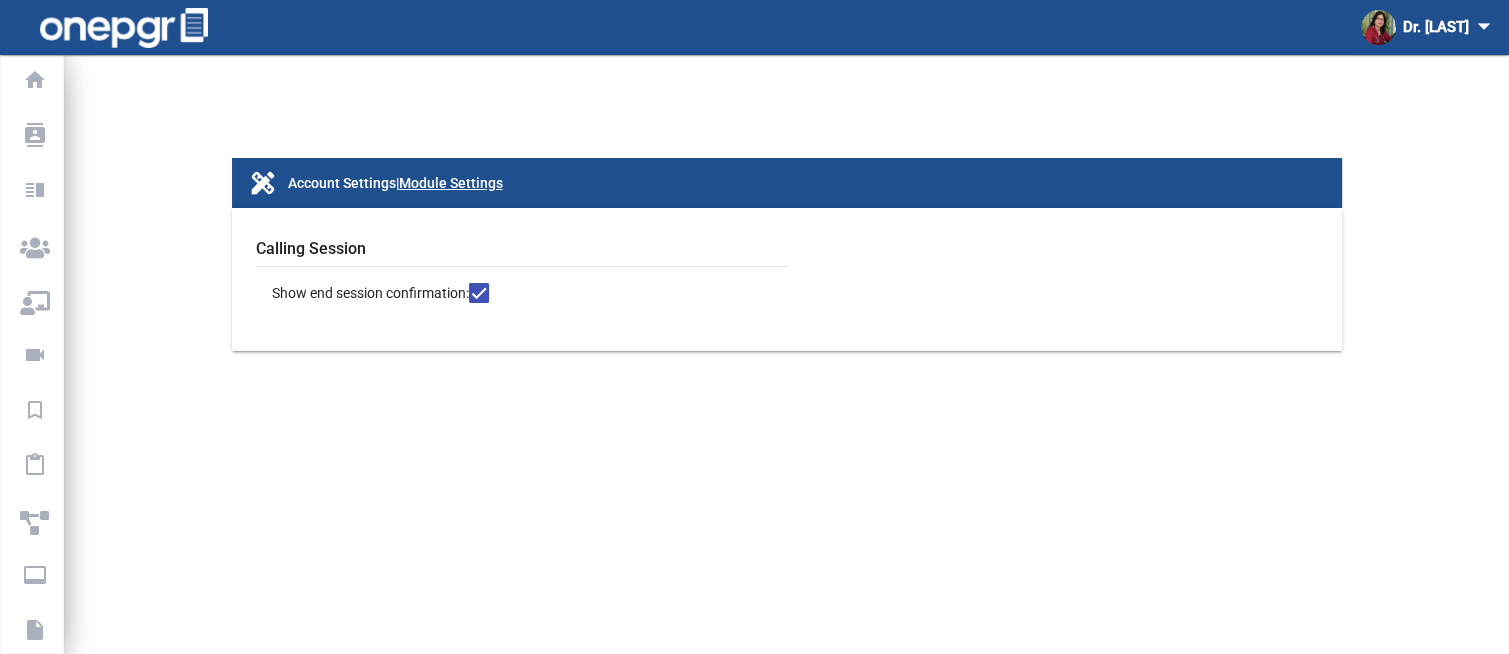 click on "Account Settings" 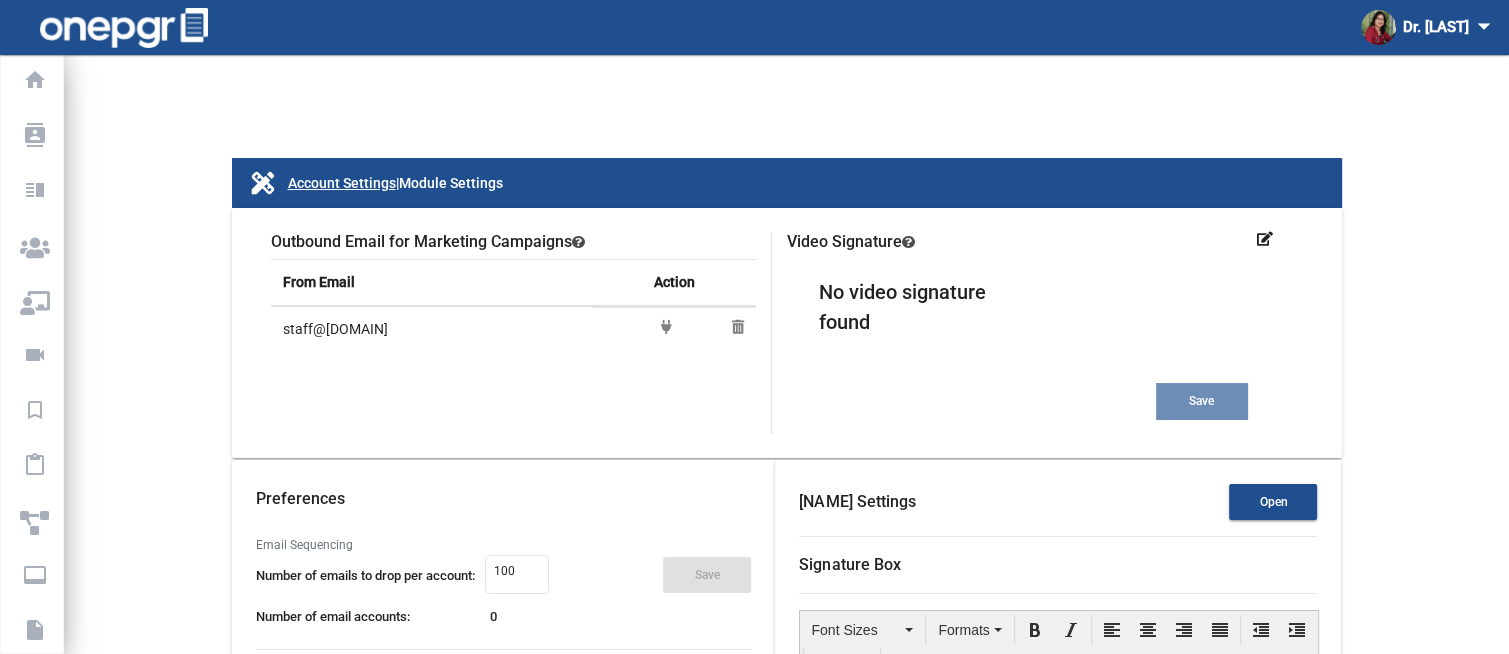 scroll, scrollTop: 0, scrollLeft: 0, axis: both 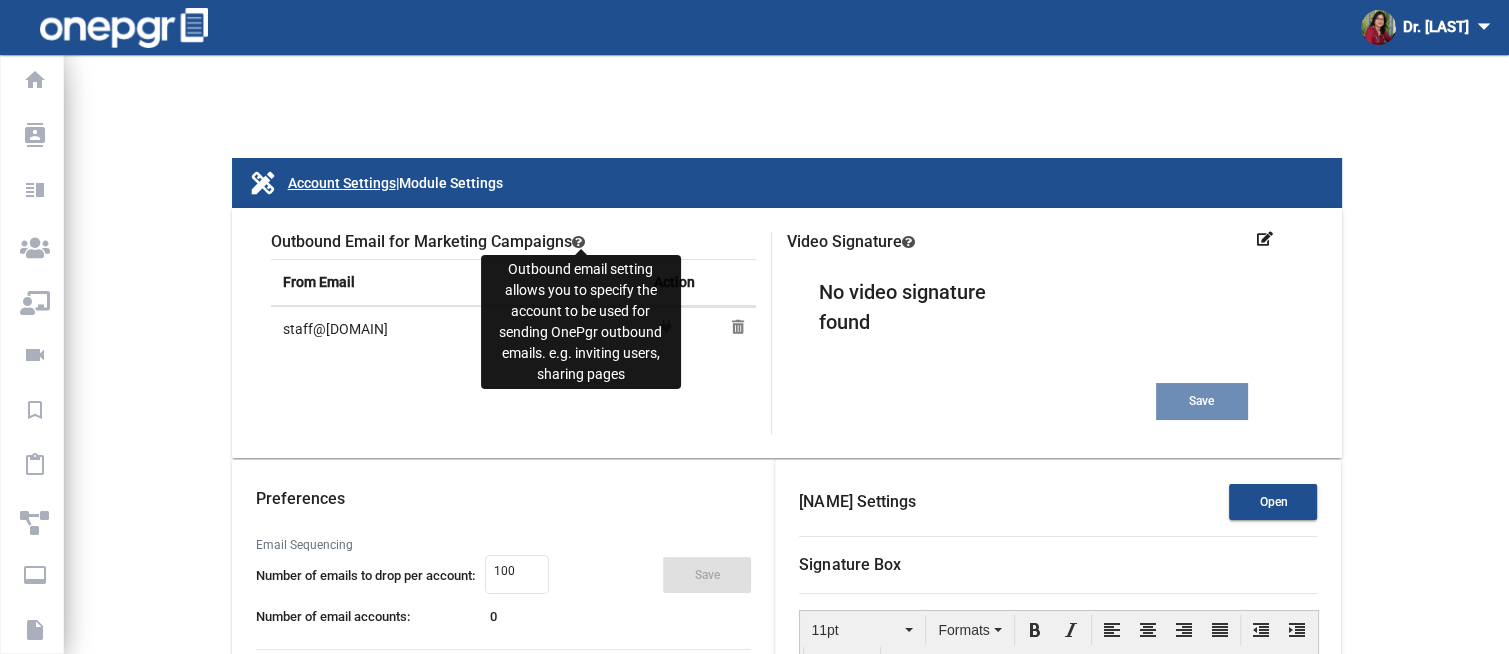 click 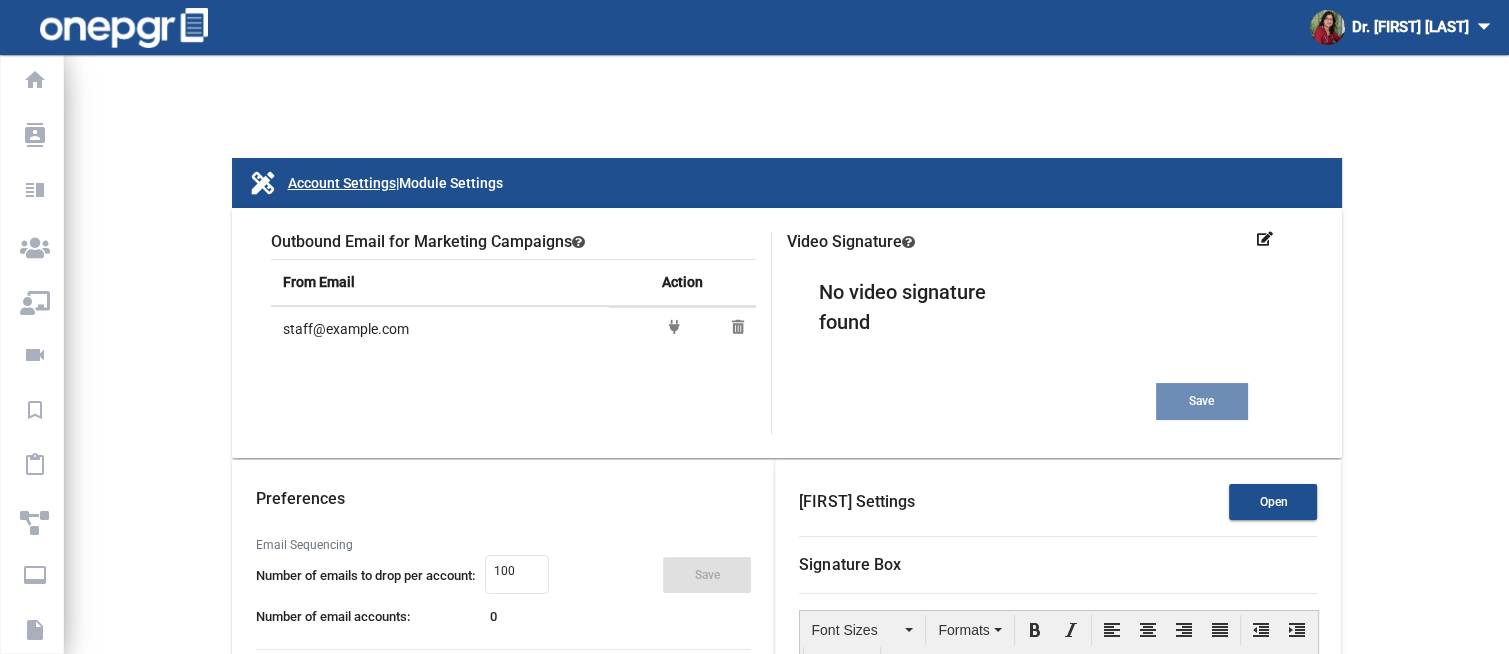 scroll, scrollTop: 0, scrollLeft: 0, axis: both 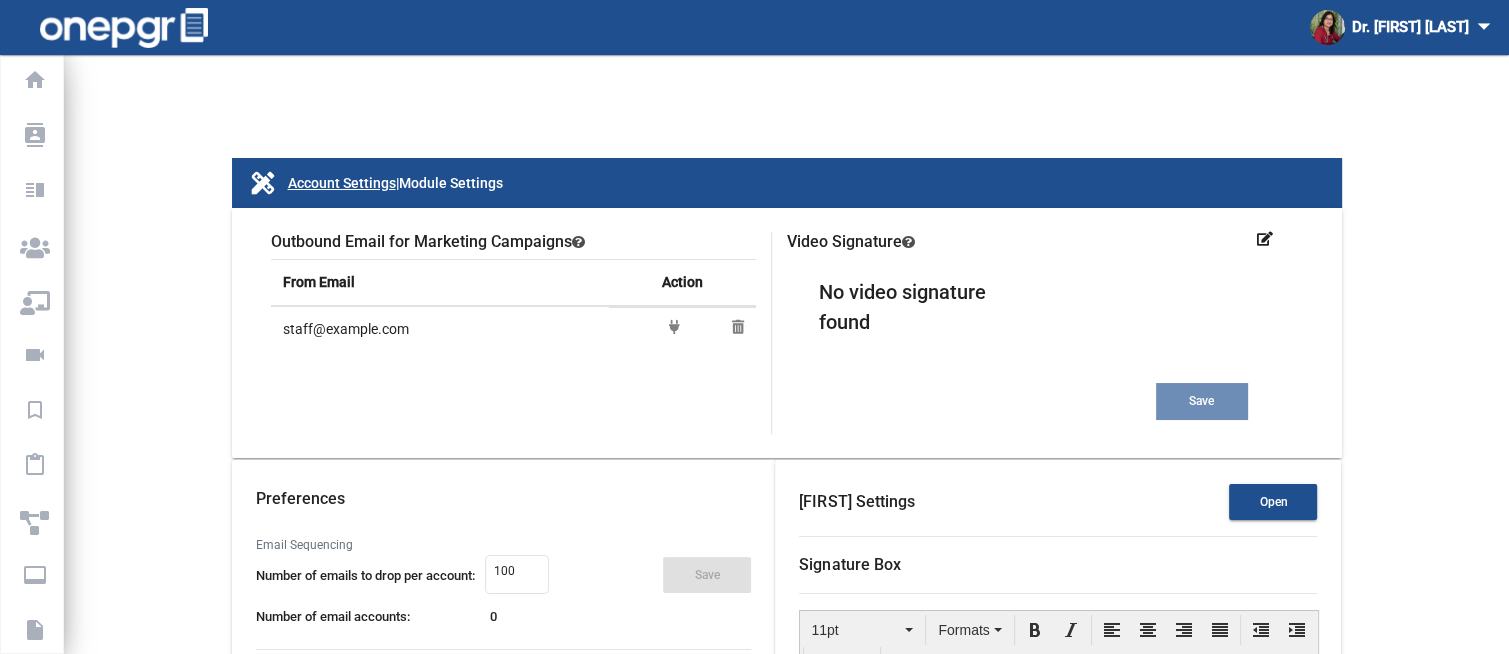 click on "From Email Action staff@example.com" 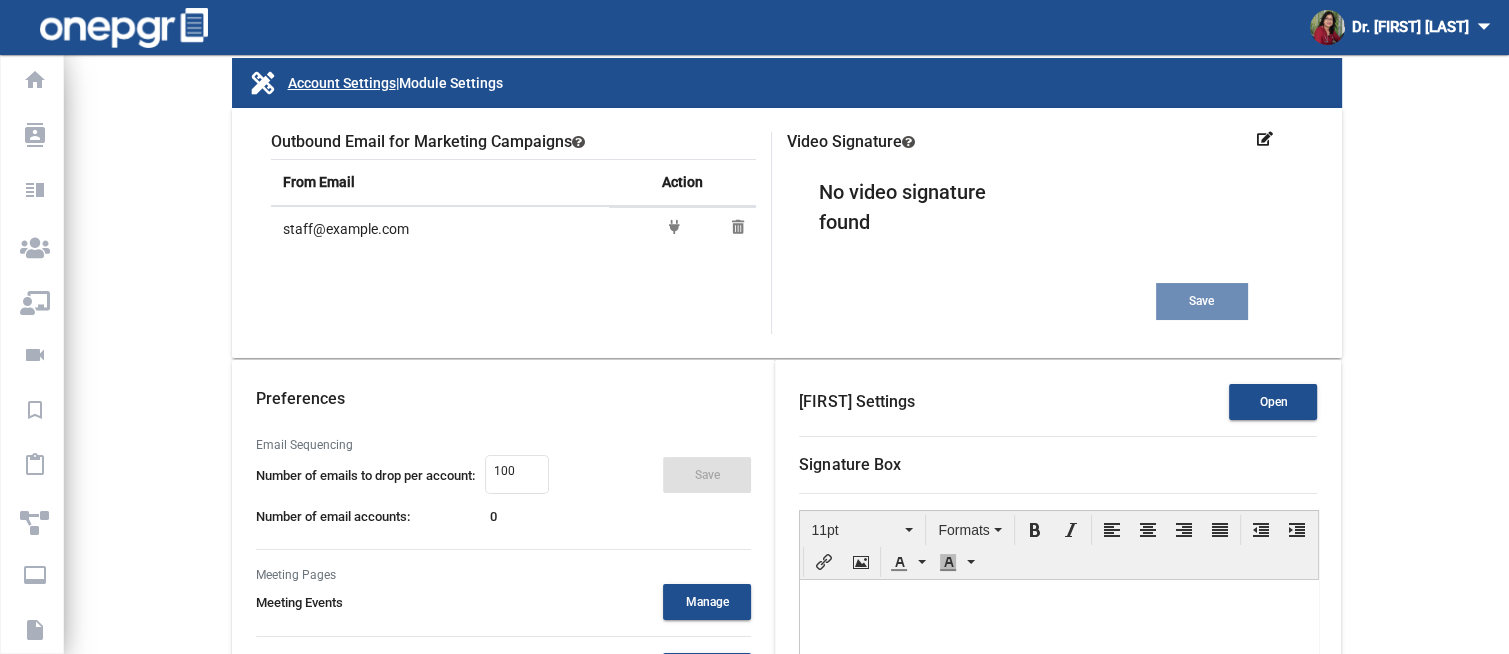 scroll, scrollTop: 0, scrollLeft: 0, axis: both 